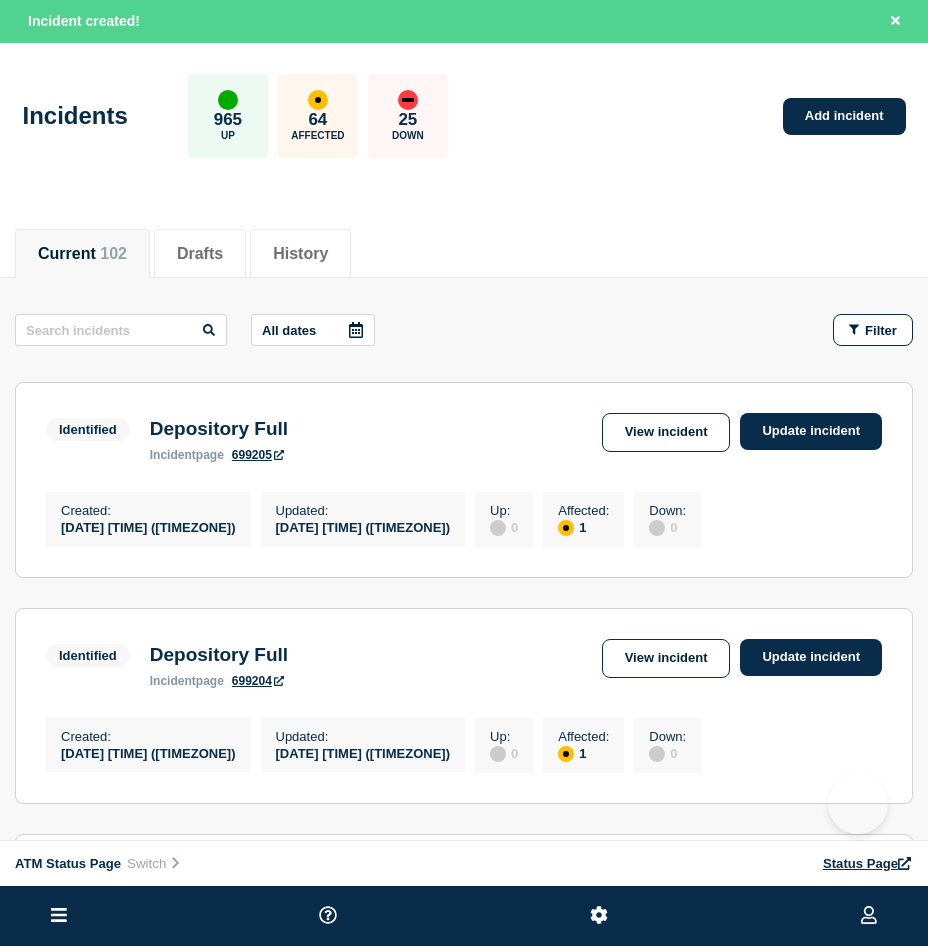 scroll, scrollTop: 0, scrollLeft: 0, axis: both 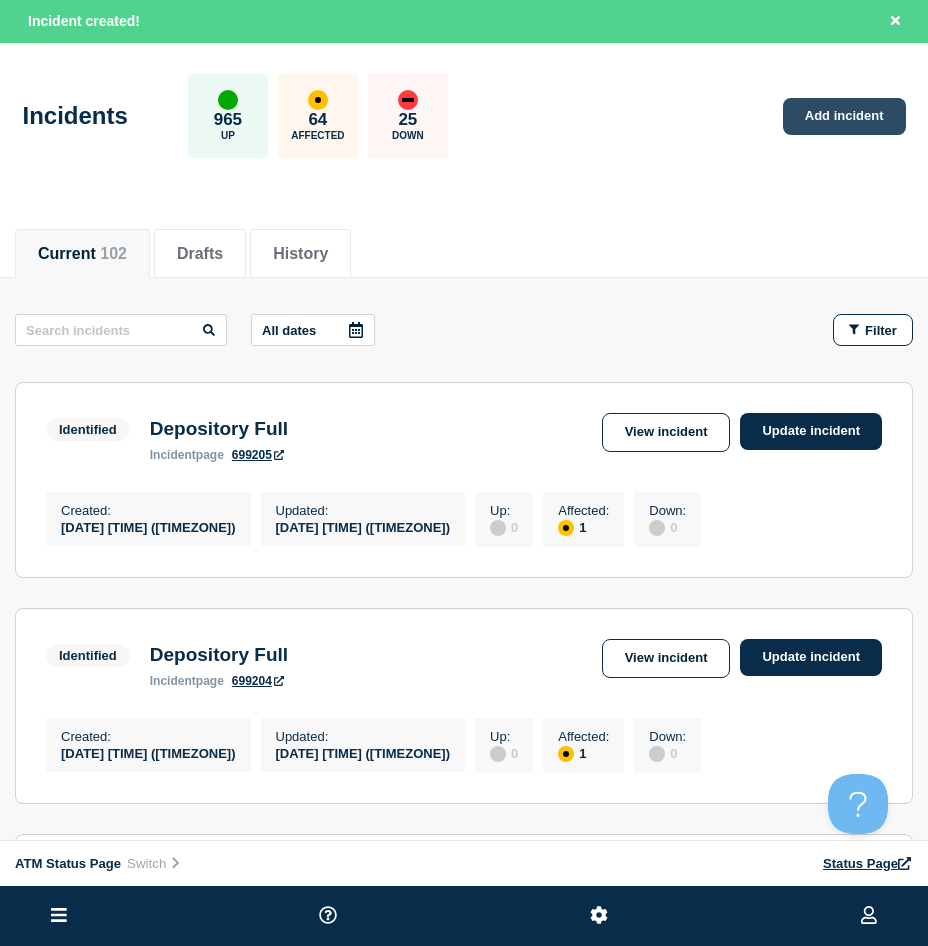 click on "Add incident" 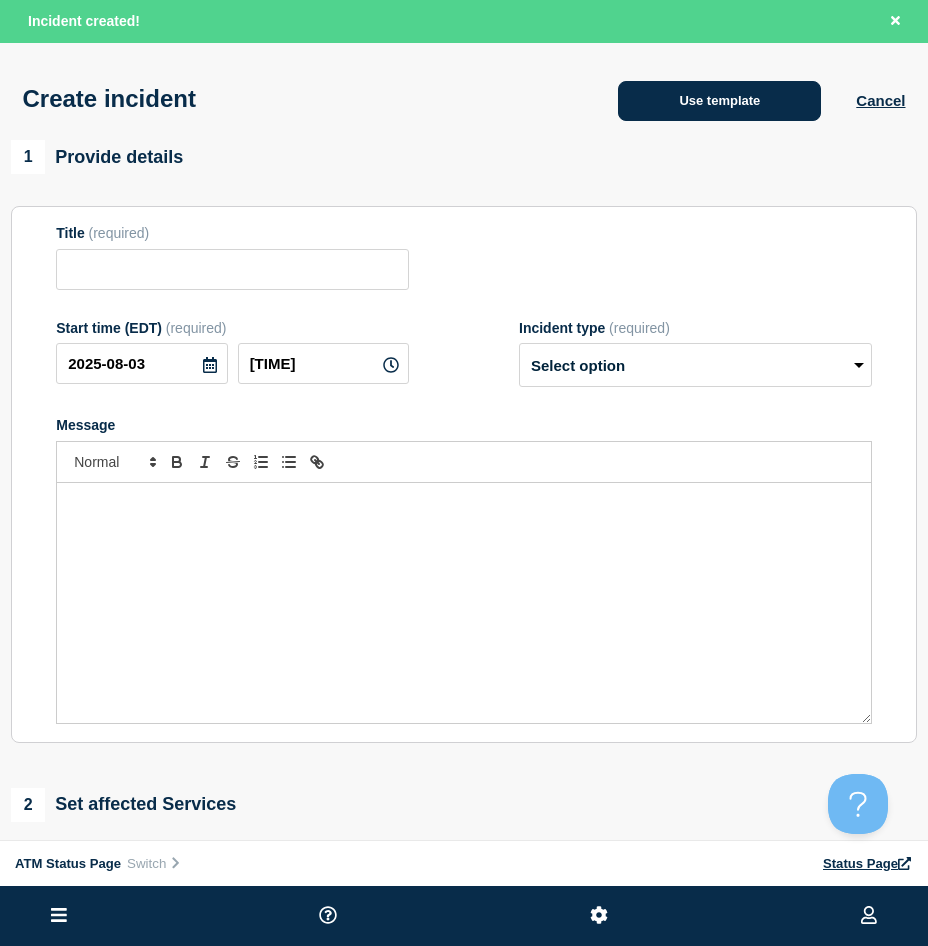 click on "Use template" at bounding box center [719, 101] 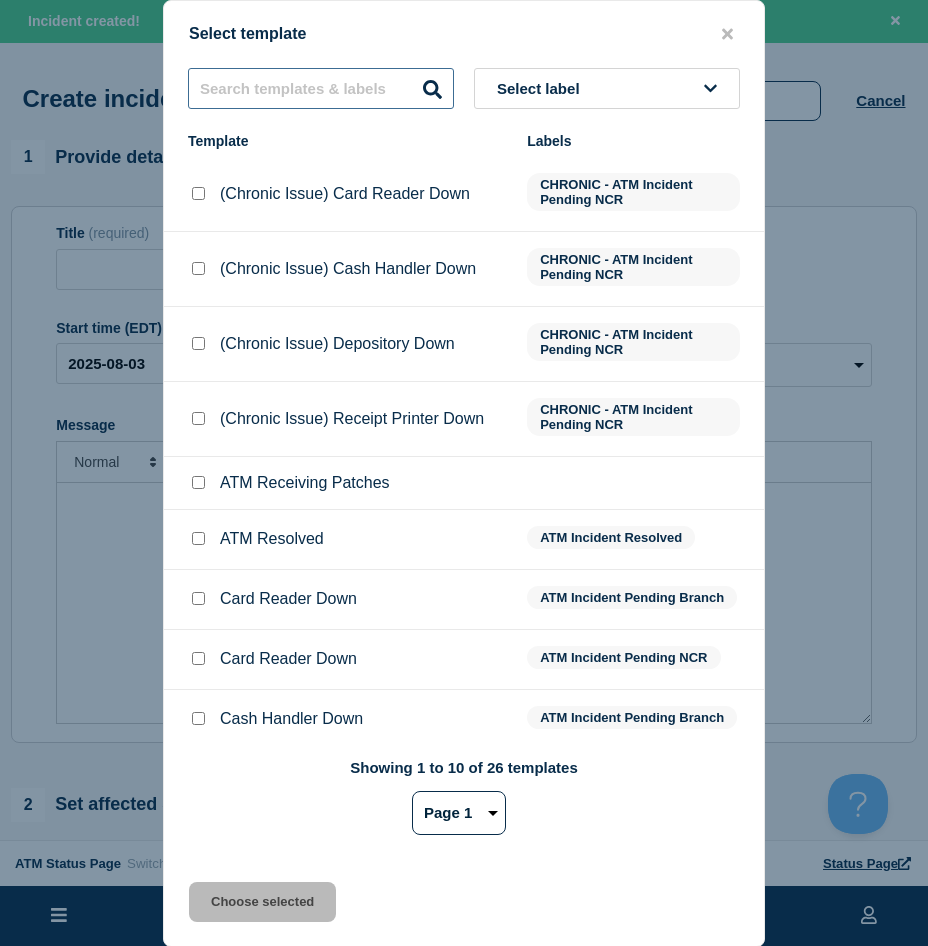 click at bounding box center [321, 88] 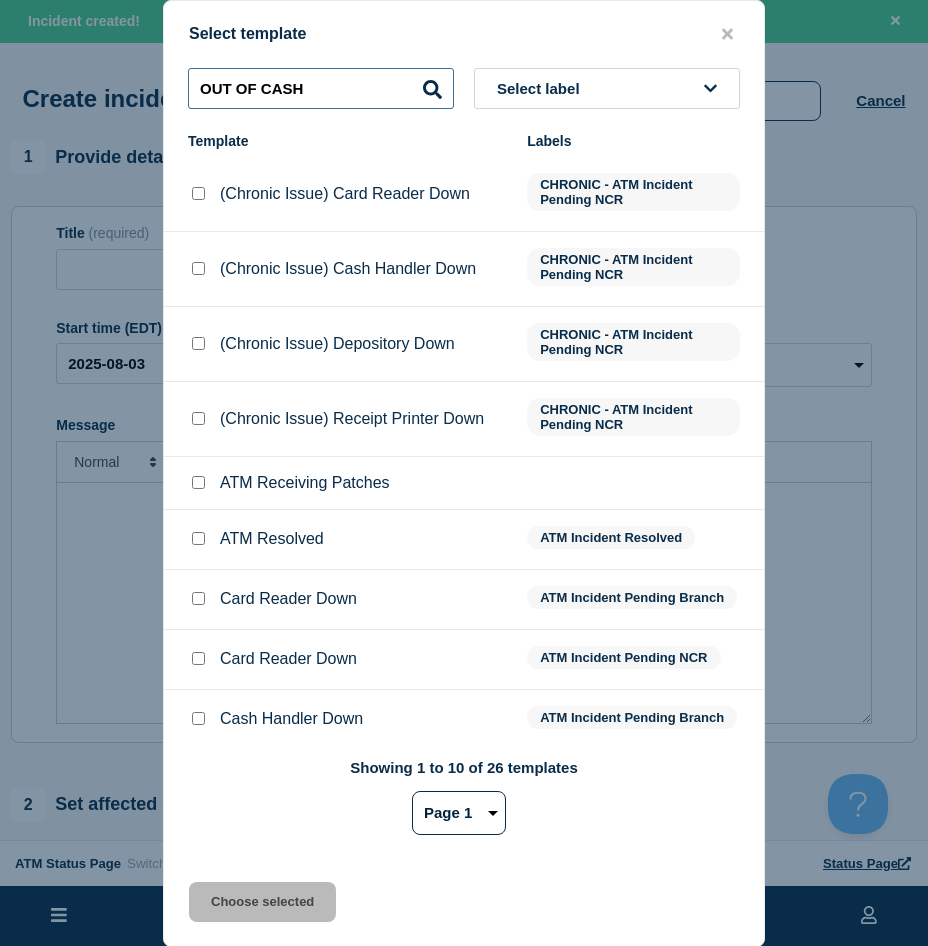 type on "OUT OF CASH" 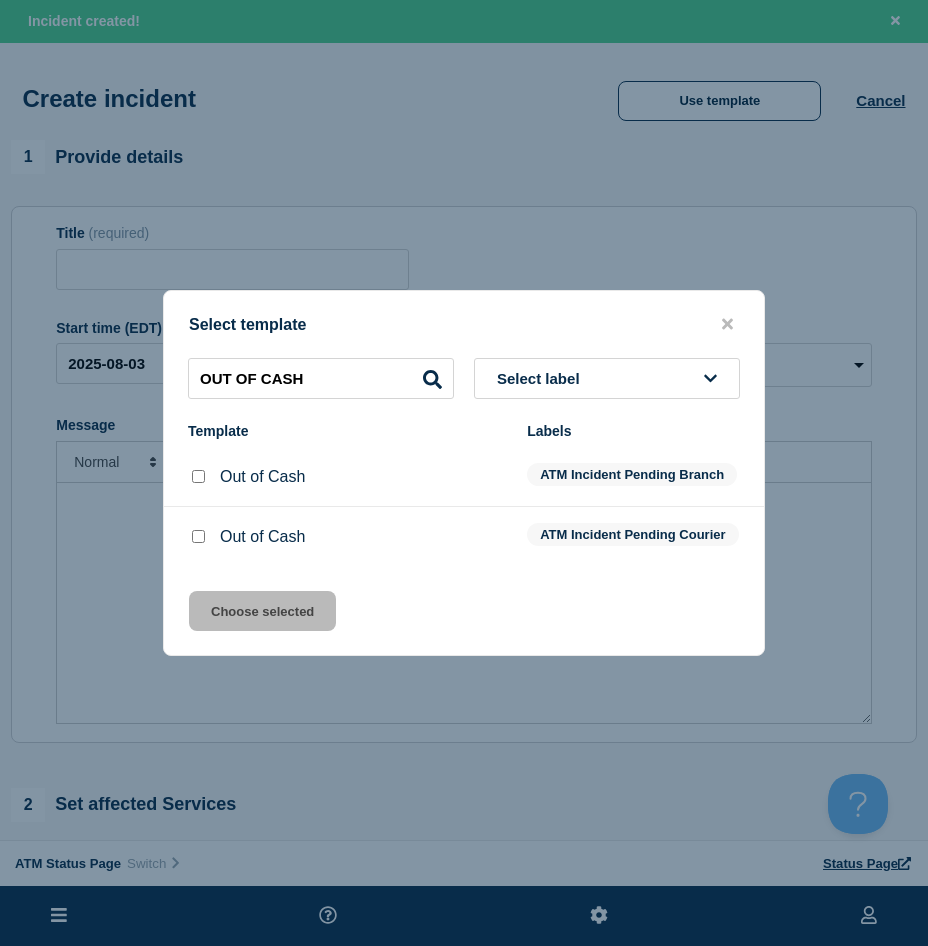 click at bounding box center [198, 477] 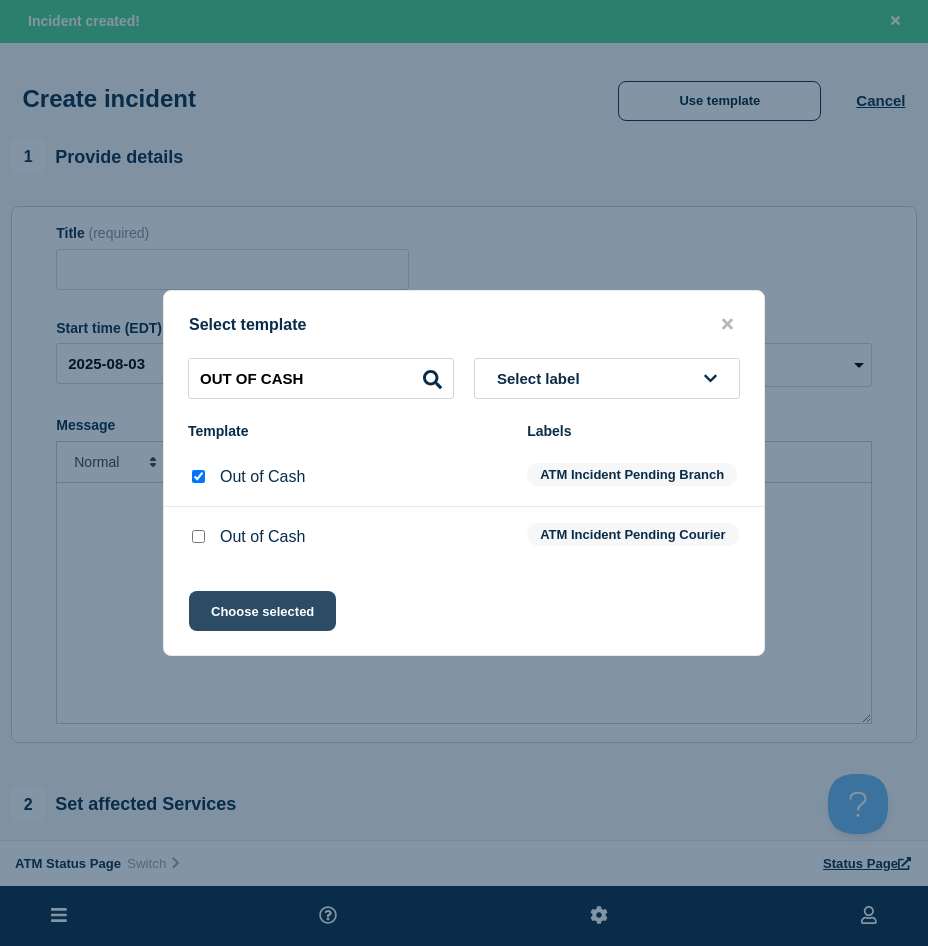 click on "Choose selected" 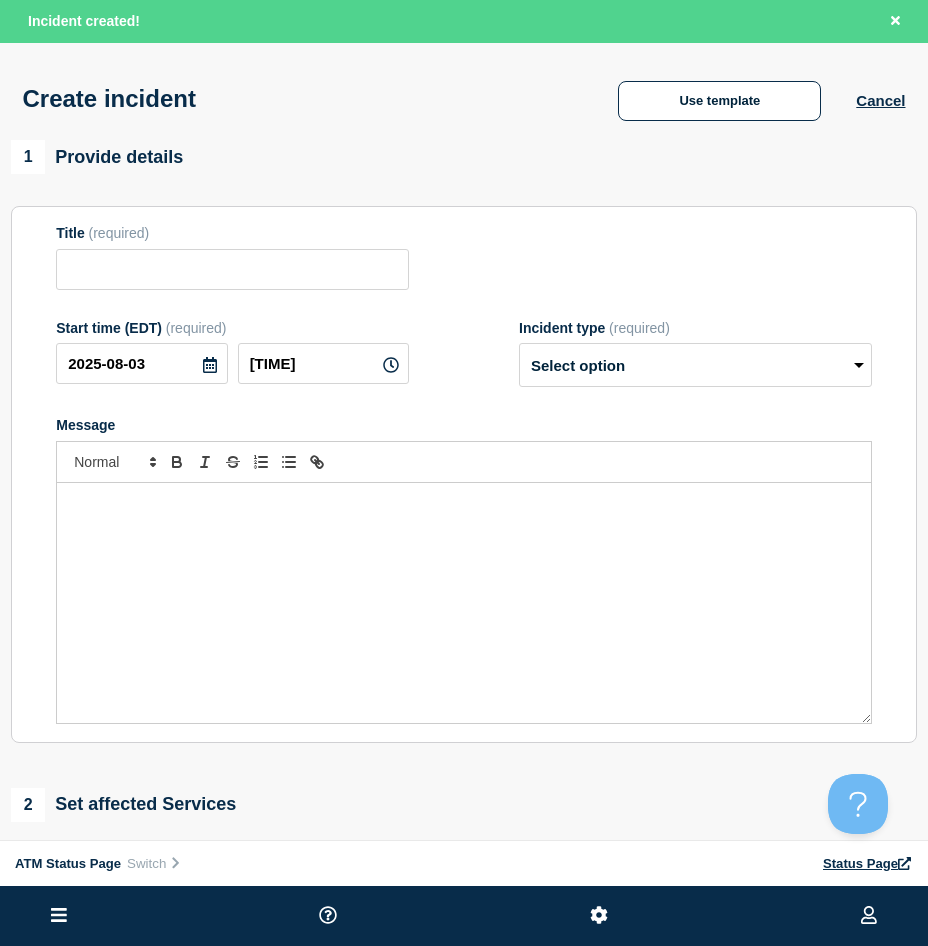 type on "Out of Cash" 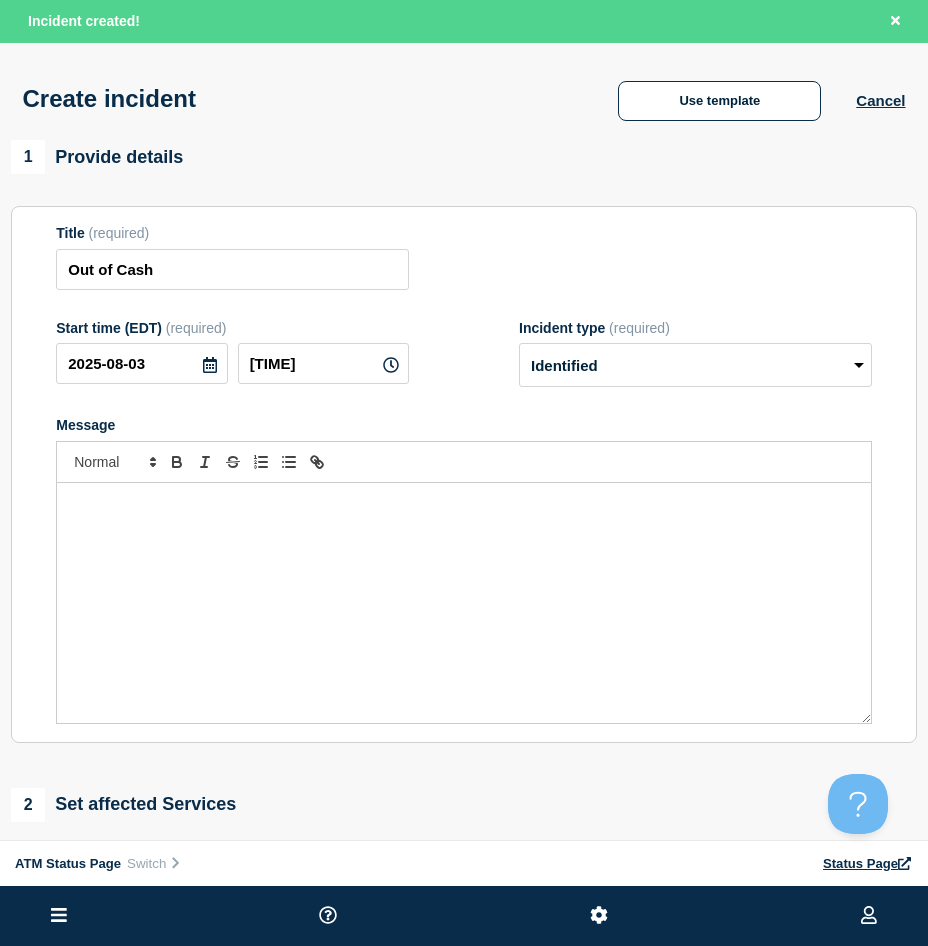 scroll, scrollTop: 200, scrollLeft: 0, axis: vertical 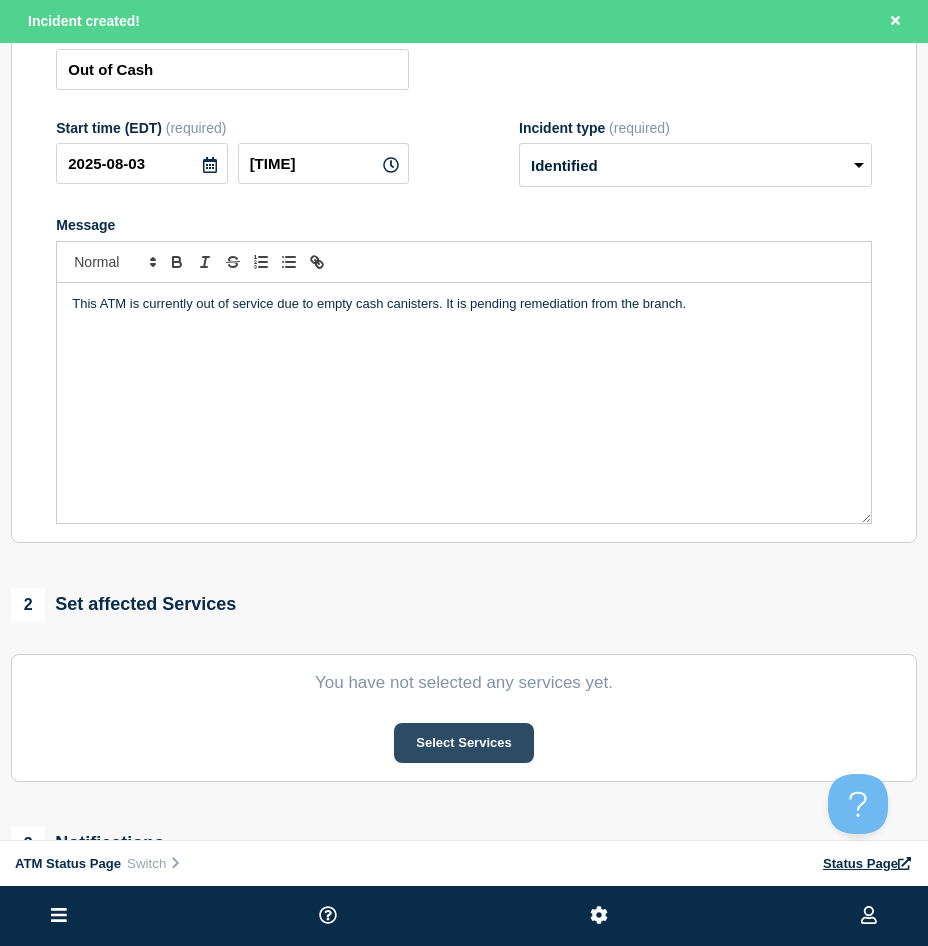 click on "Select Services" at bounding box center [463, 743] 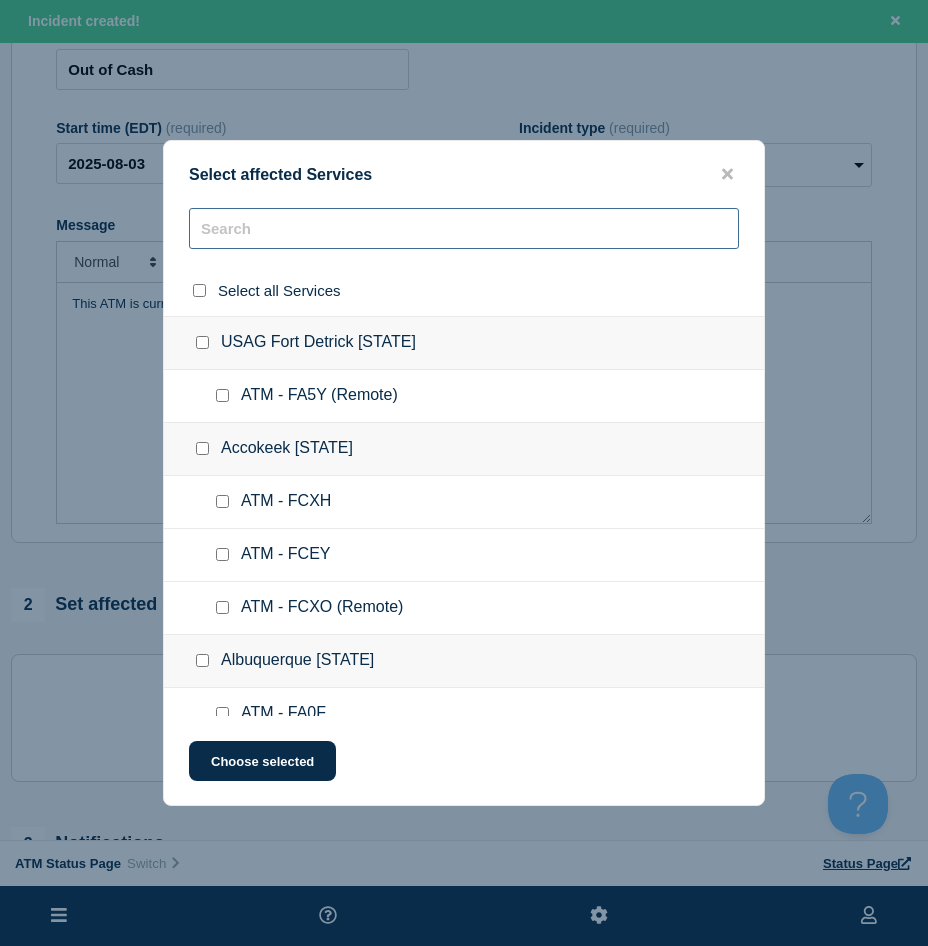 click at bounding box center (464, 228) 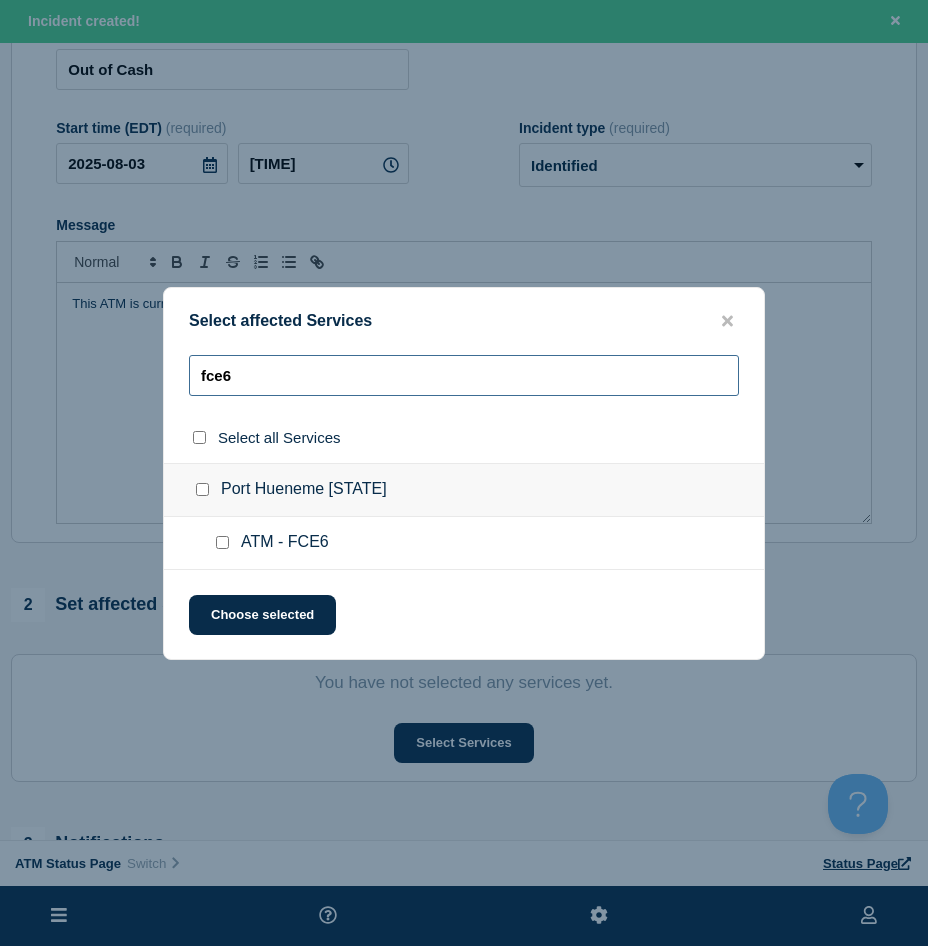 type on "fce6" 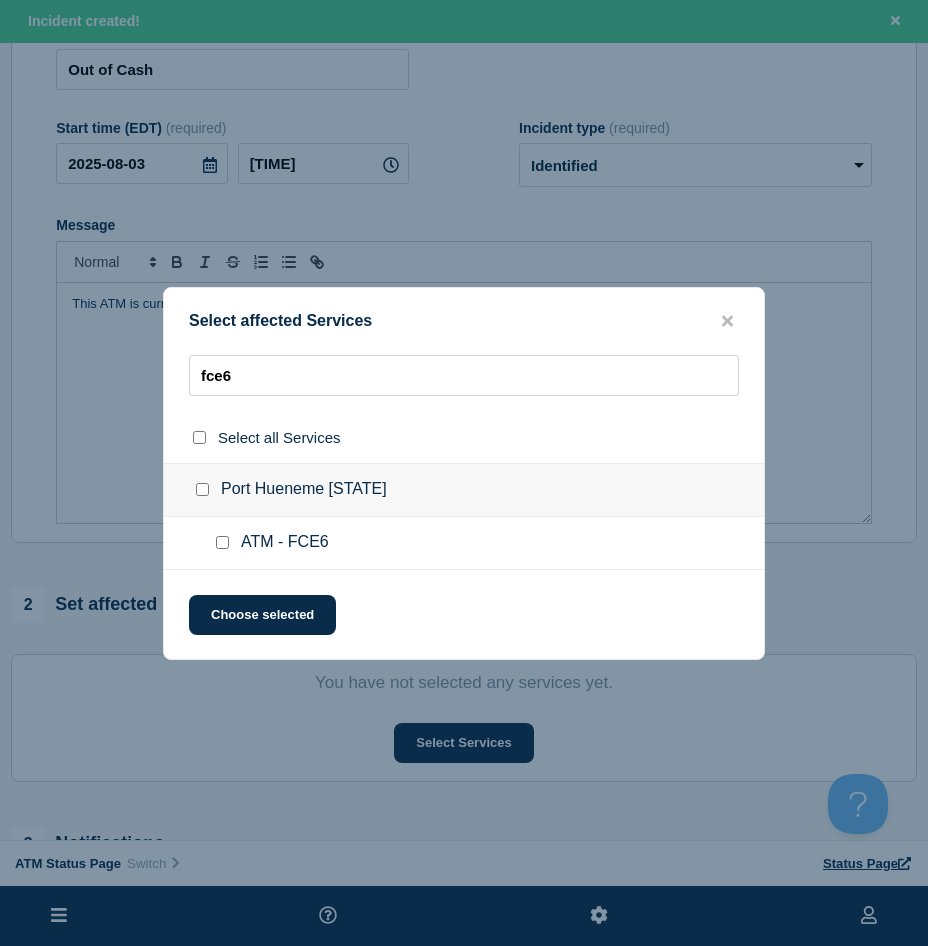 click at bounding box center [222, 542] 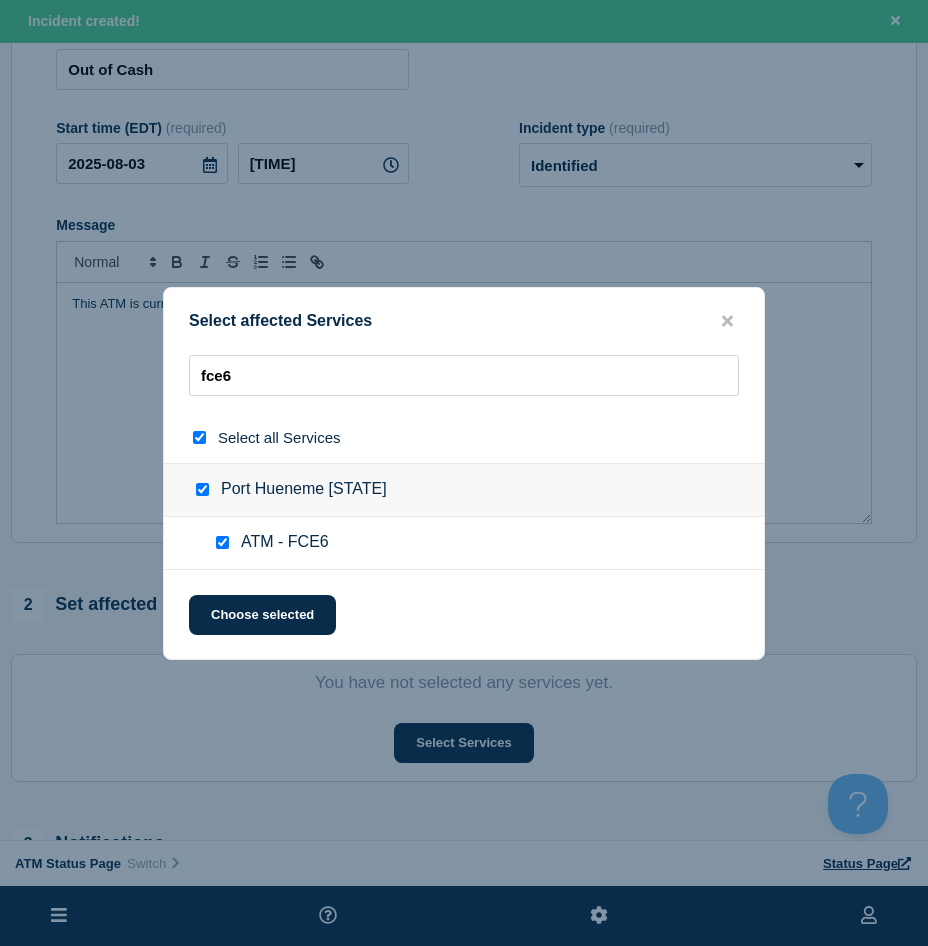 checkbox on "true" 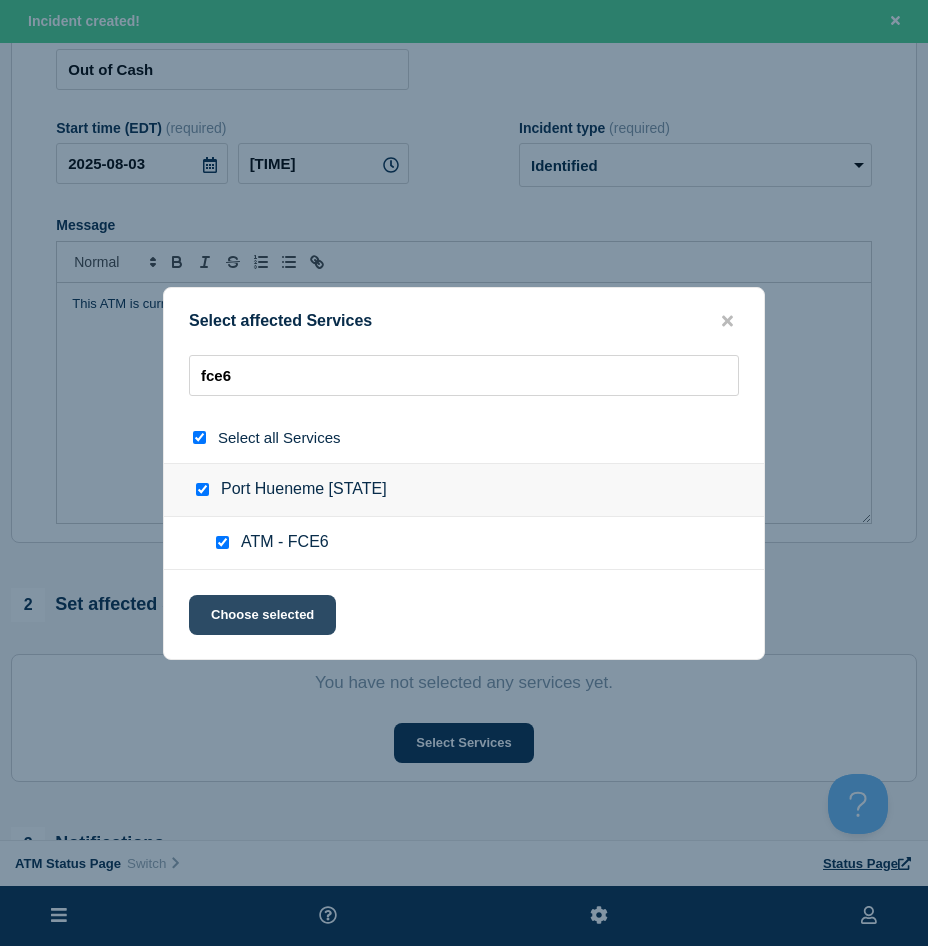 click on "Choose selected" 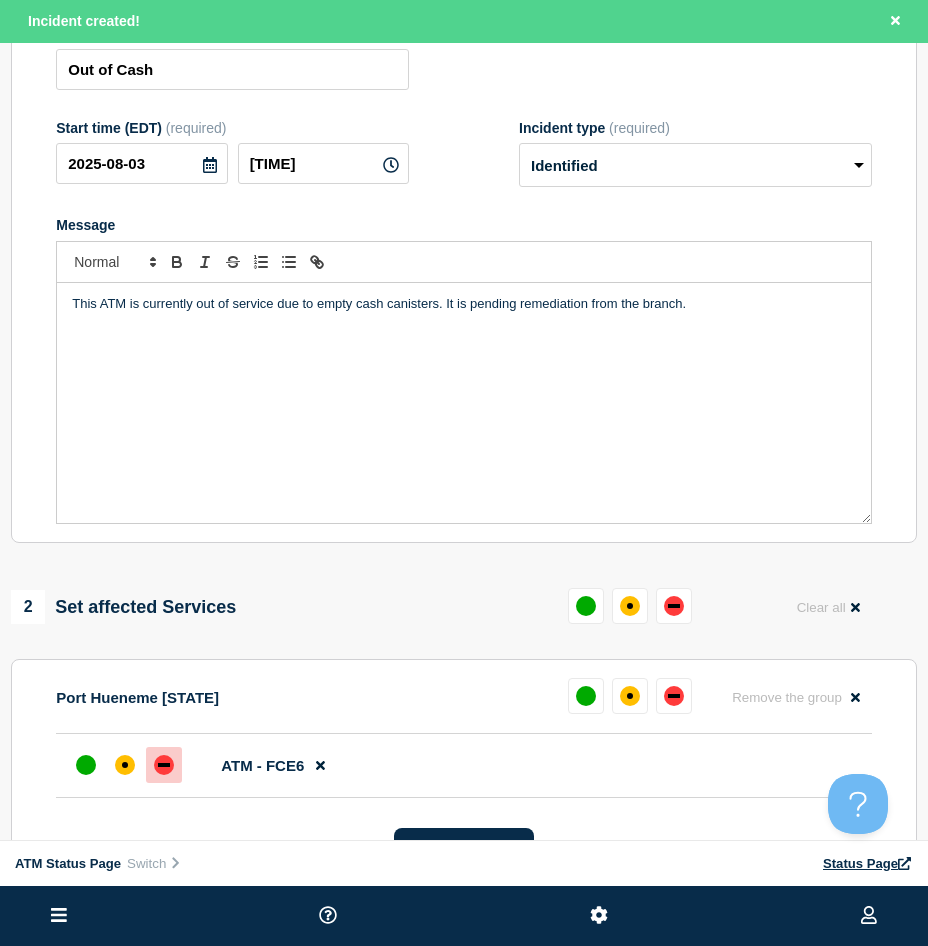 click at bounding box center (164, 765) 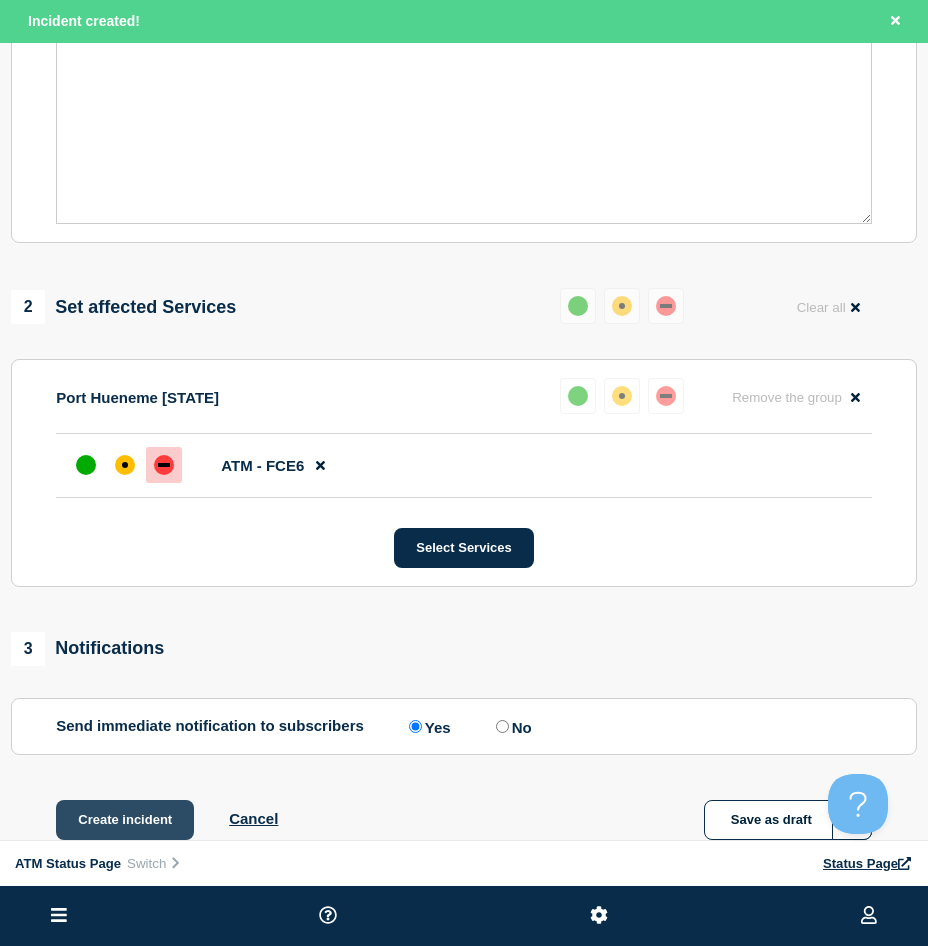 click on "Create incident" at bounding box center [125, 820] 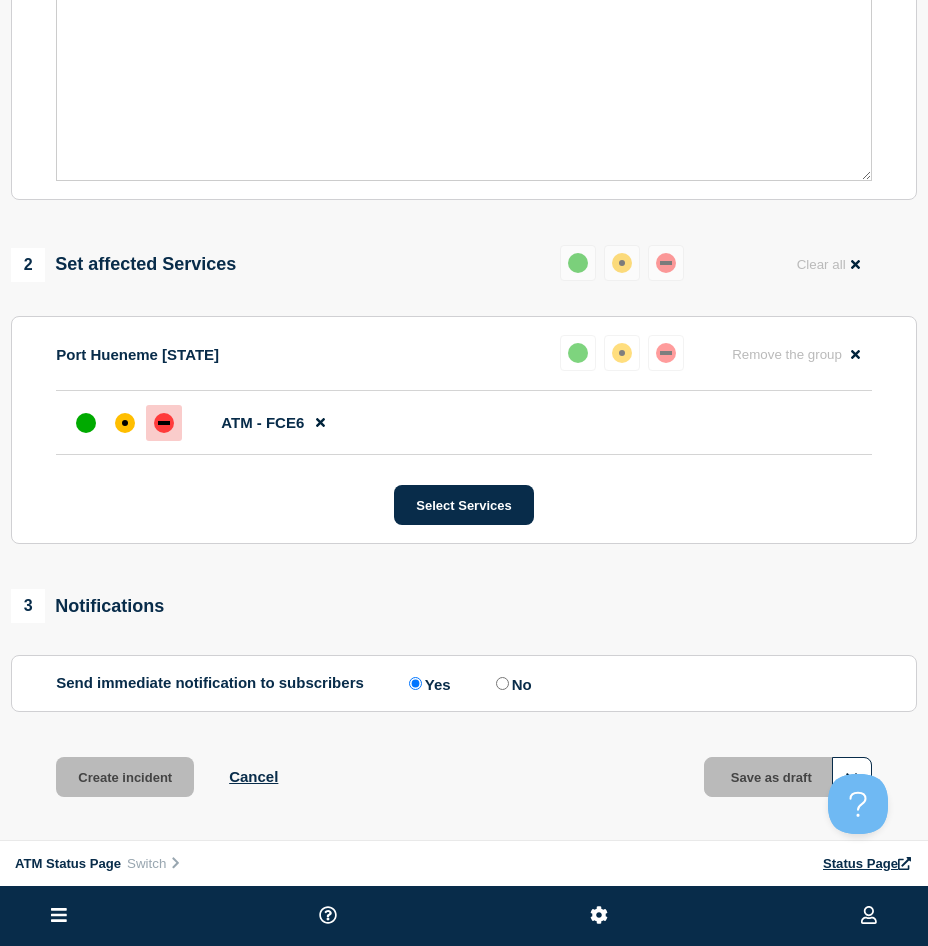 scroll, scrollTop: 457, scrollLeft: 0, axis: vertical 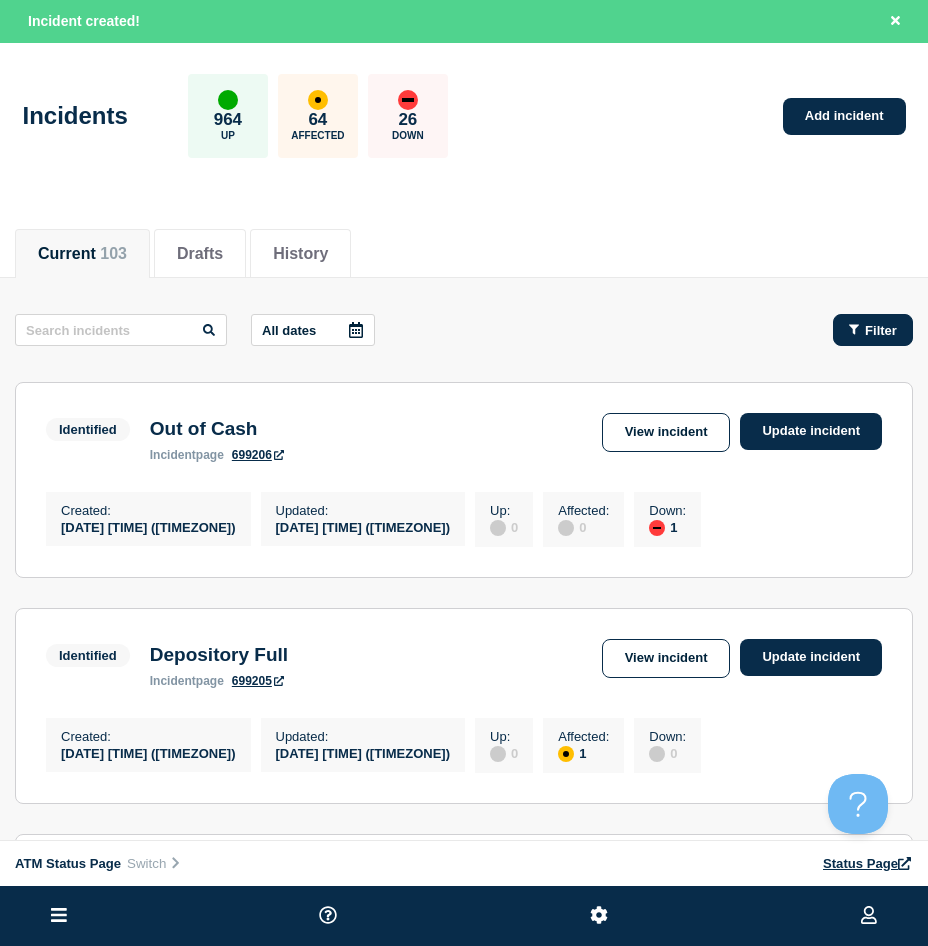 click on "Filter" at bounding box center (881, 330) 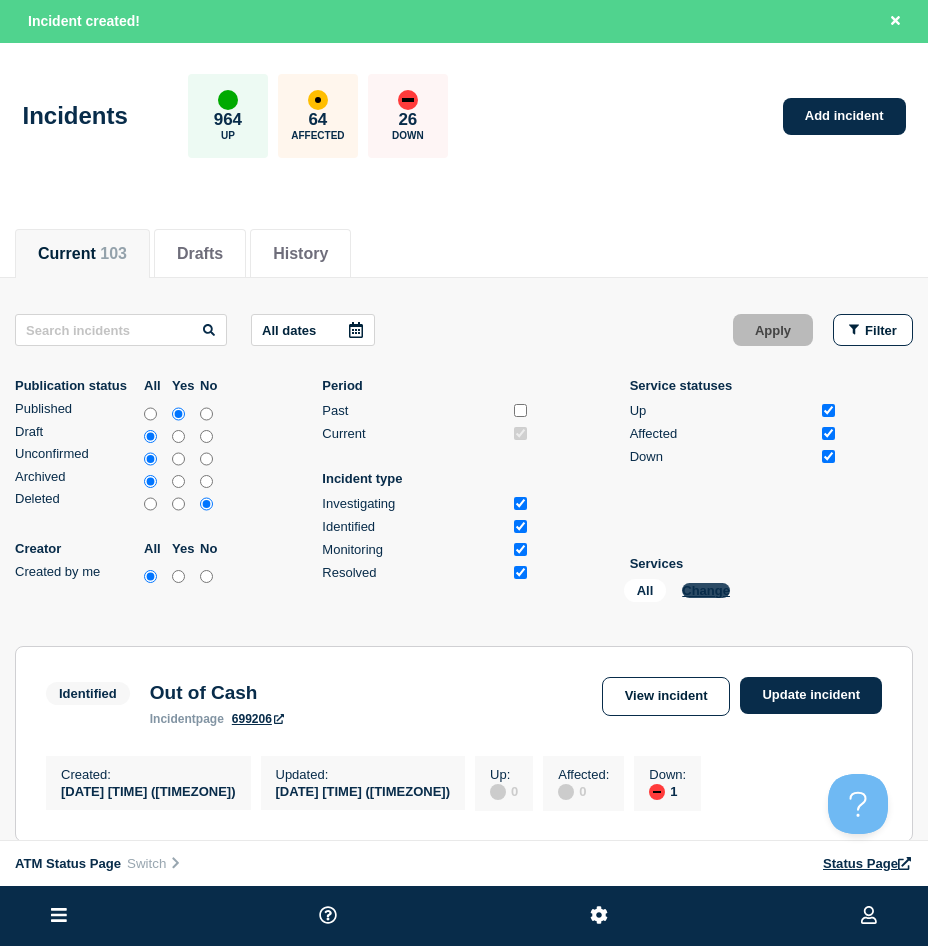click on "Change" at bounding box center (706, 590) 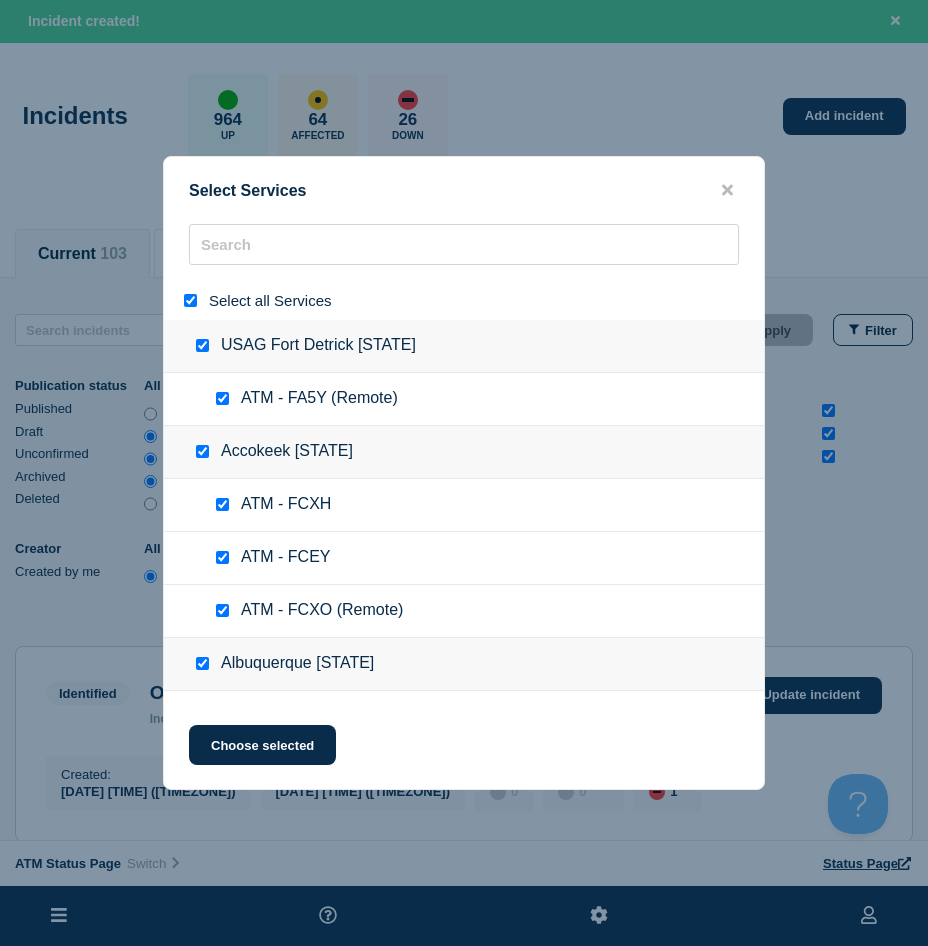 click at bounding box center (194, 300) 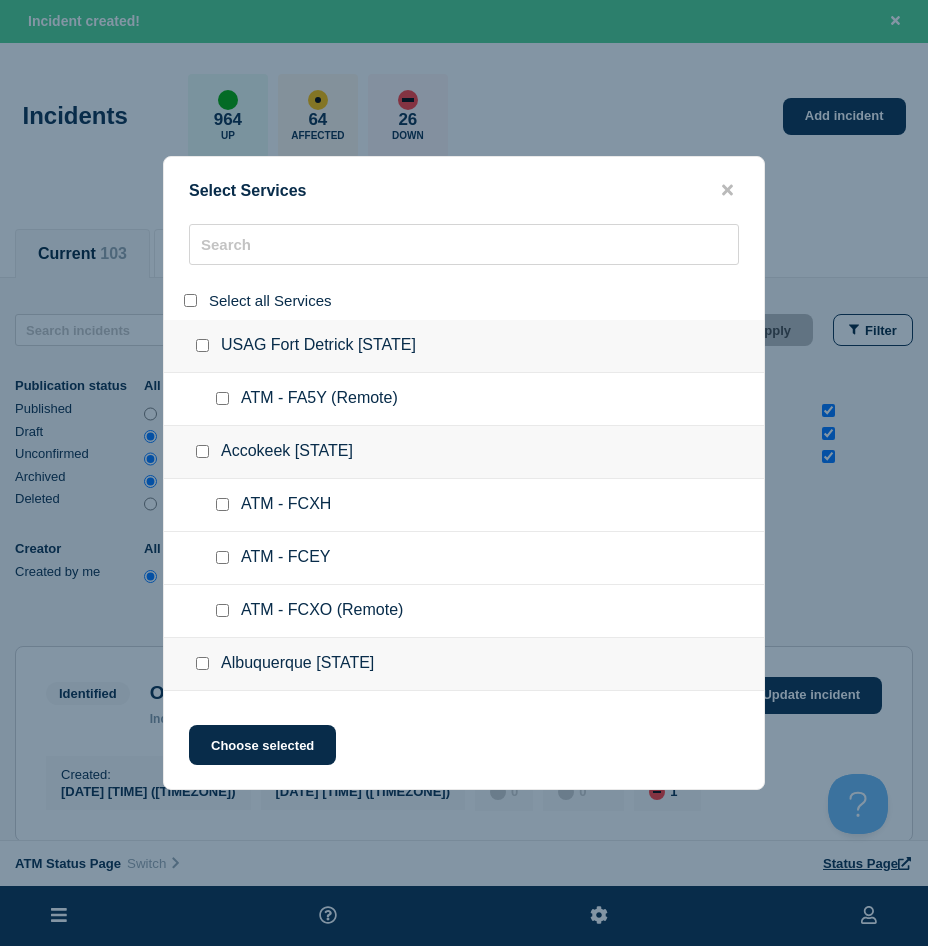 checkbox on "false" 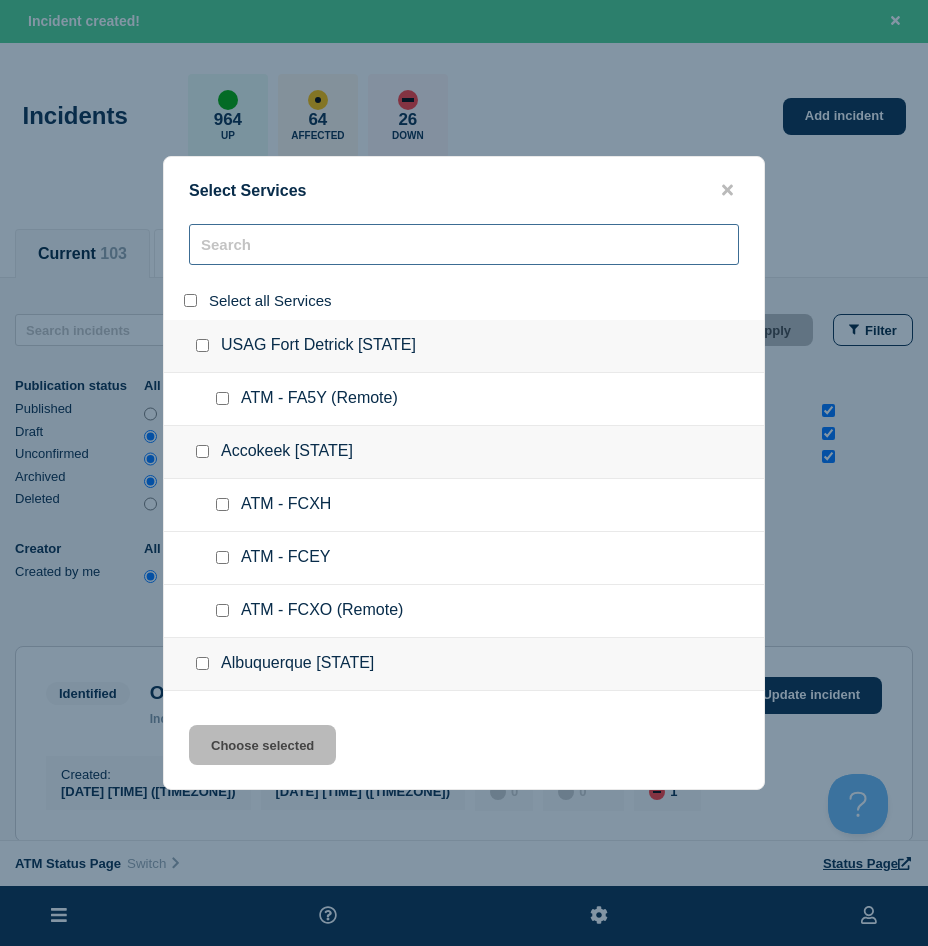 click at bounding box center (464, 244) 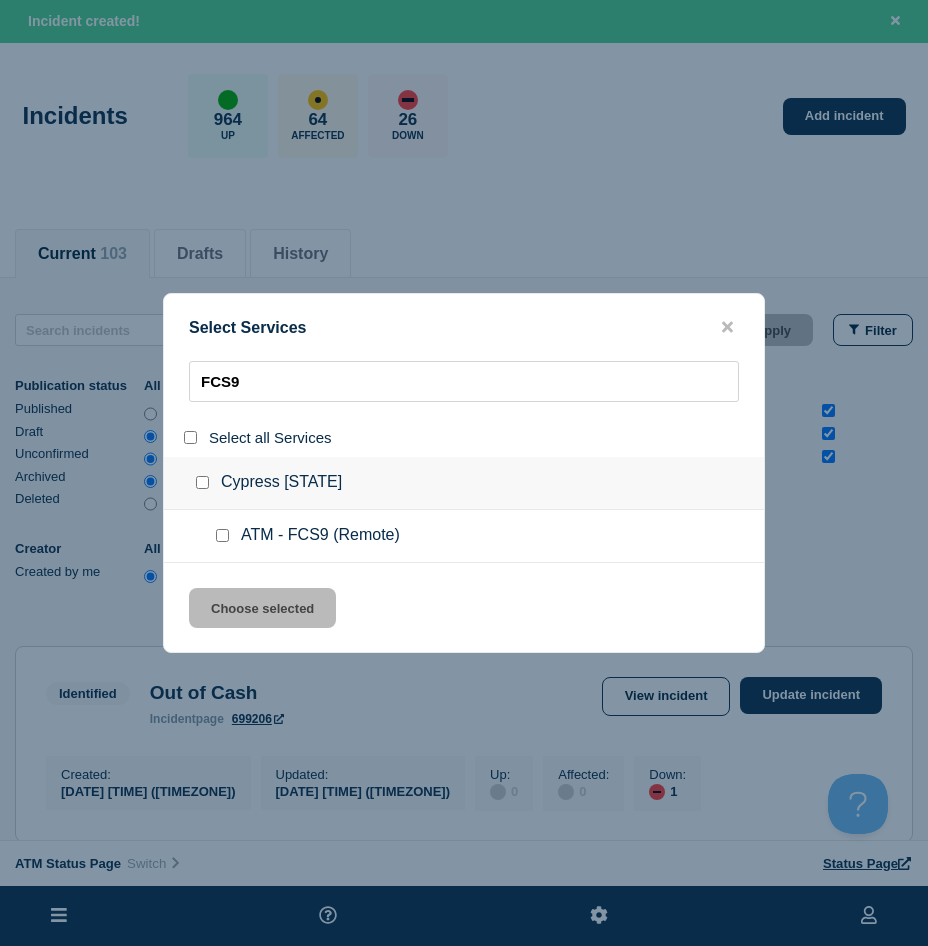 click at bounding box center [222, 535] 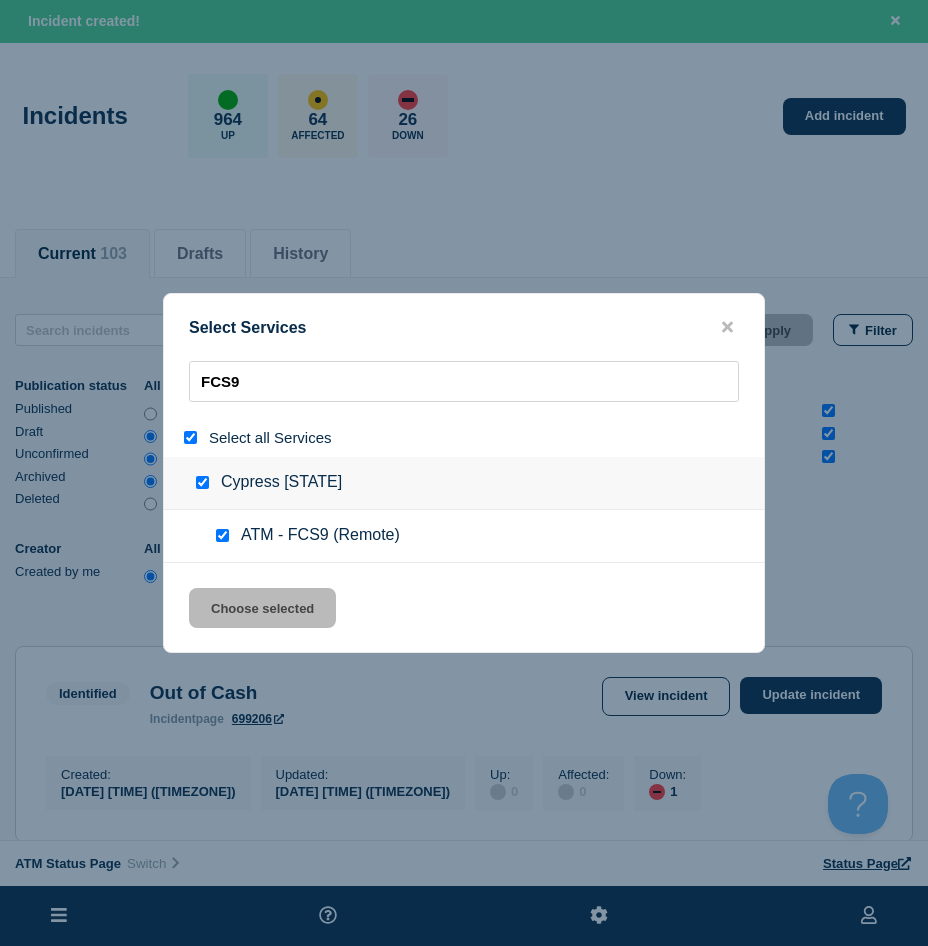 click at bounding box center [222, 535] 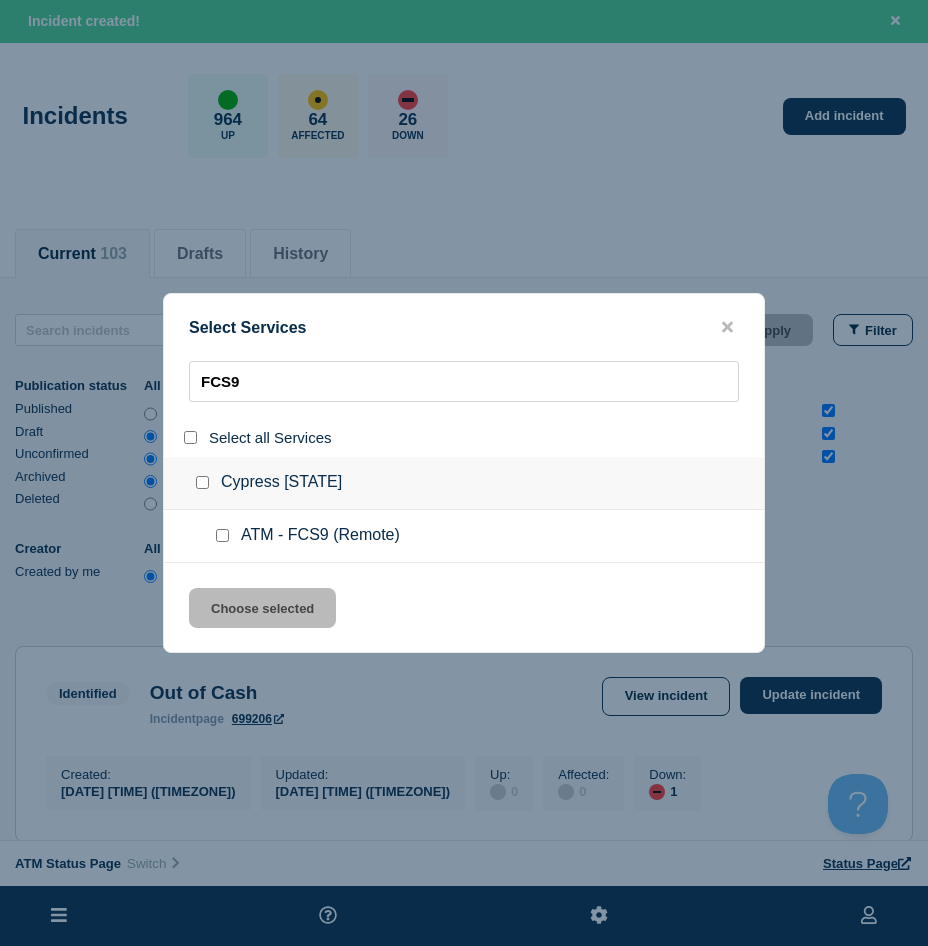 click at bounding box center (222, 535) 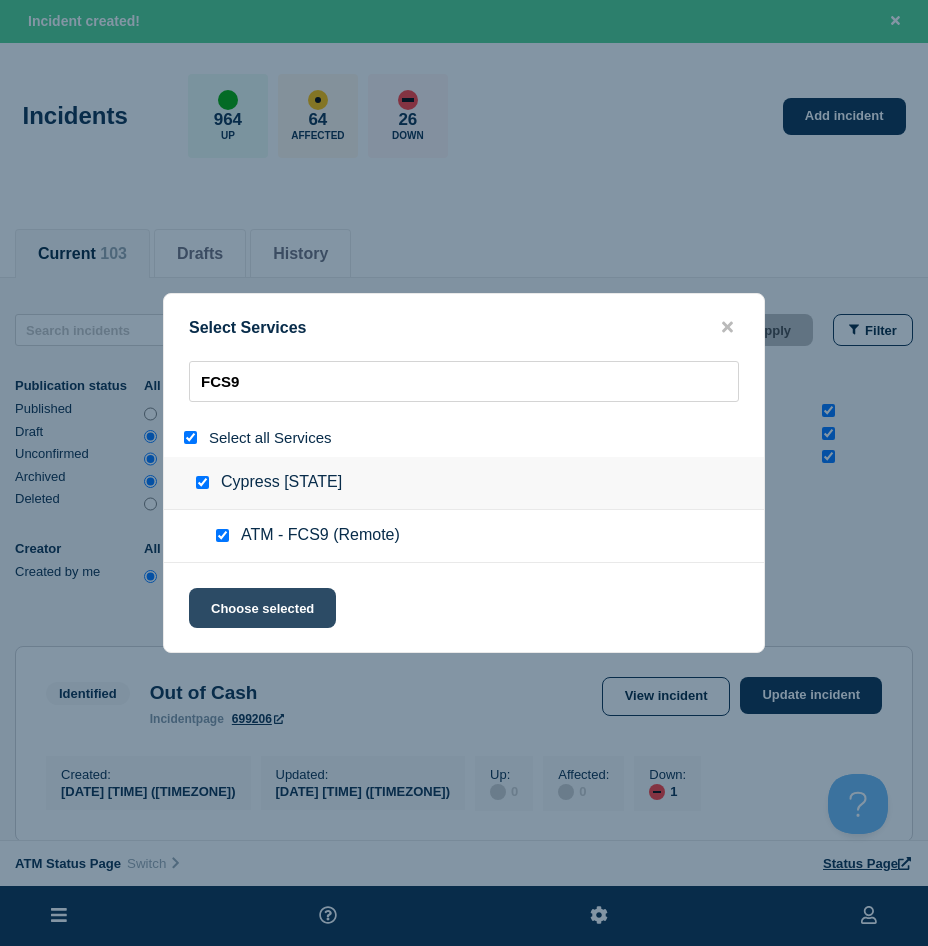 click on "Choose selected" 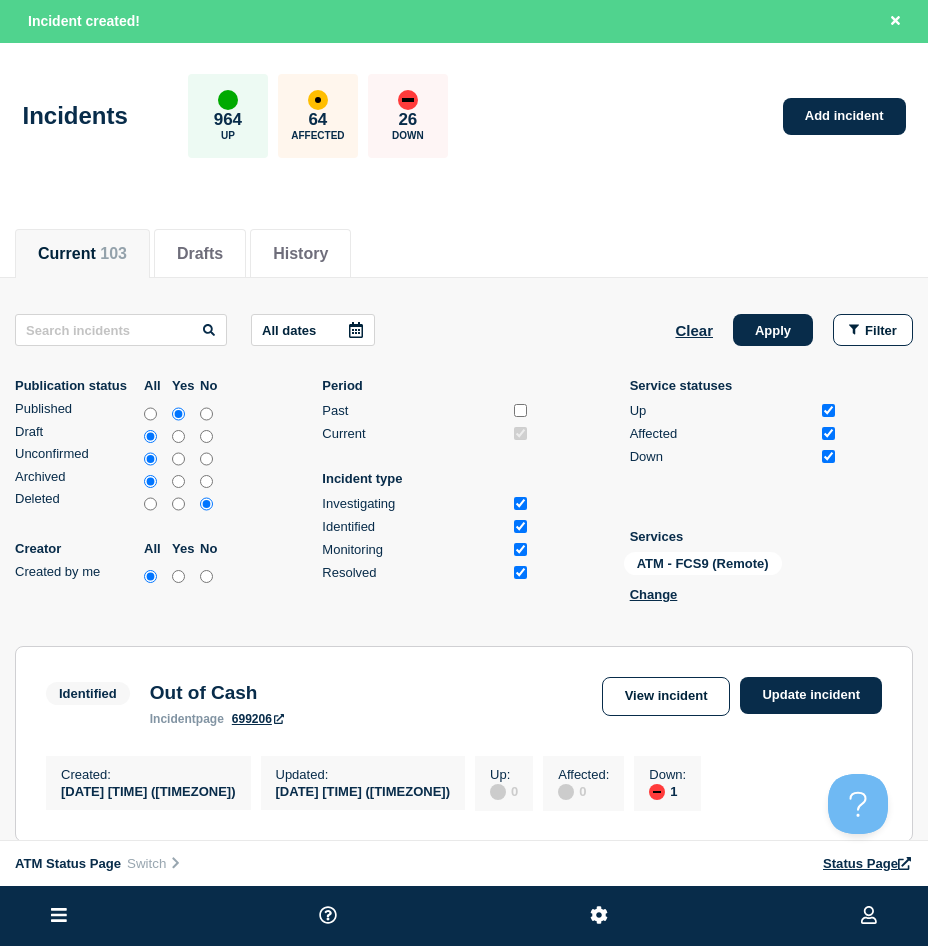 click on "All dates Clear Apply Filter Publication status All Yes No Published  Draft  Unconfirmed  Archived  Deleted  Creator All Yes No Created by me  Period Past  Current  Incident type Investigating  Identified  Monitoring  Resolved  Service statuses Up  Affected  Down  Services ATM - FCS9 (Remote)  Change" at bounding box center [464, 462] 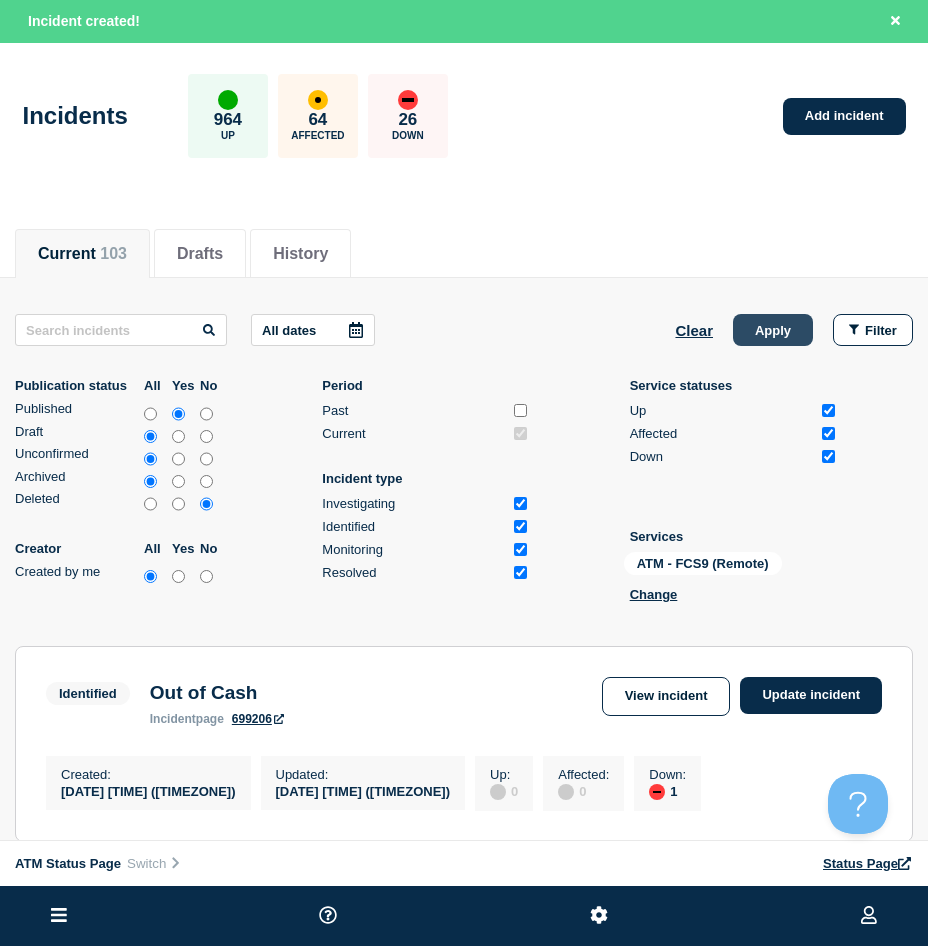 click on "Apply" 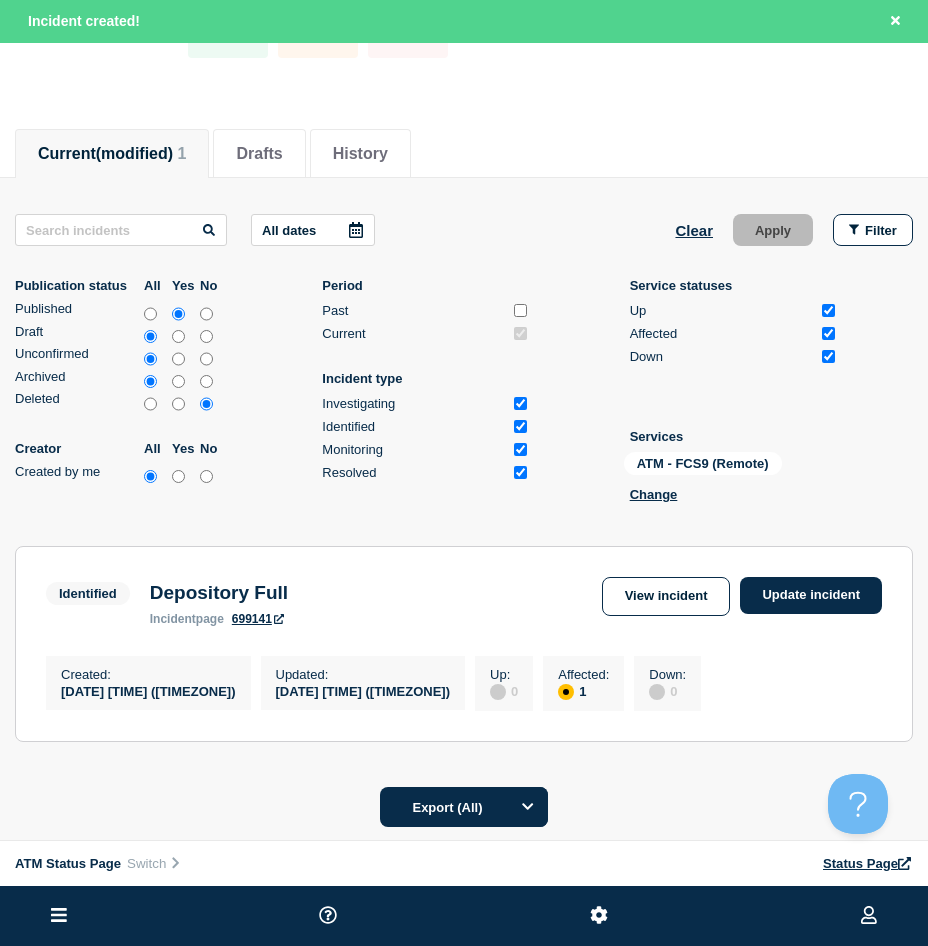 scroll, scrollTop: 0, scrollLeft: 0, axis: both 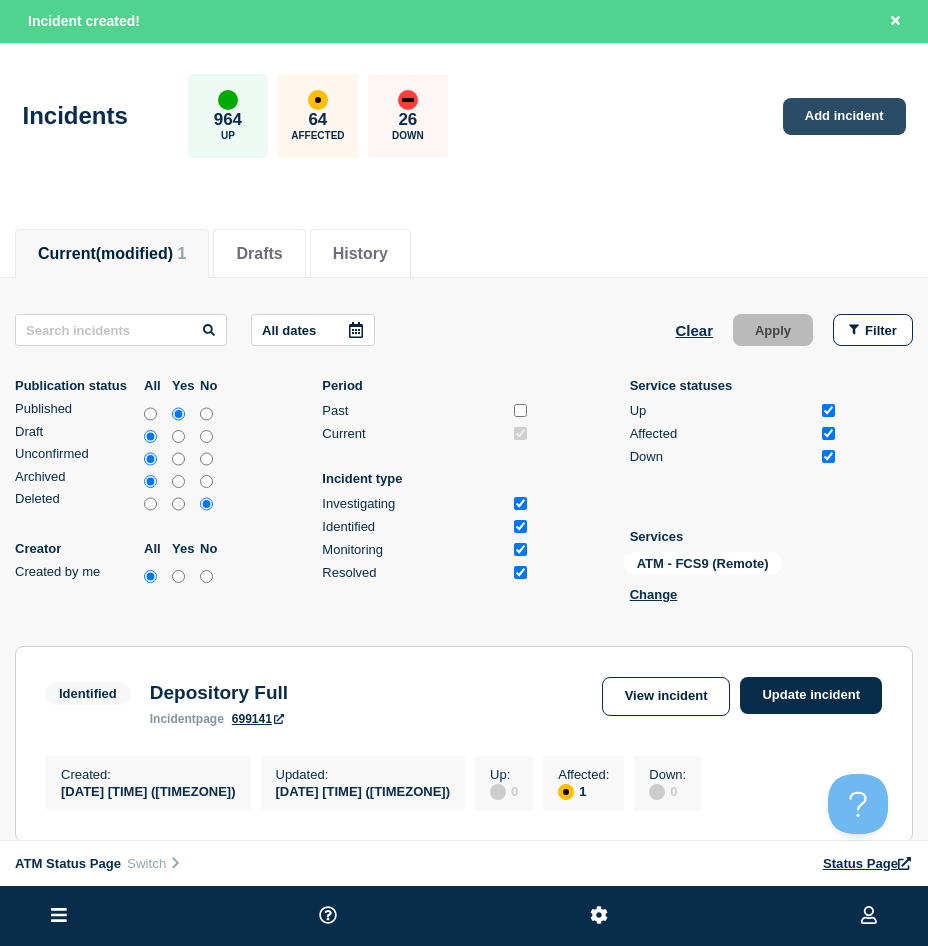 drag, startPoint x: 802, startPoint y: 147, endPoint x: 810, endPoint y: 130, distance: 18.788294 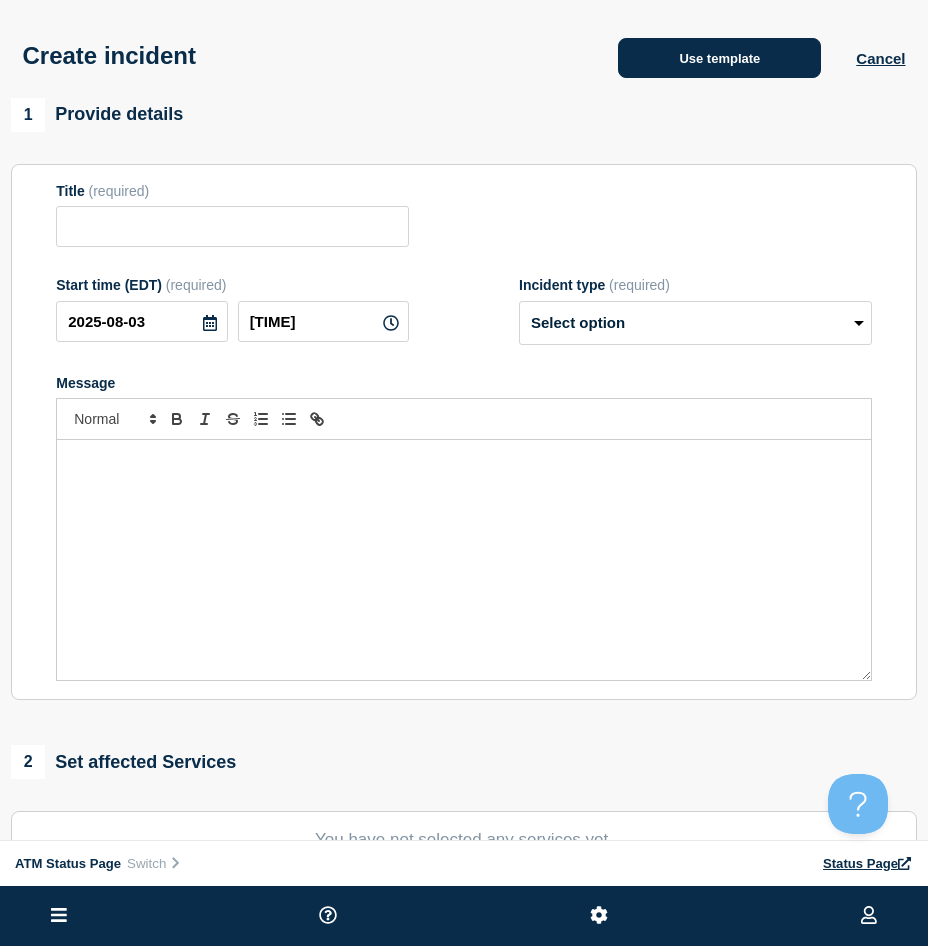 click on "Use template" at bounding box center (719, 58) 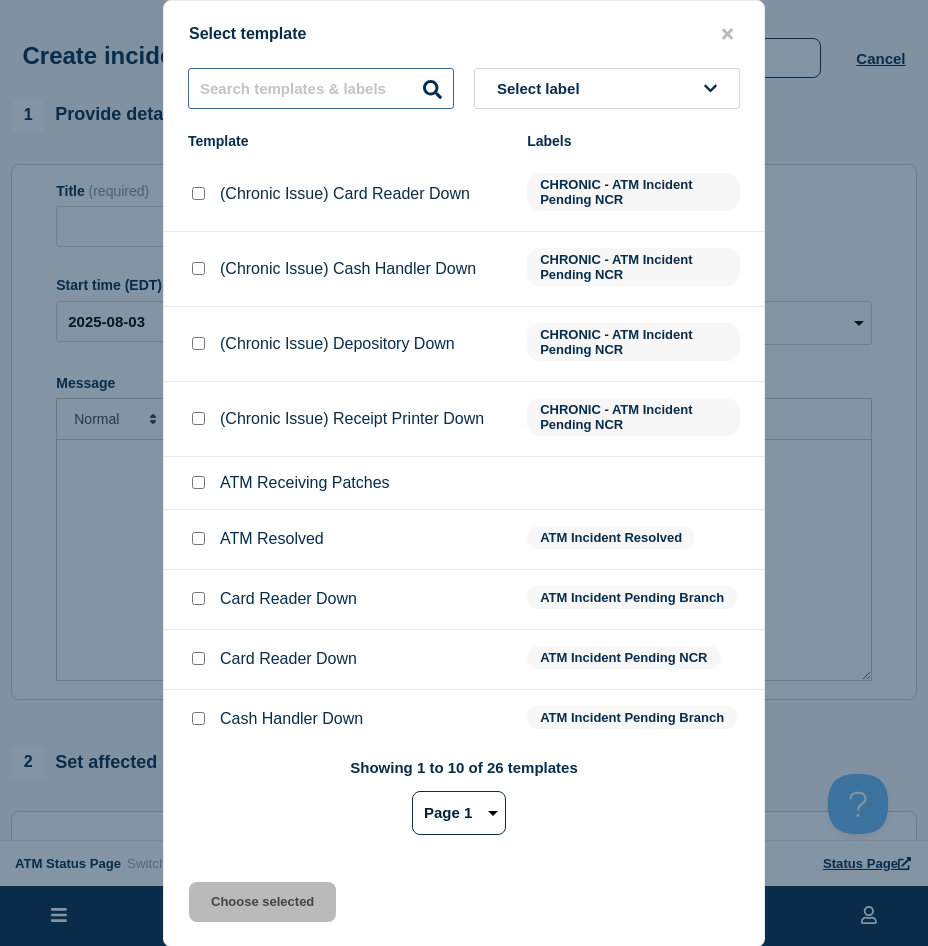 click at bounding box center (321, 88) 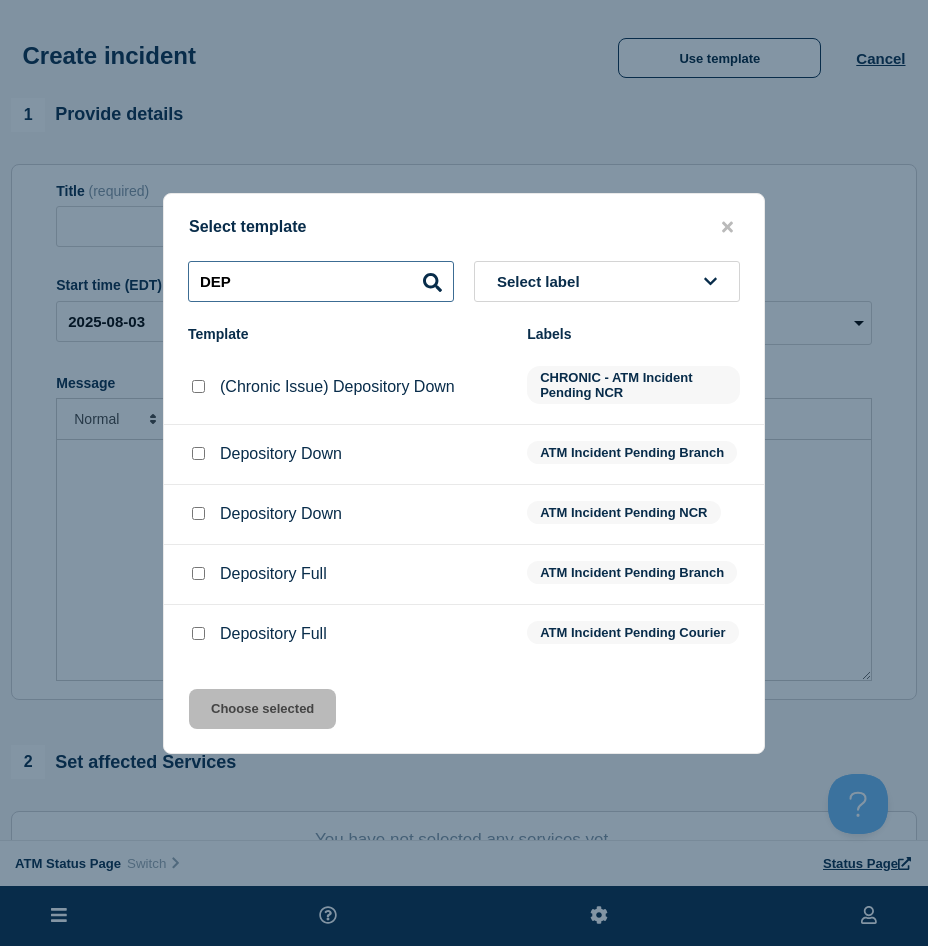click on "DEP" at bounding box center (321, 281) 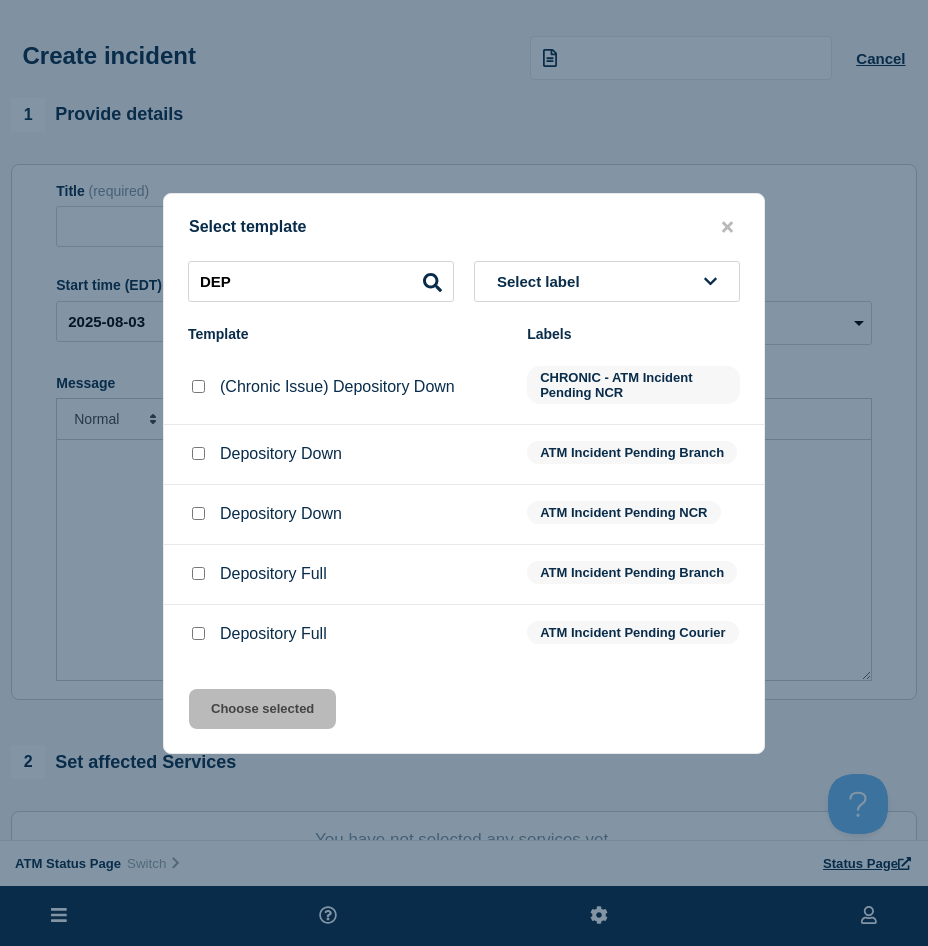 click at bounding box center [198, 513] 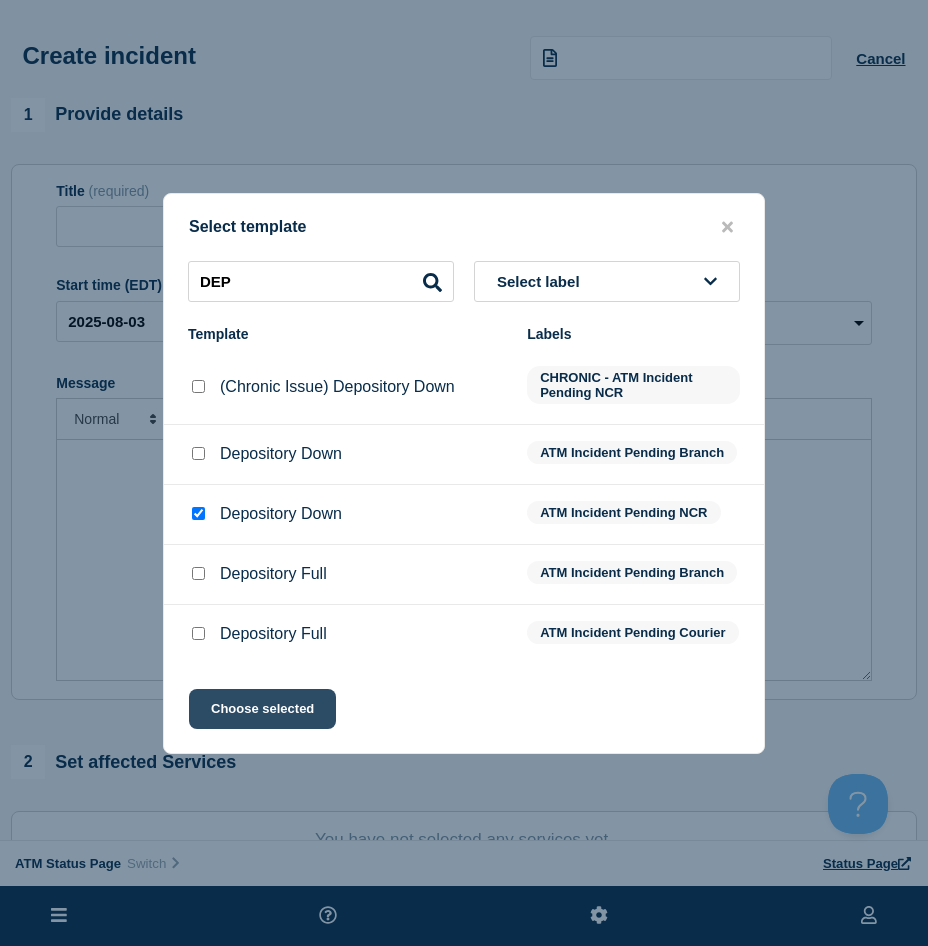 click on "Choose selected" 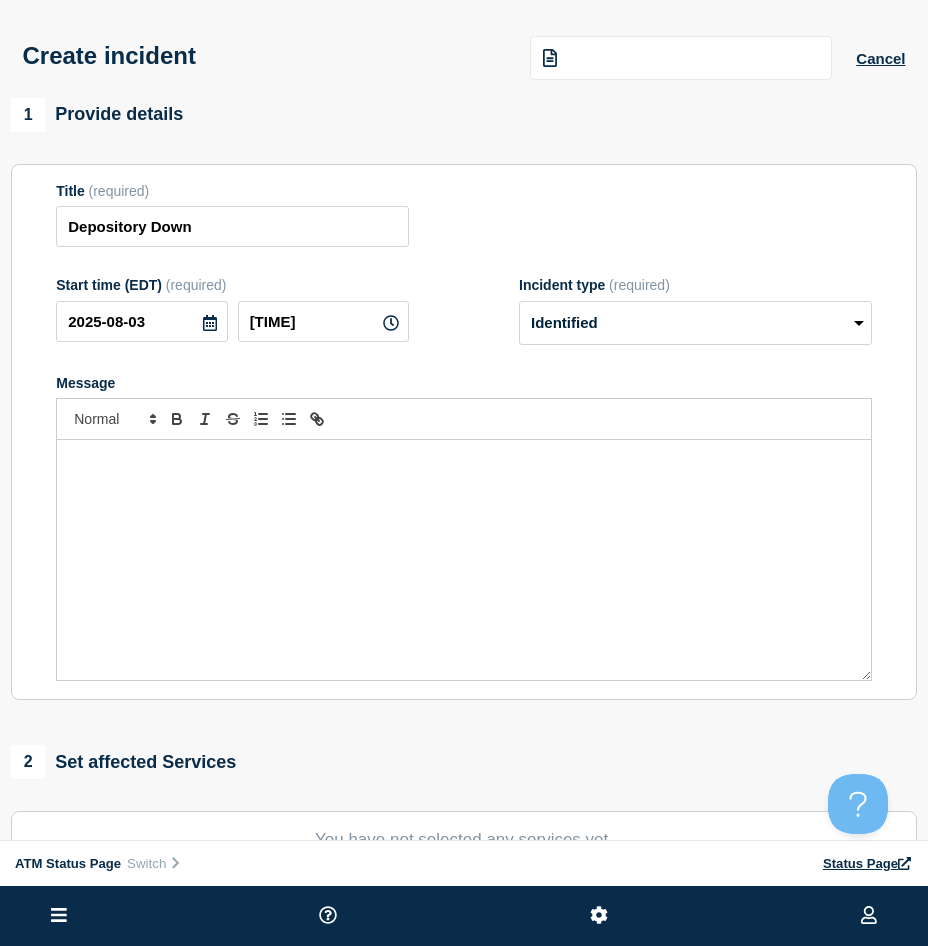 scroll, scrollTop: 200, scrollLeft: 0, axis: vertical 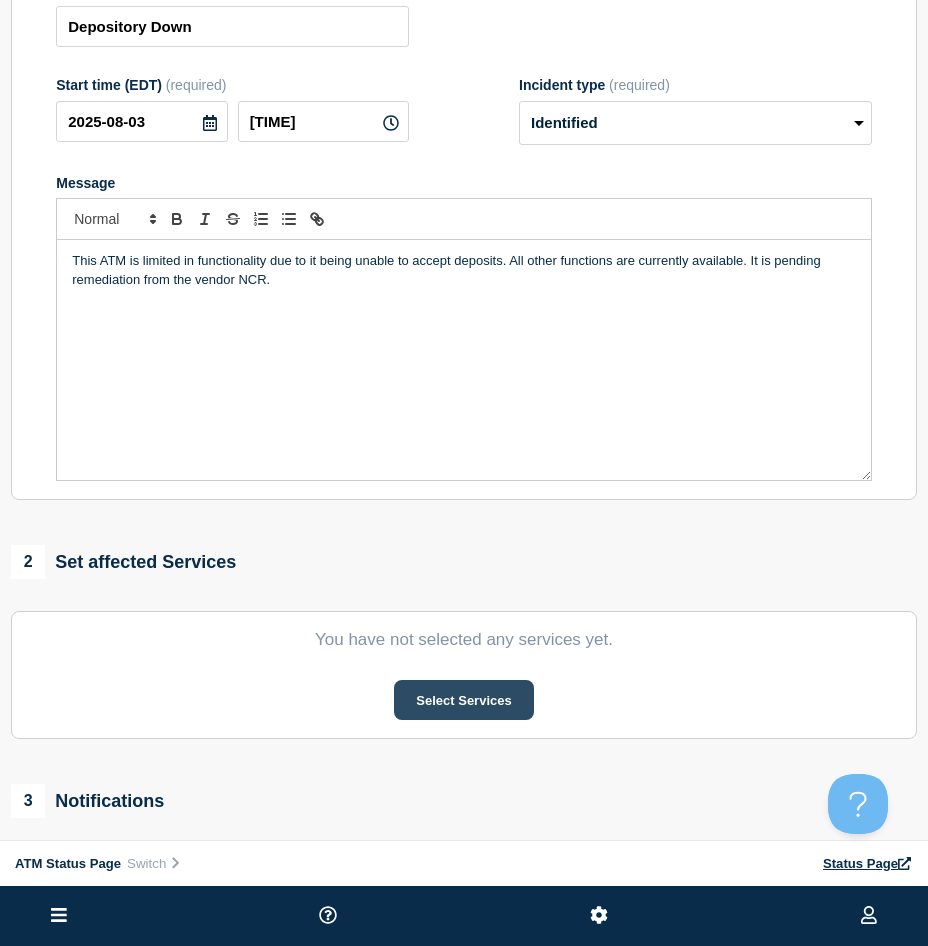 click on "Select Services" at bounding box center [463, 700] 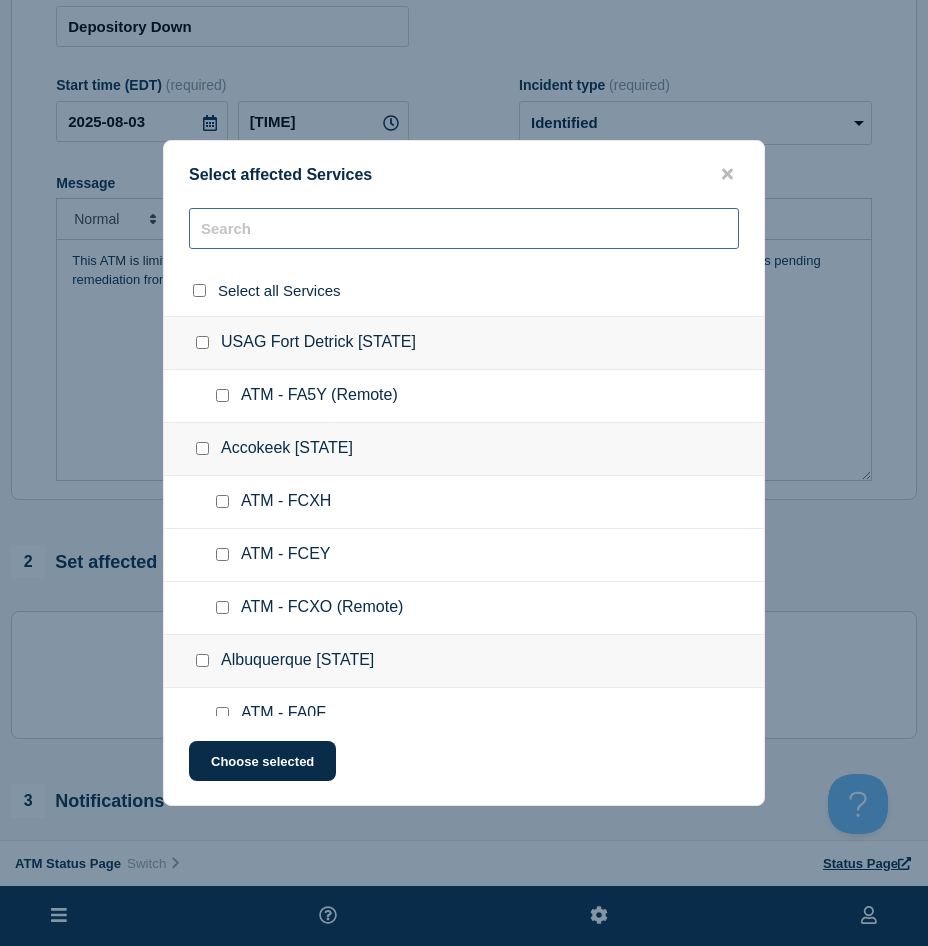 click at bounding box center (464, 228) 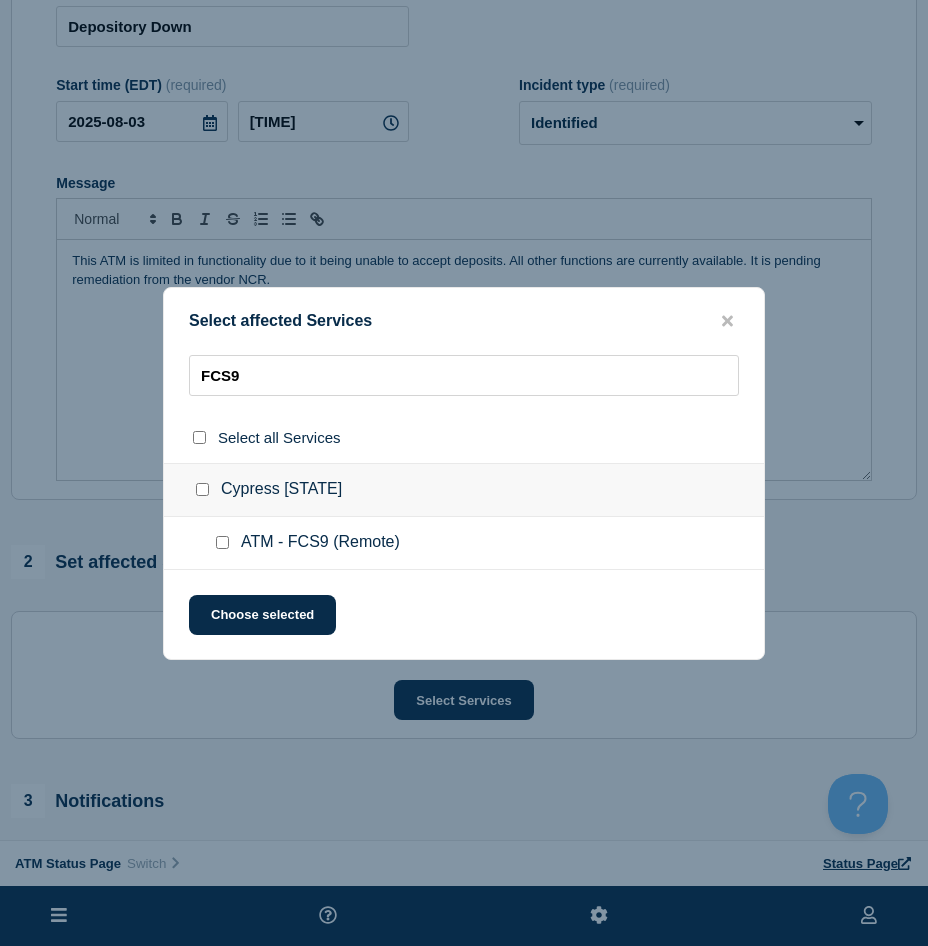 click at bounding box center [222, 542] 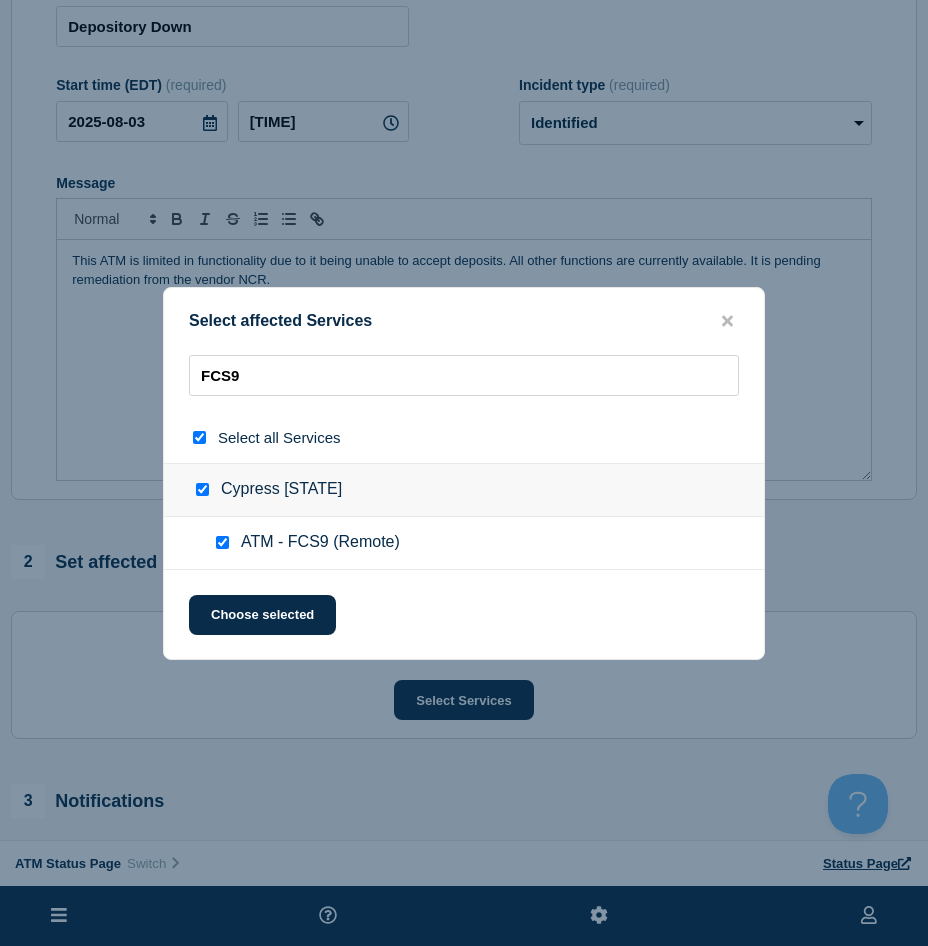 click on "Select affected Services FCS9 Select all Services Cypress [STATE] ATM - FCS9 (Remote) Choose selected" at bounding box center (464, 473) 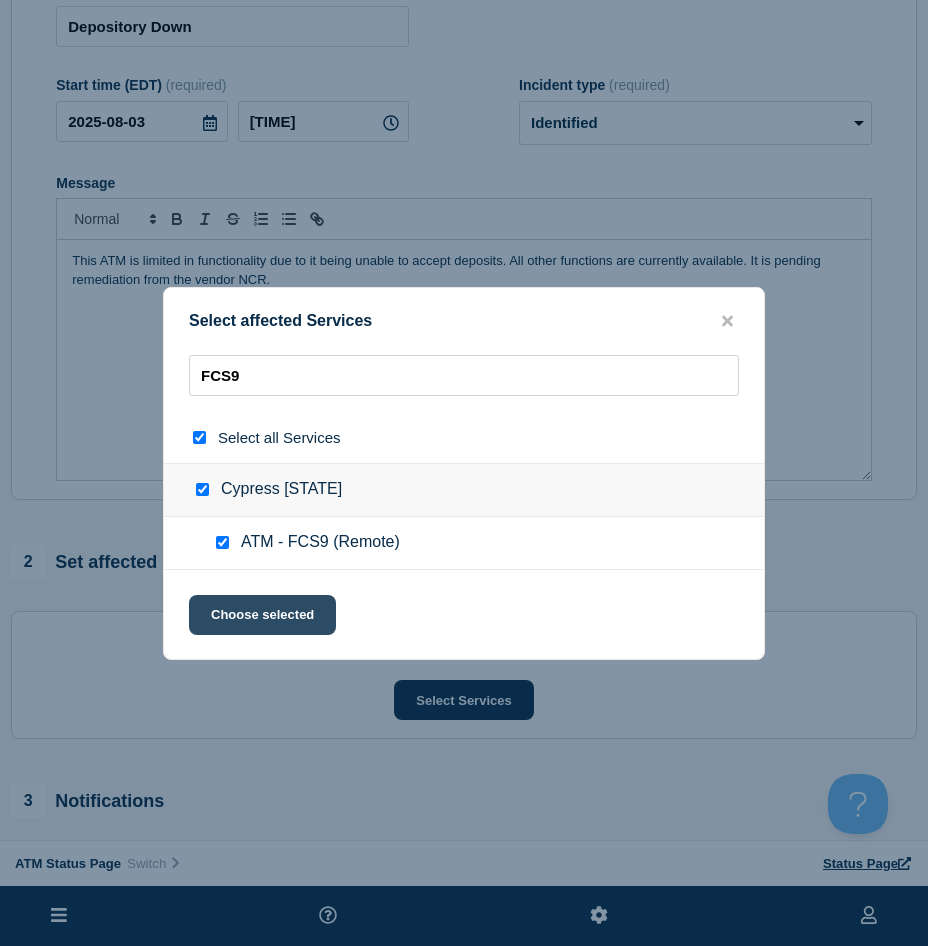 click on "Choose selected" 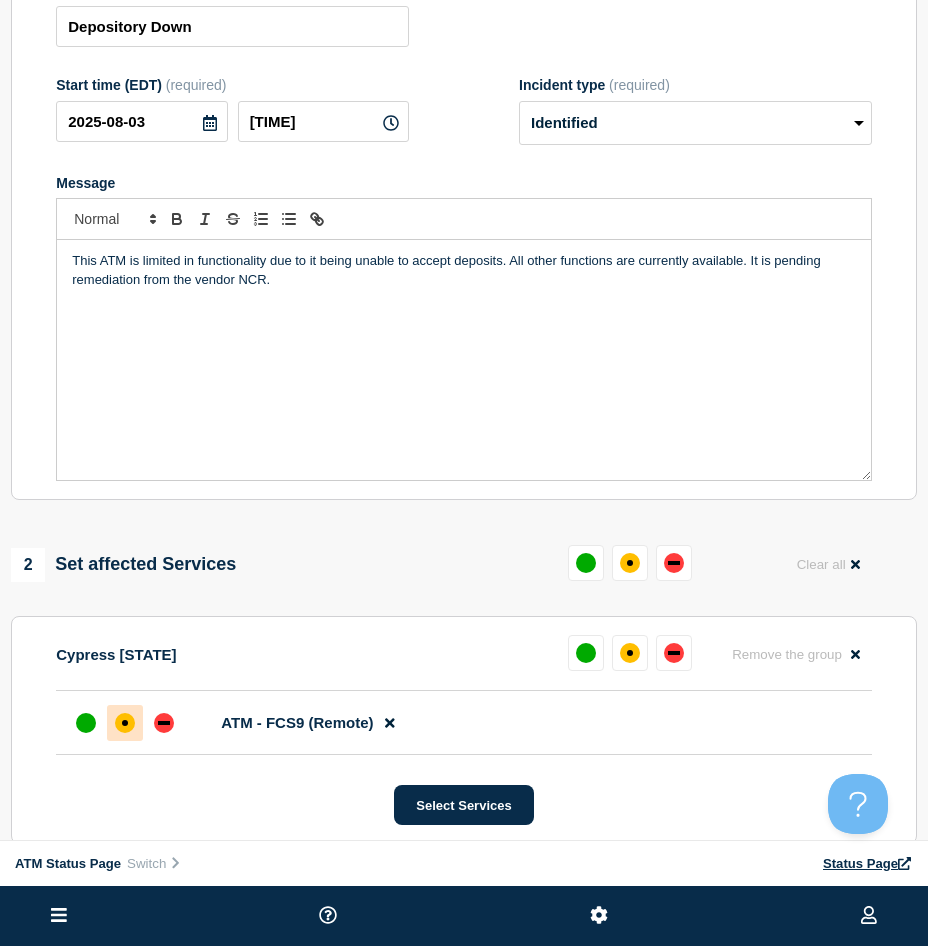click at bounding box center (125, 723) 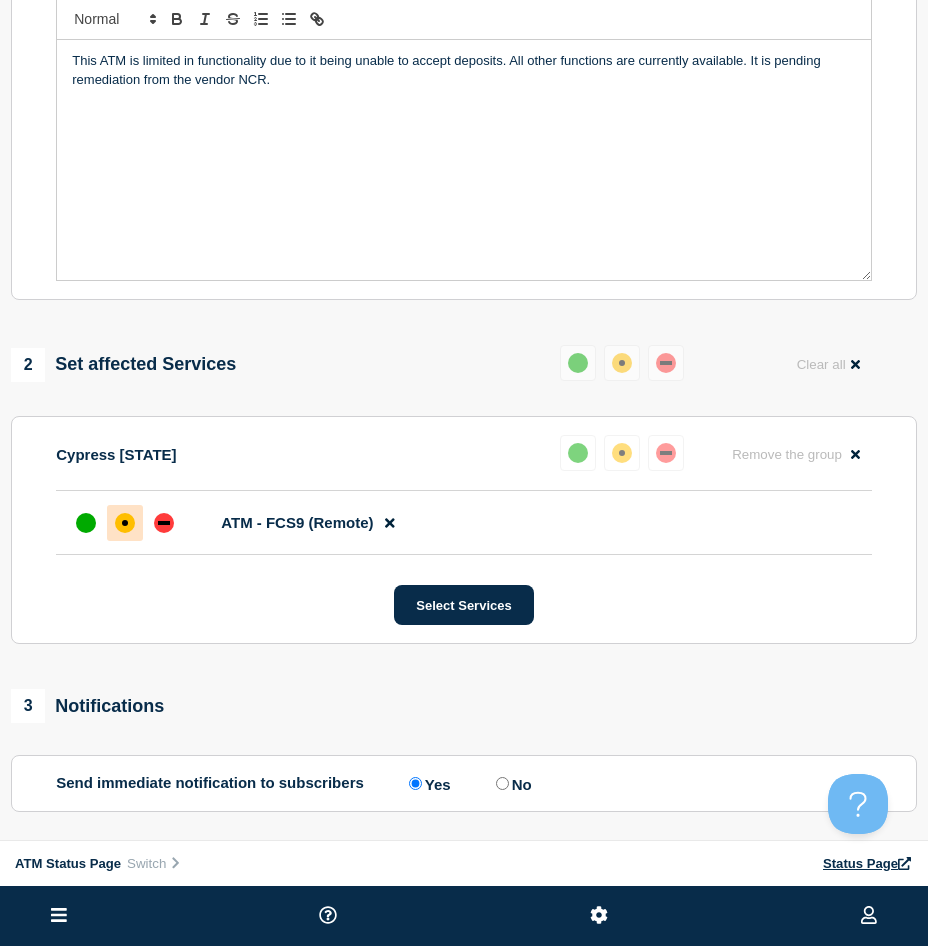 scroll, scrollTop: 578, scrollLeft: 0, axis: vertical 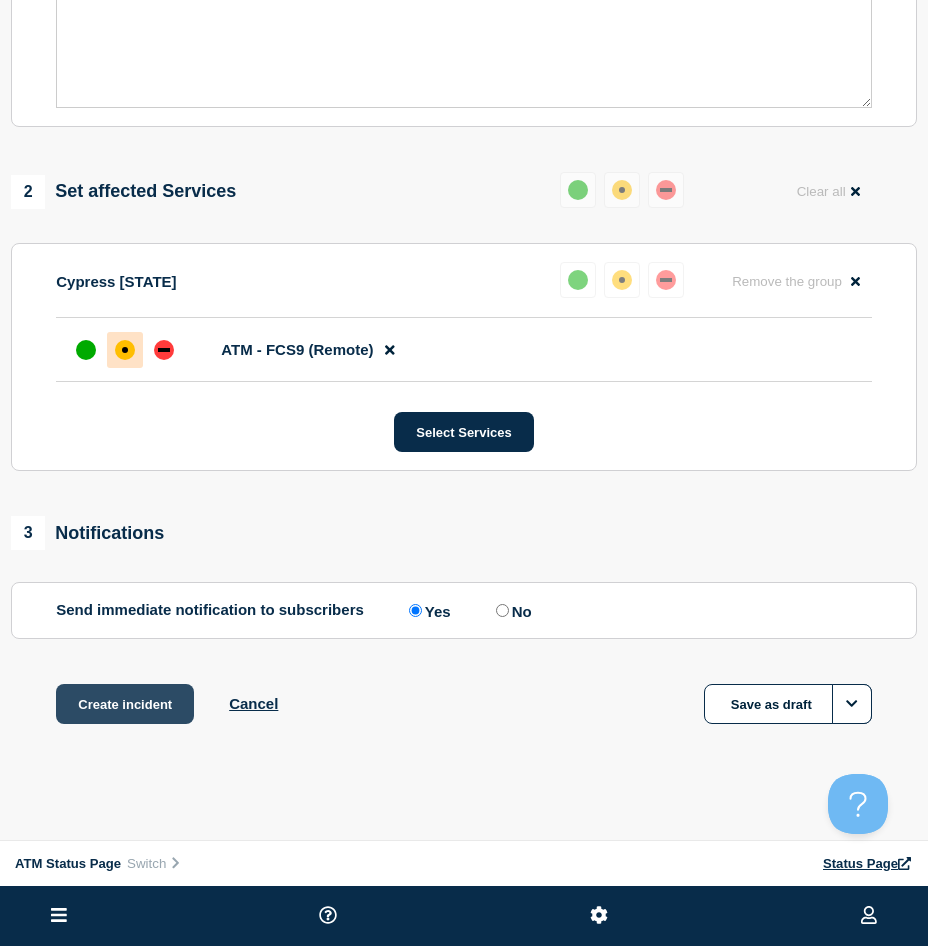 click on "Create incident" at bounding box center (125, 704) 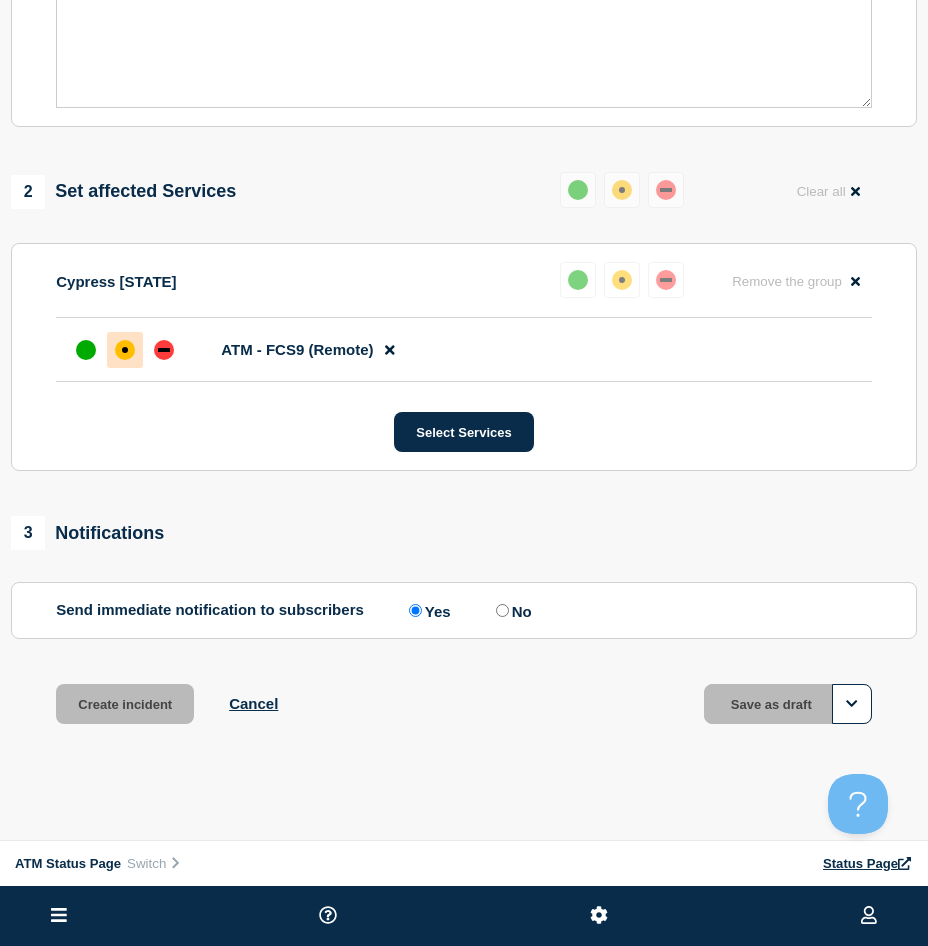 scroll, scrollTop: 0, scrollLeft: 0, axis: both 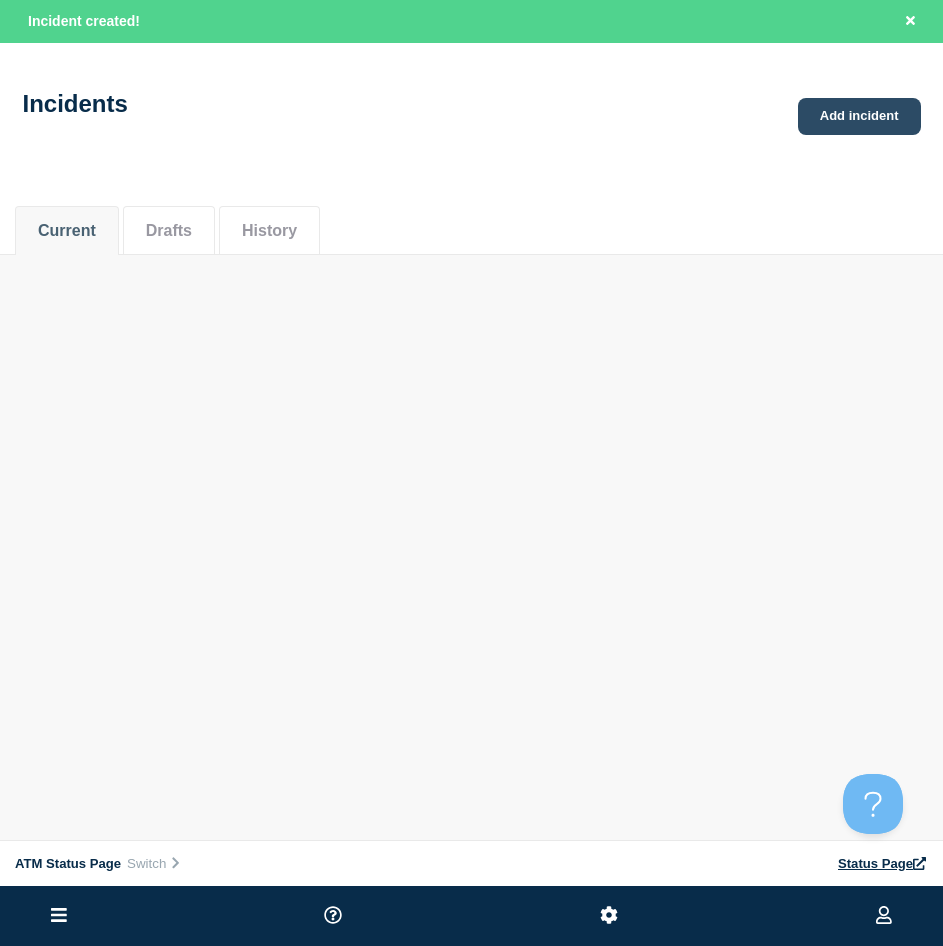 click on "Add incident" 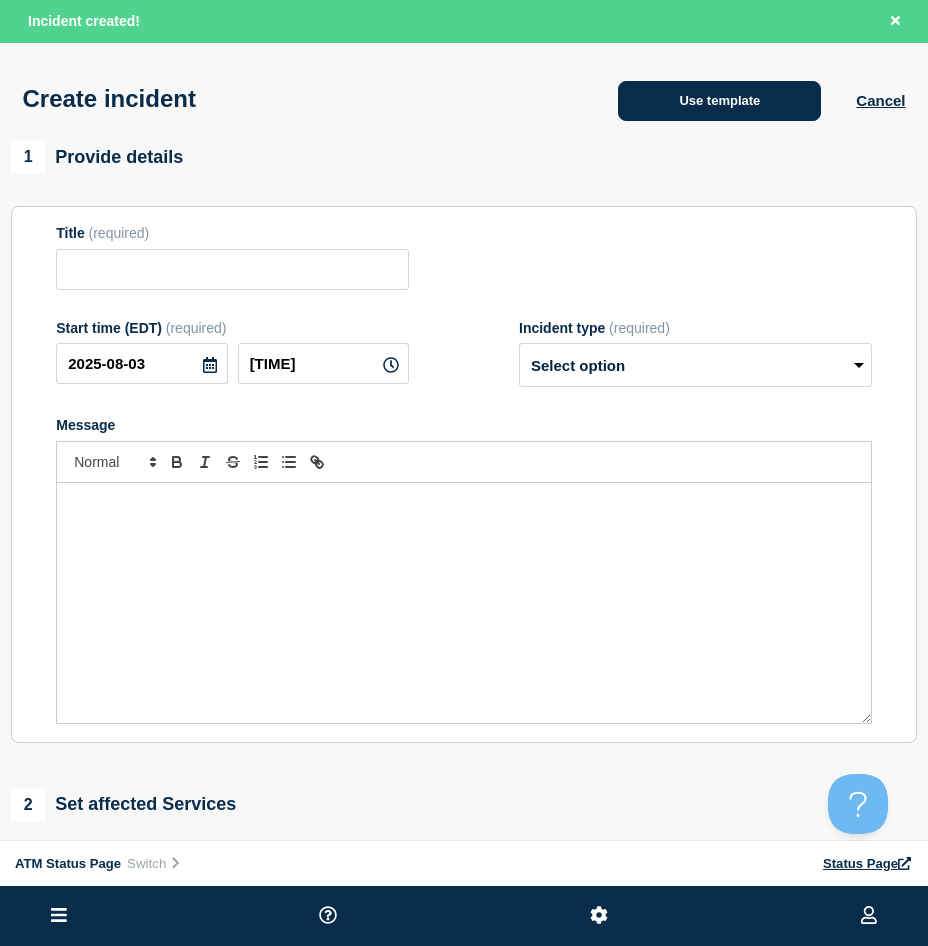 click on "Use template" at bounding box center [719, 101] 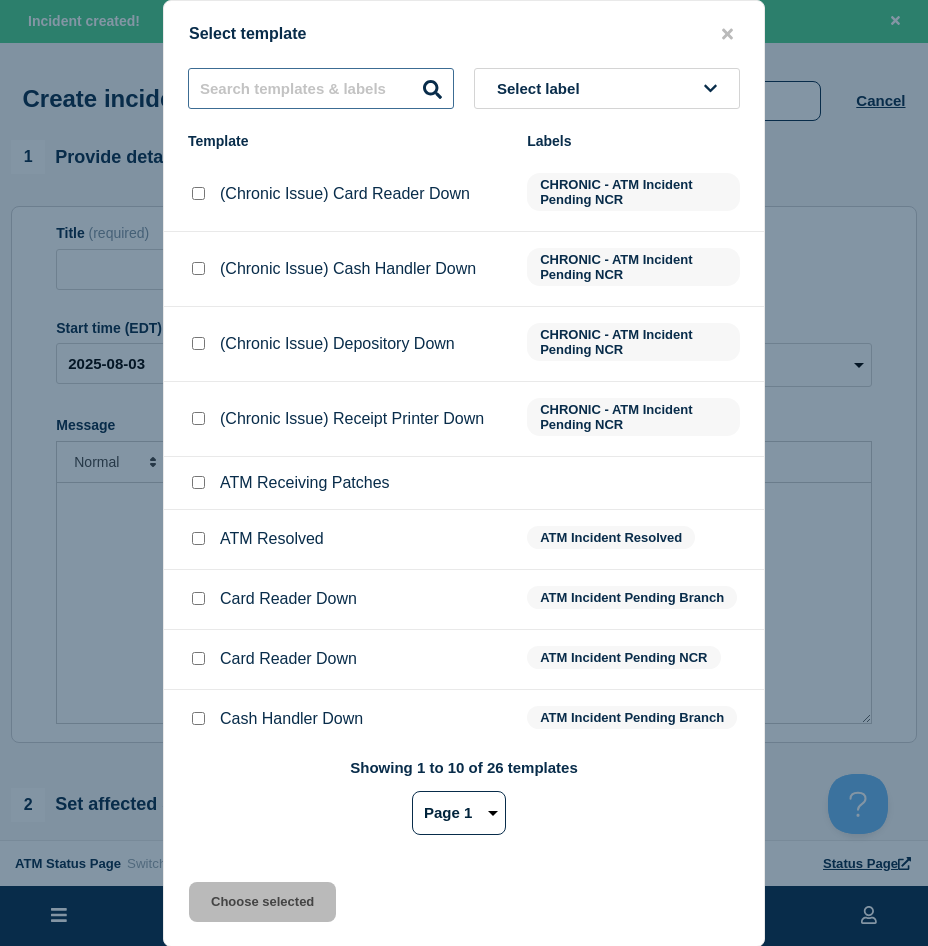 click at bounding box center [321, 88] 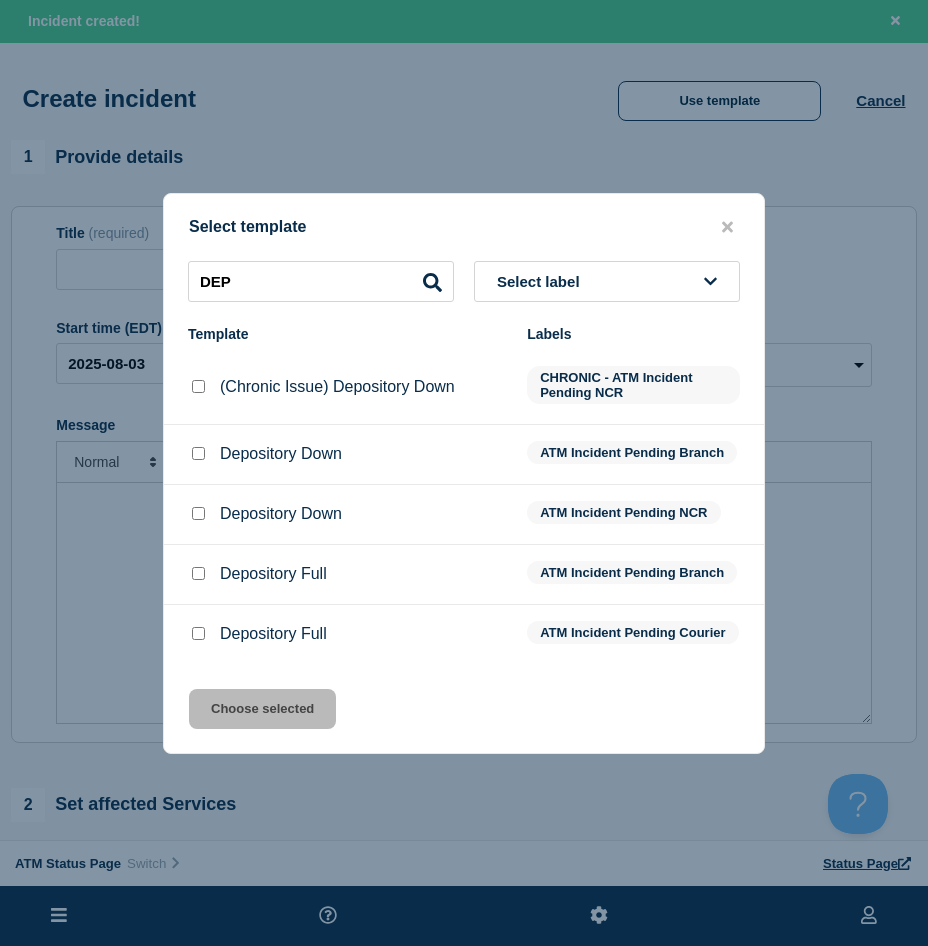 click at bounding box center (198, 453) 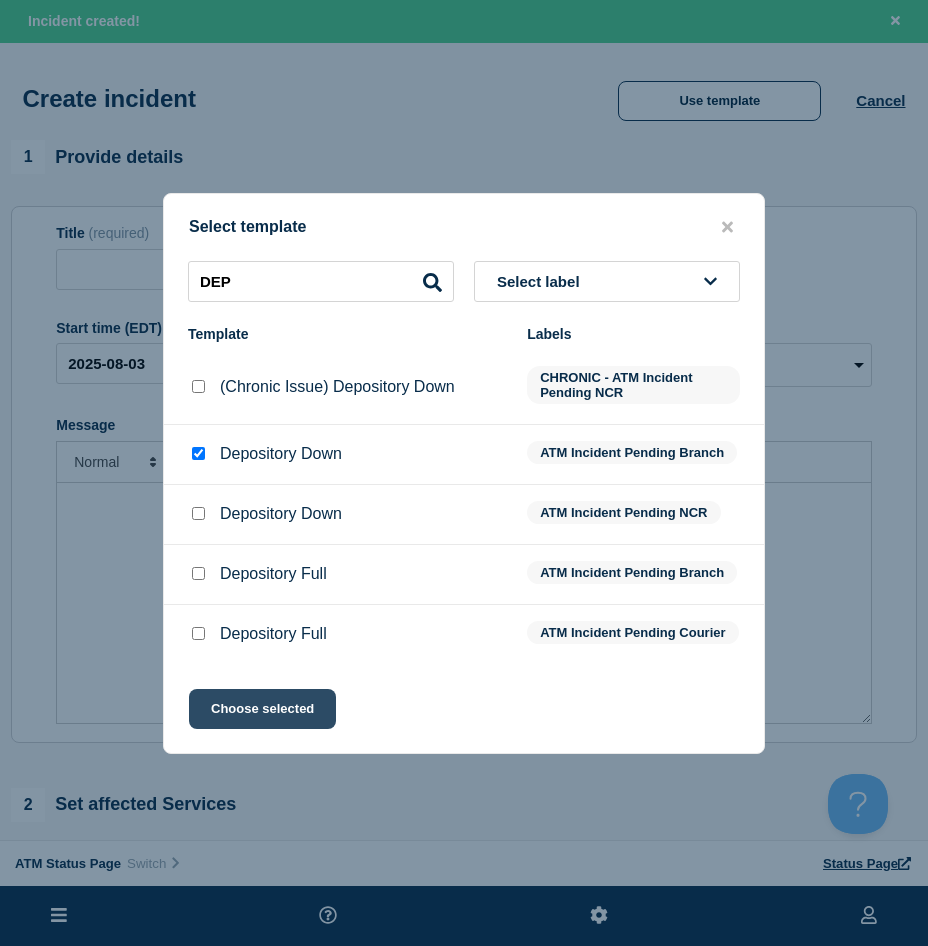 click on "Choose selected" 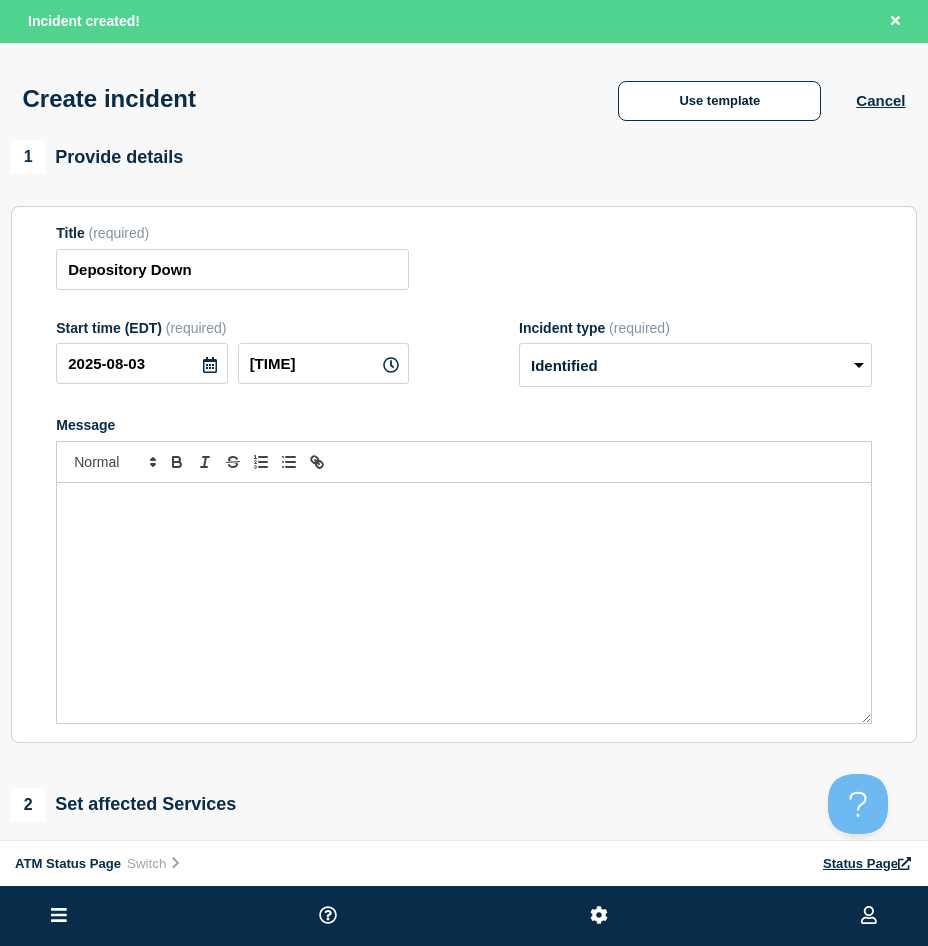 scroll, scrollTop: 300, scrollLeft: 0, axis: vertical 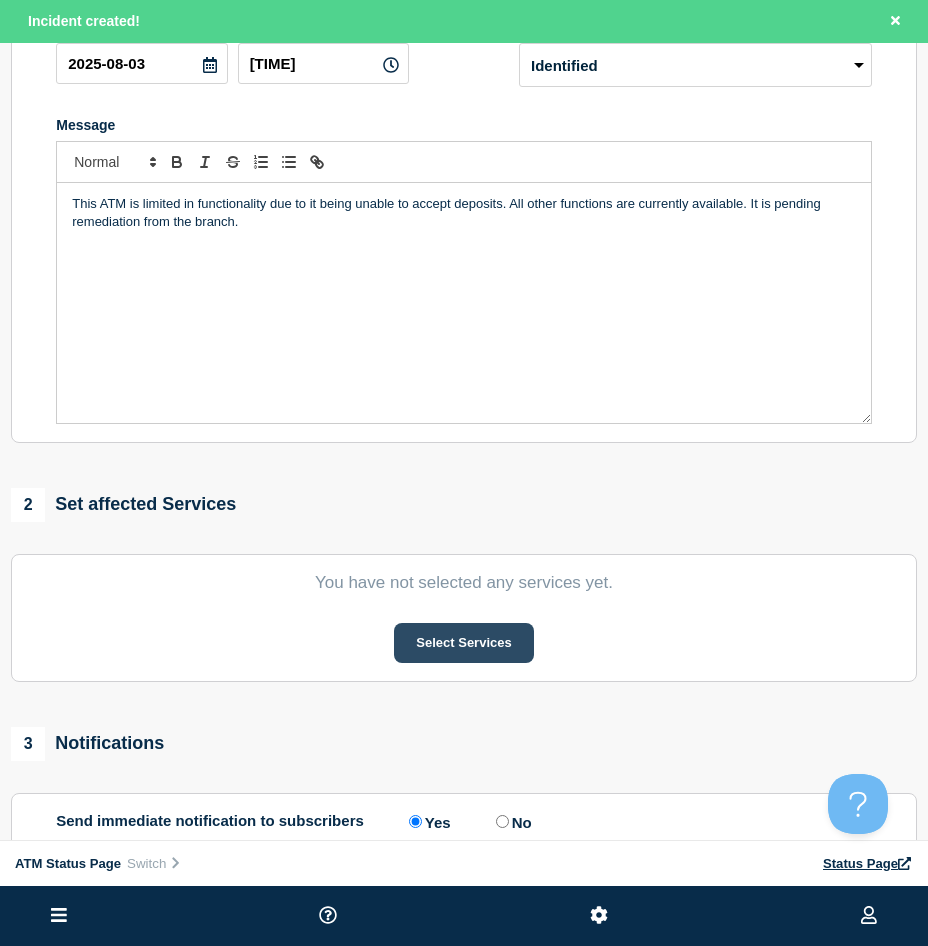 click on "Select Services" at bounding box center [463, 643] 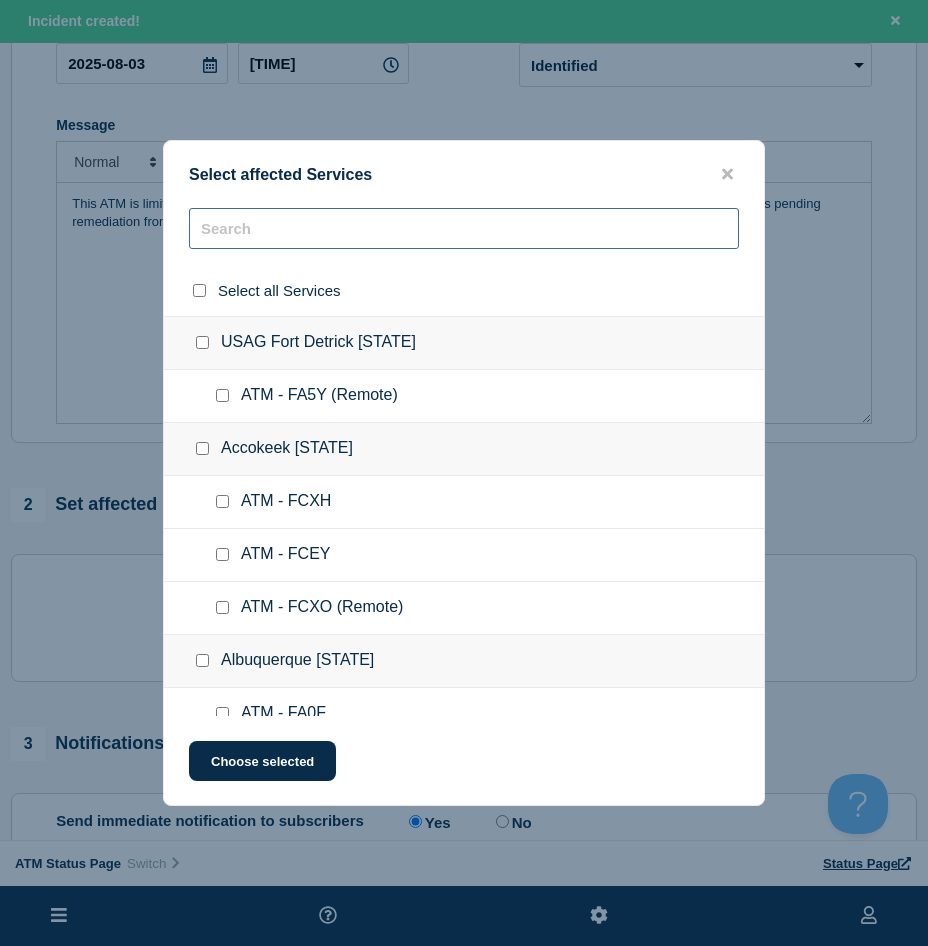 click at bounding box center [464, 228] 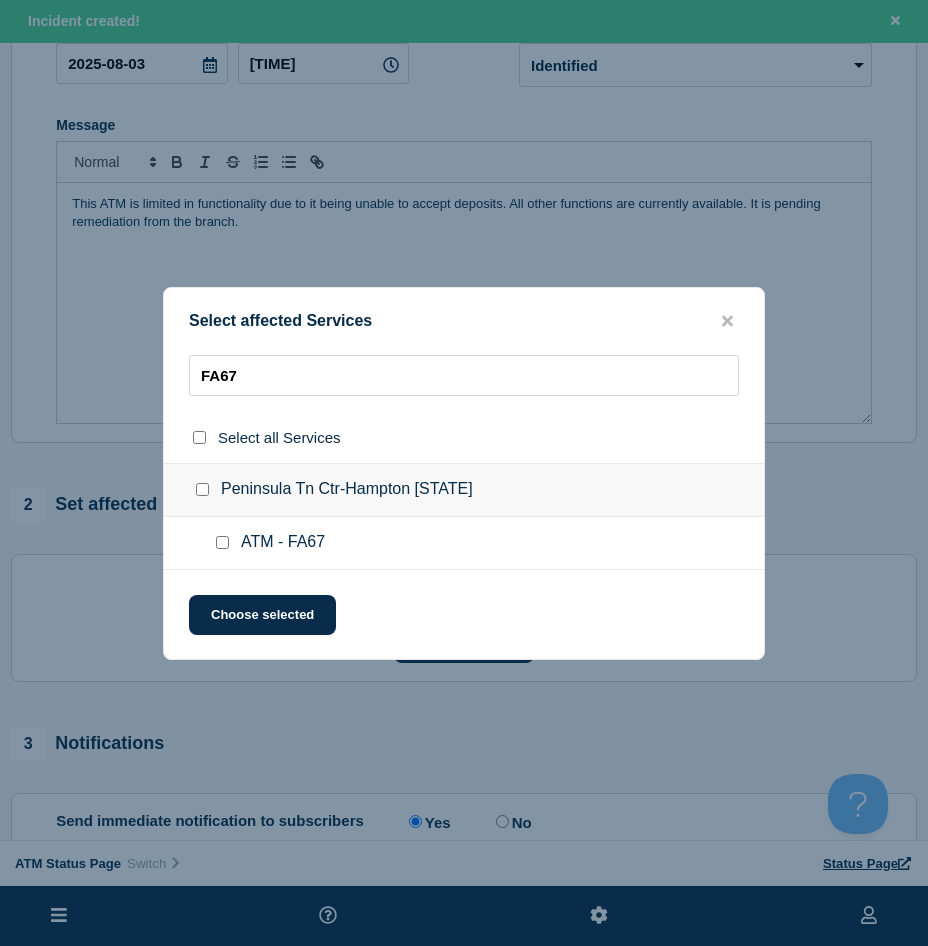 click at bounding box center [222, 542] 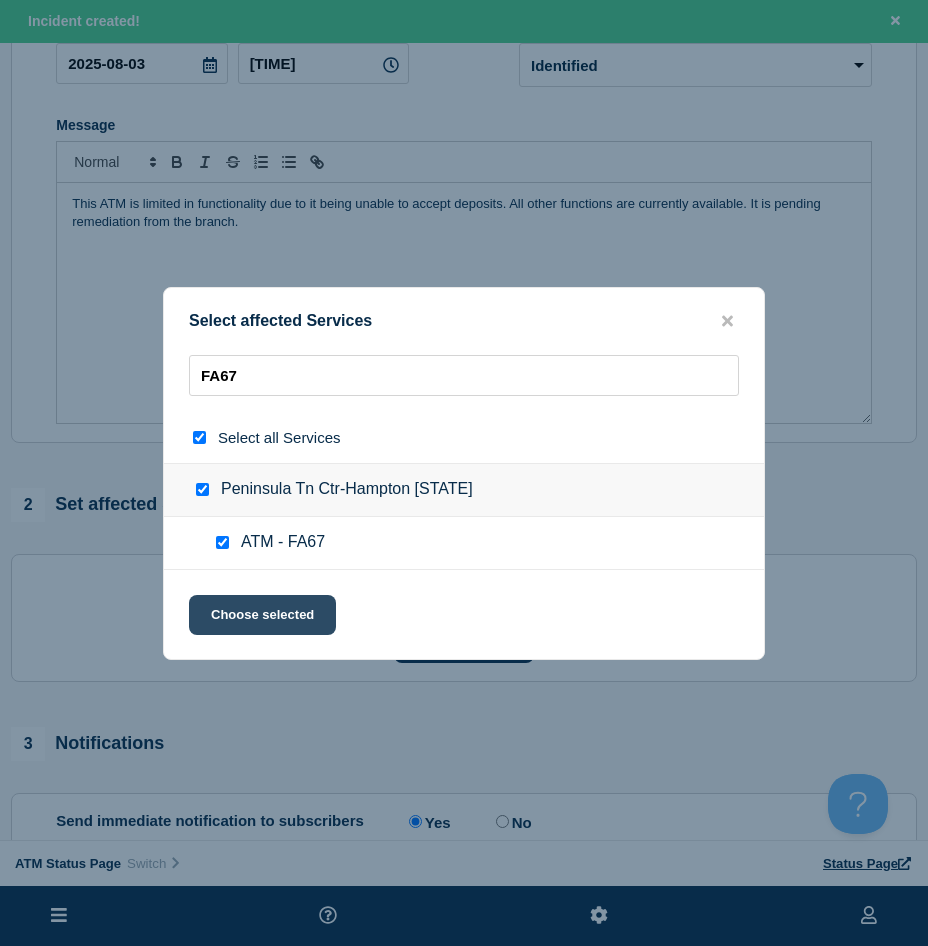 click on "Choose selected" 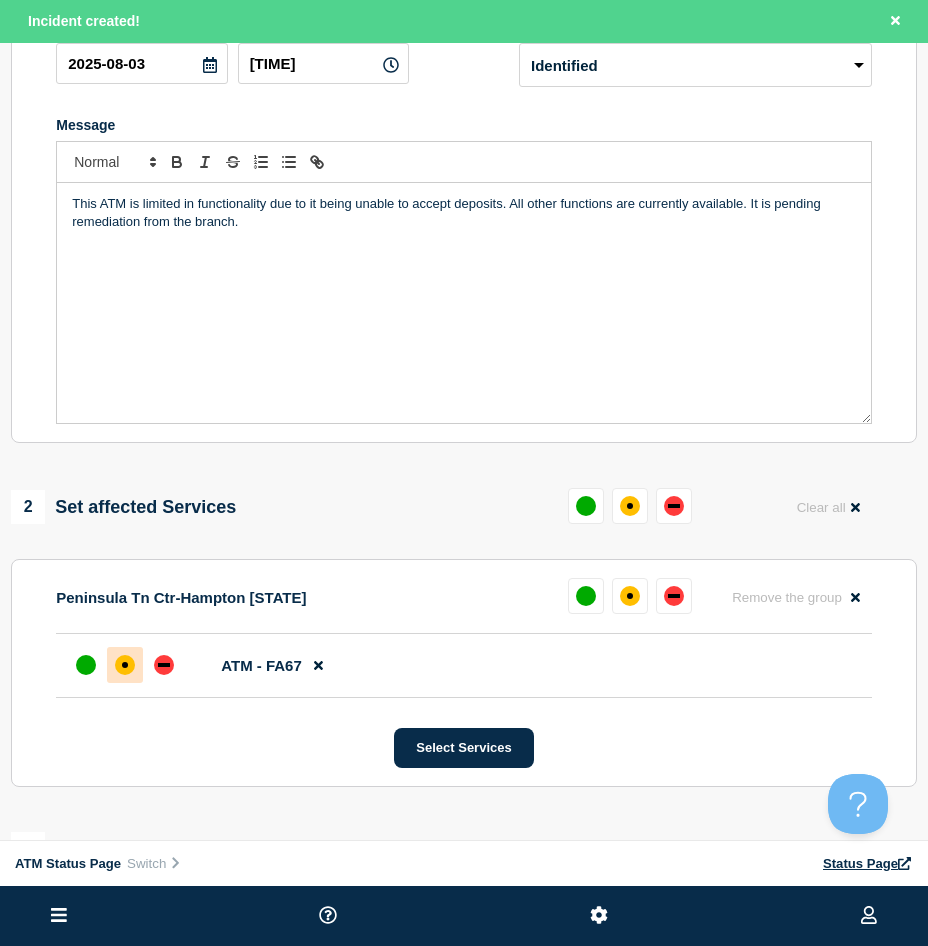 click at bounding box center [125, 665] 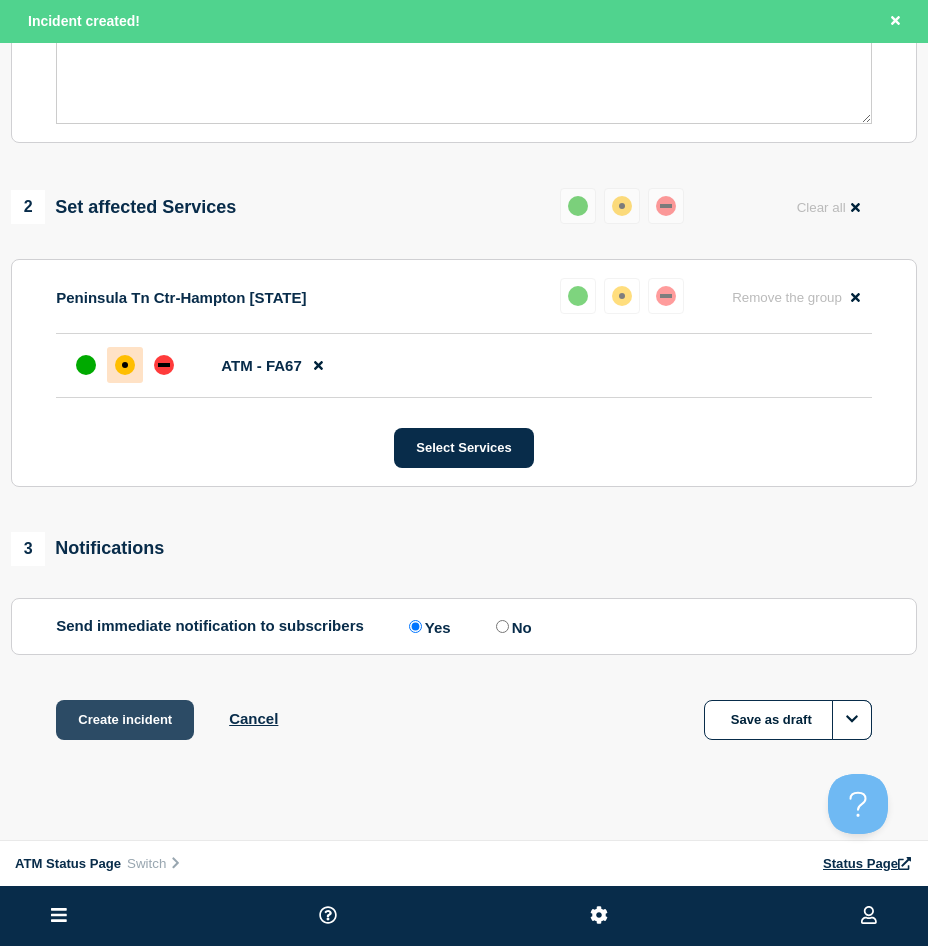 click on "Create incident" at bounding box center [125, 720] 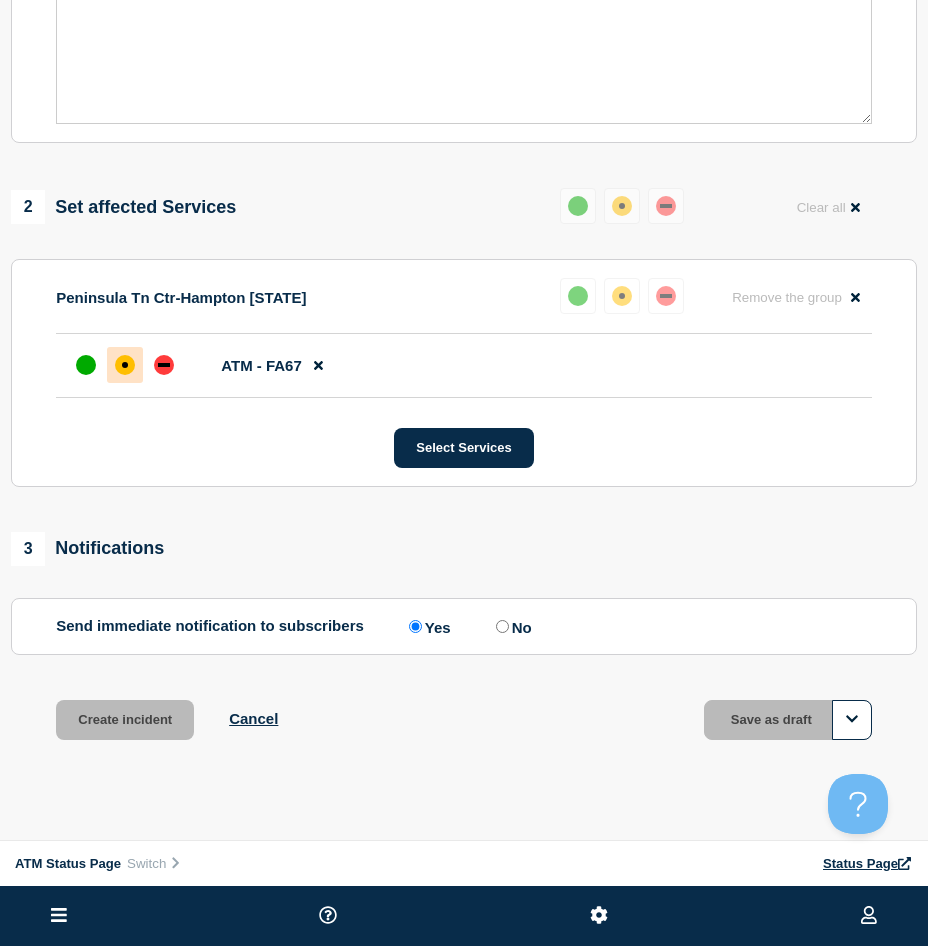 scroll, scrollTop: 557, scrollLeft: 0, axis: vertical 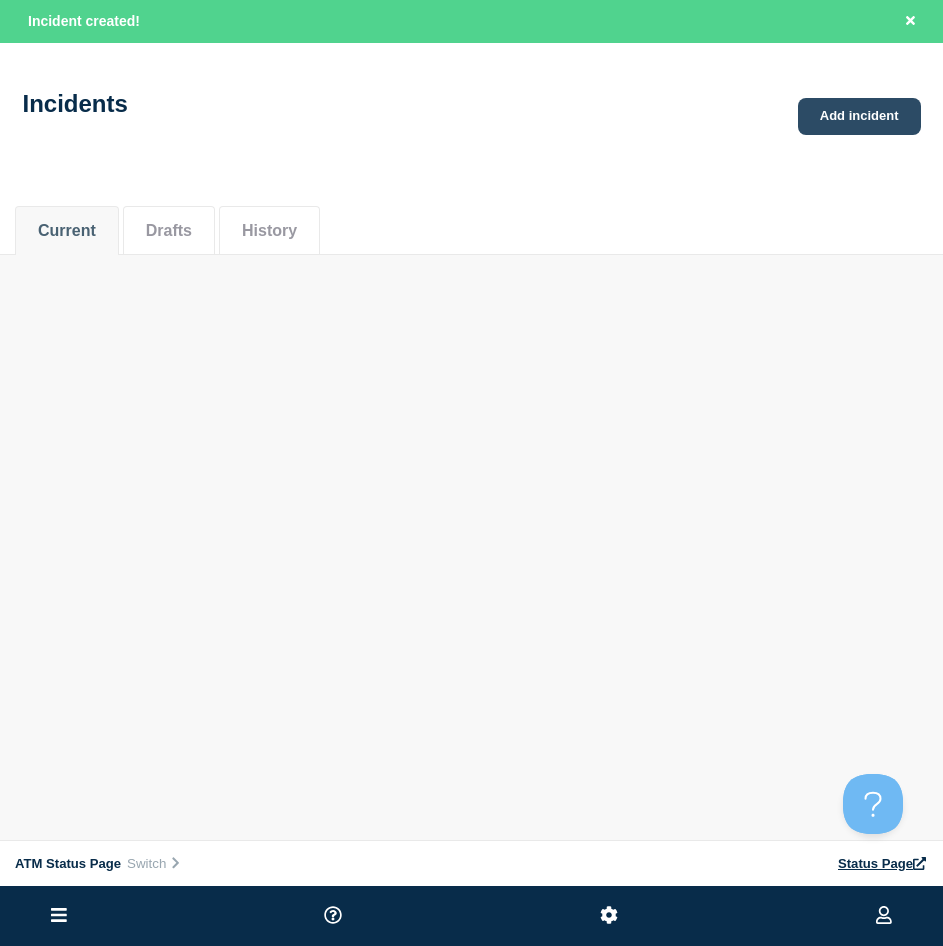 click on "Add incident" 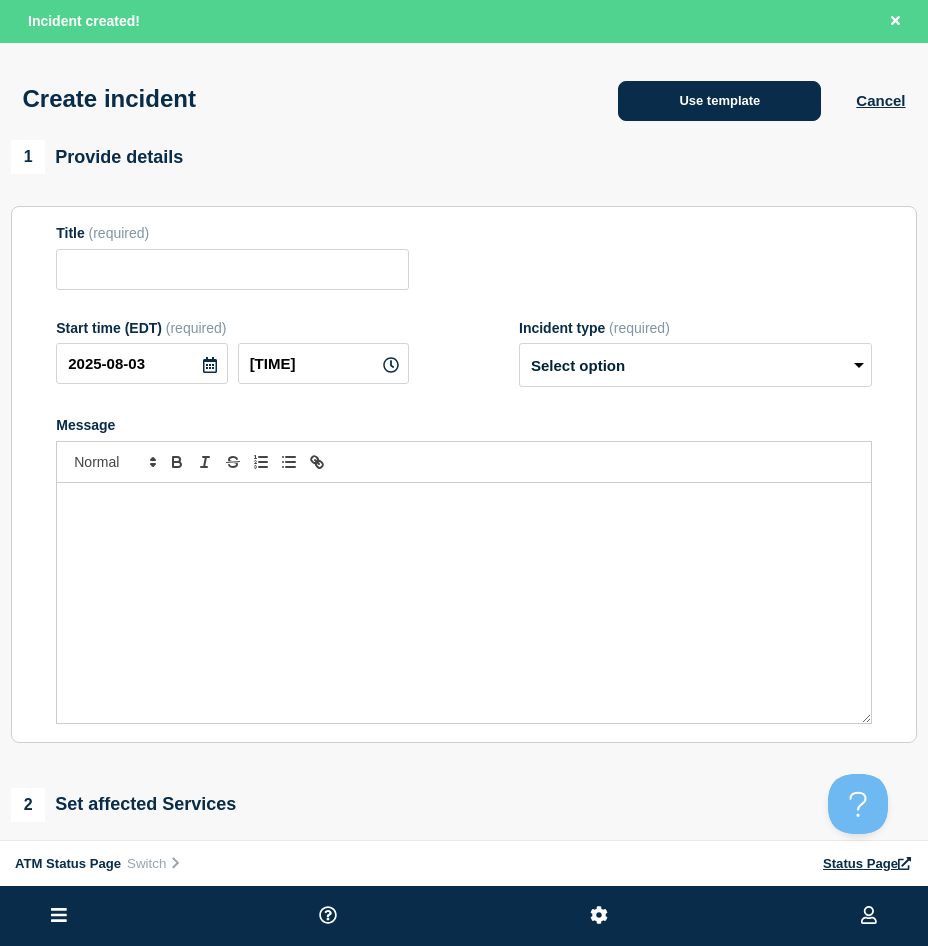 click on "Use template" at bounding box center (719, 101) 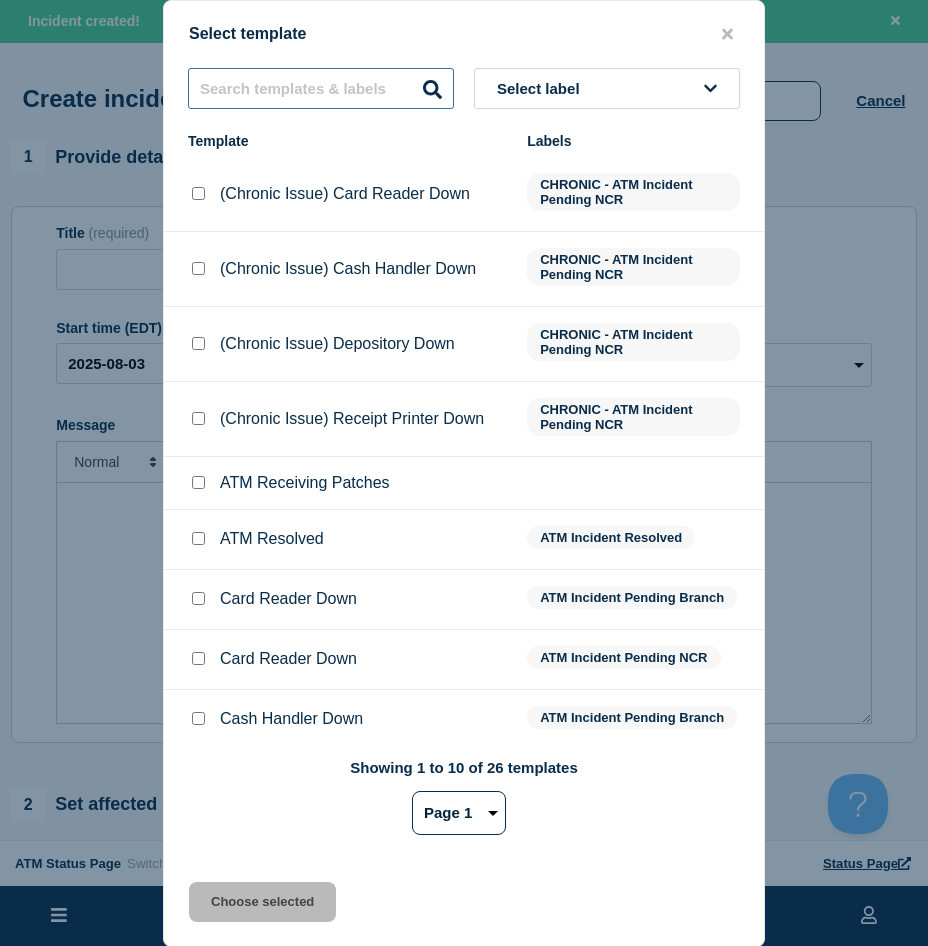 click at bounding box center [321, 88] 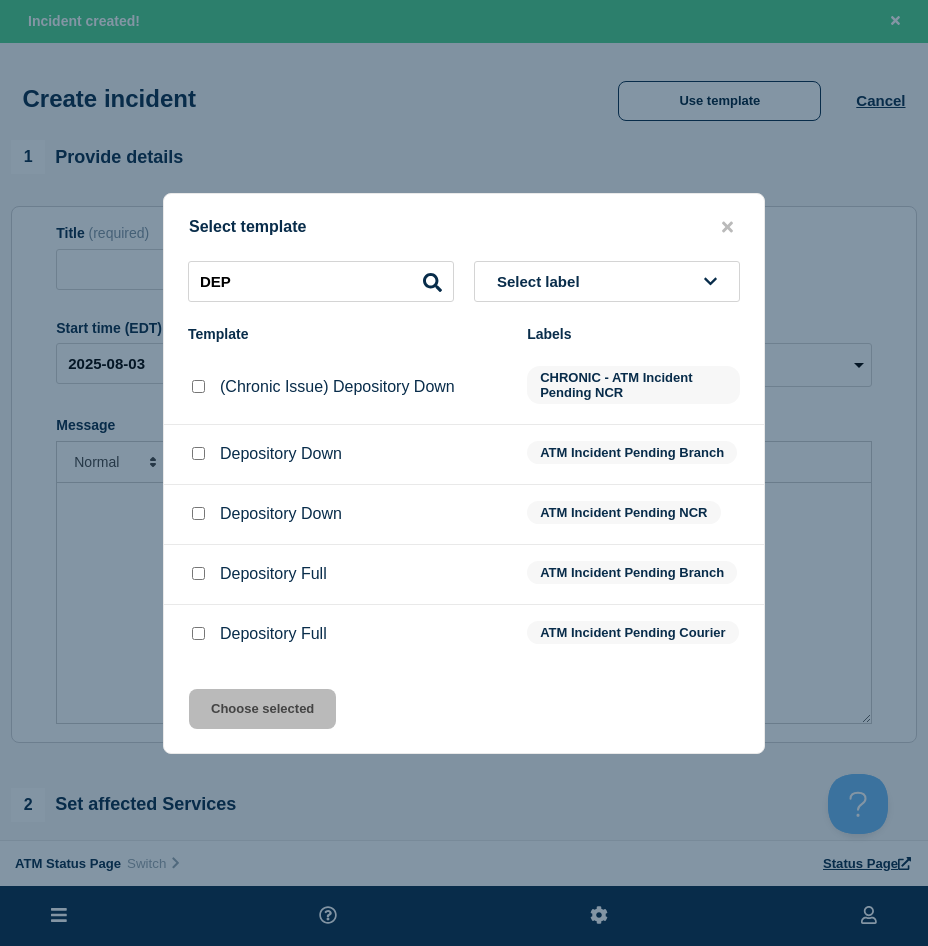 click at bounding box center (198, 453) 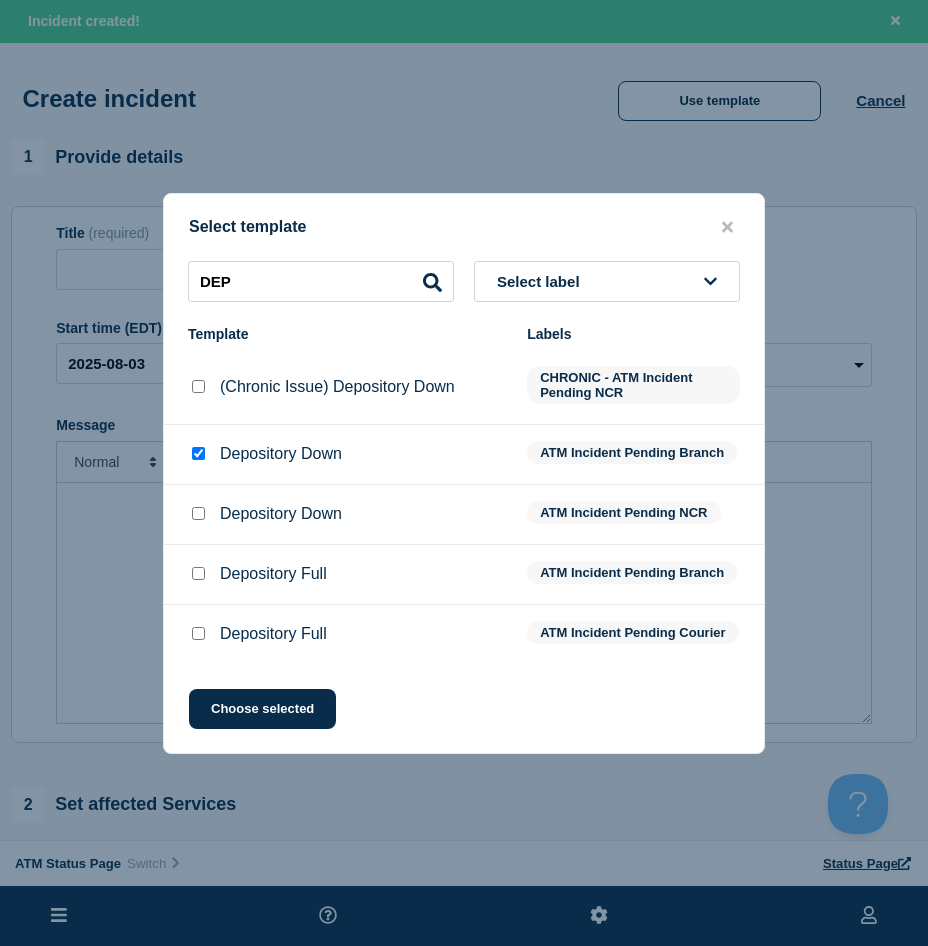 click on "Select template DEP Select label  Template Labels (Chronic Issue) Depository Down CHRONIC - ATM Incident Pending NCR Depository Down ATM Incident Pending Branch Depository Down ATM Incident Pending NCR Depository Full ATM Incident Pending Branch Depository Full ATM Incident Pending Courier Choose selected" at bounding box center [464, 473] 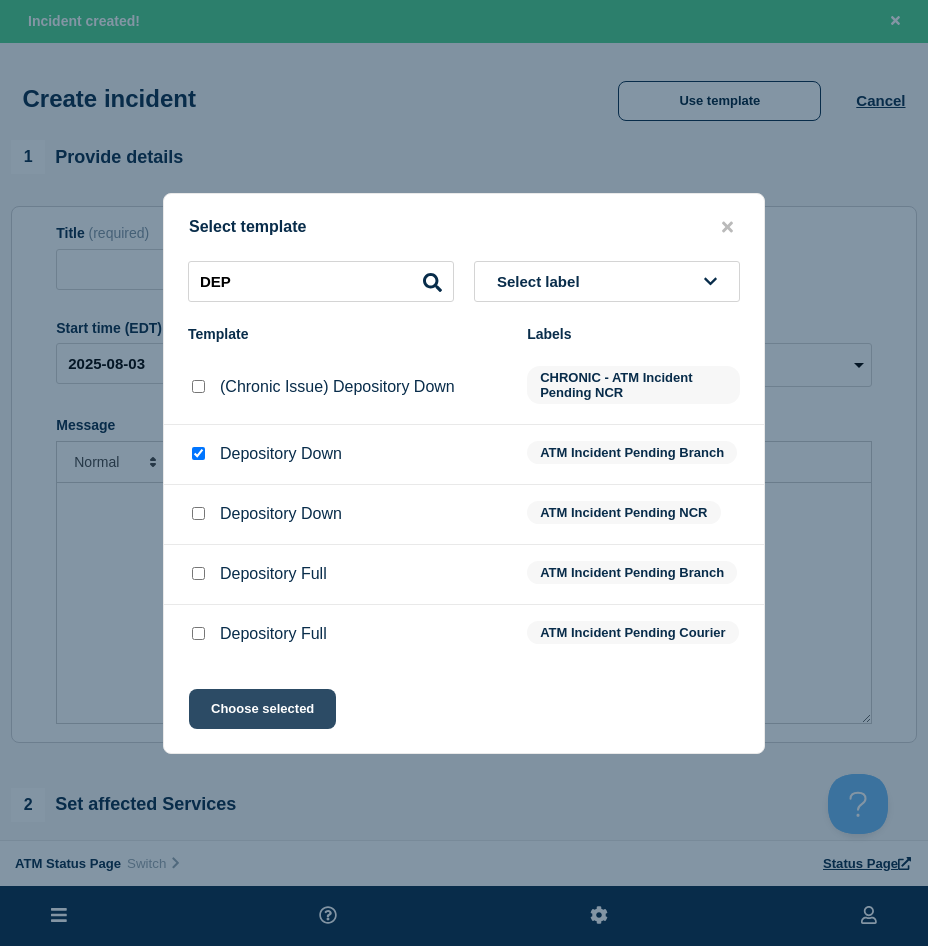 click on "Choose selected" 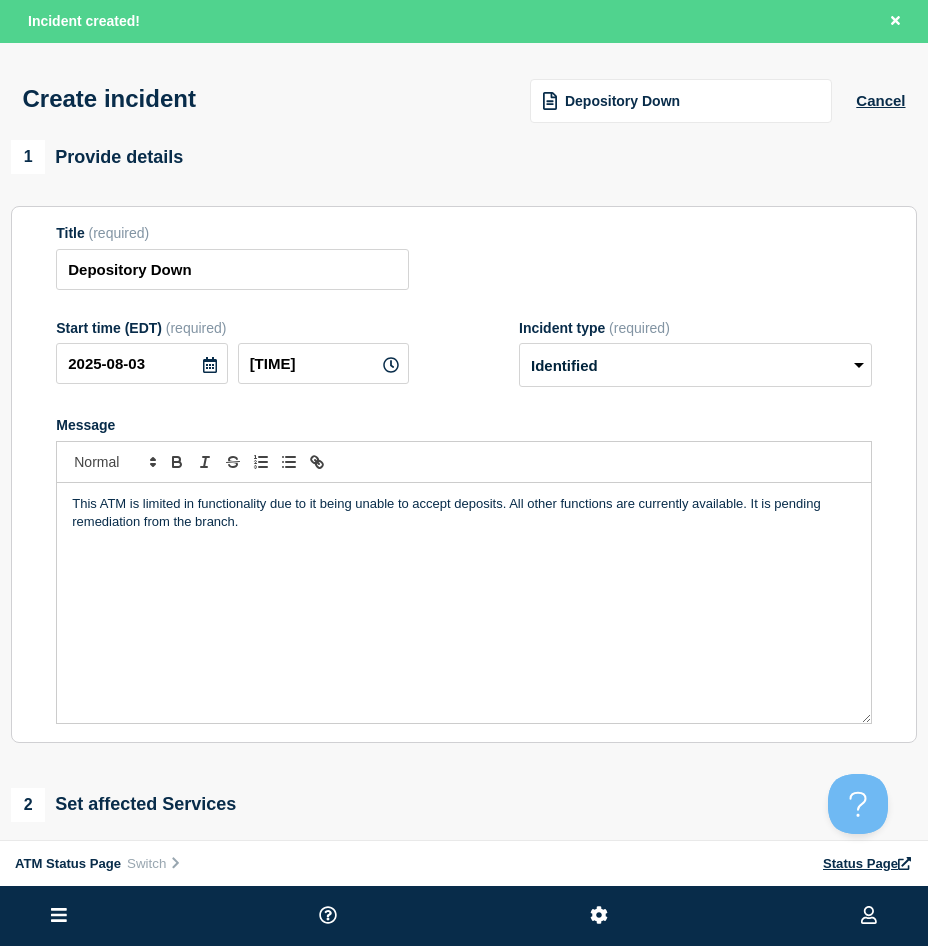 scroll, scrollTop: 100, scrollLeft: 0, axis: vertical 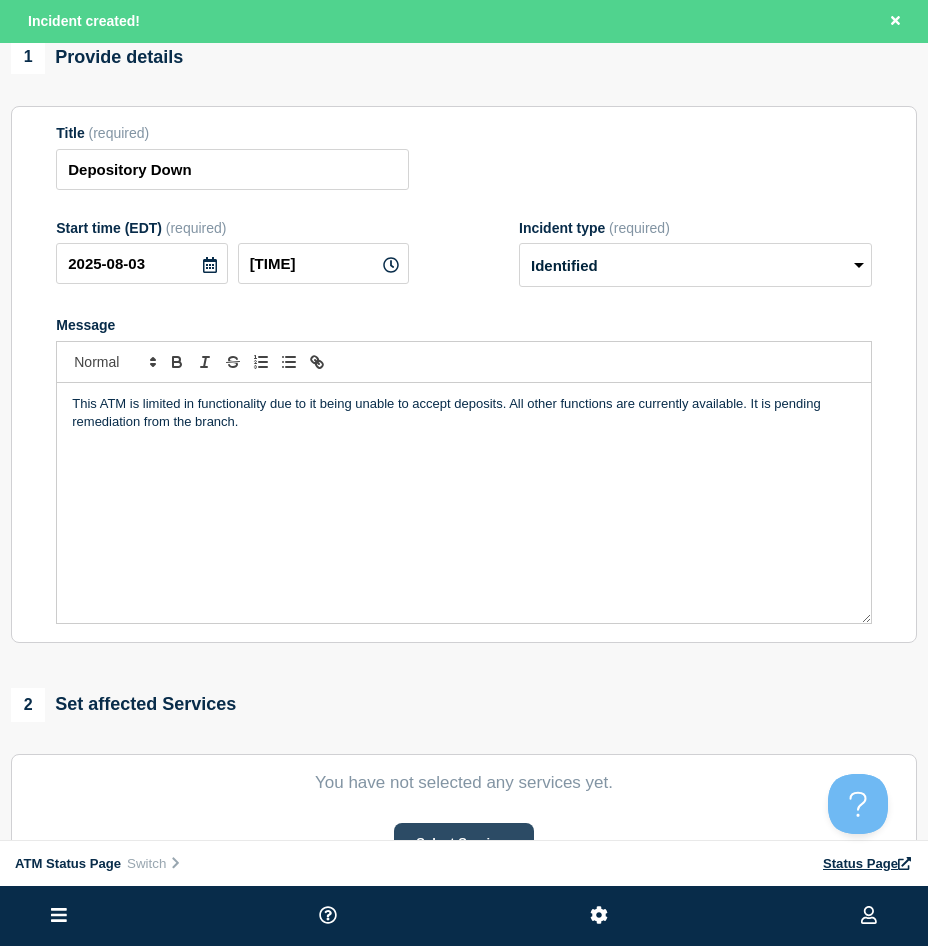 click on "Select Services" at bounding box center (463, 843) 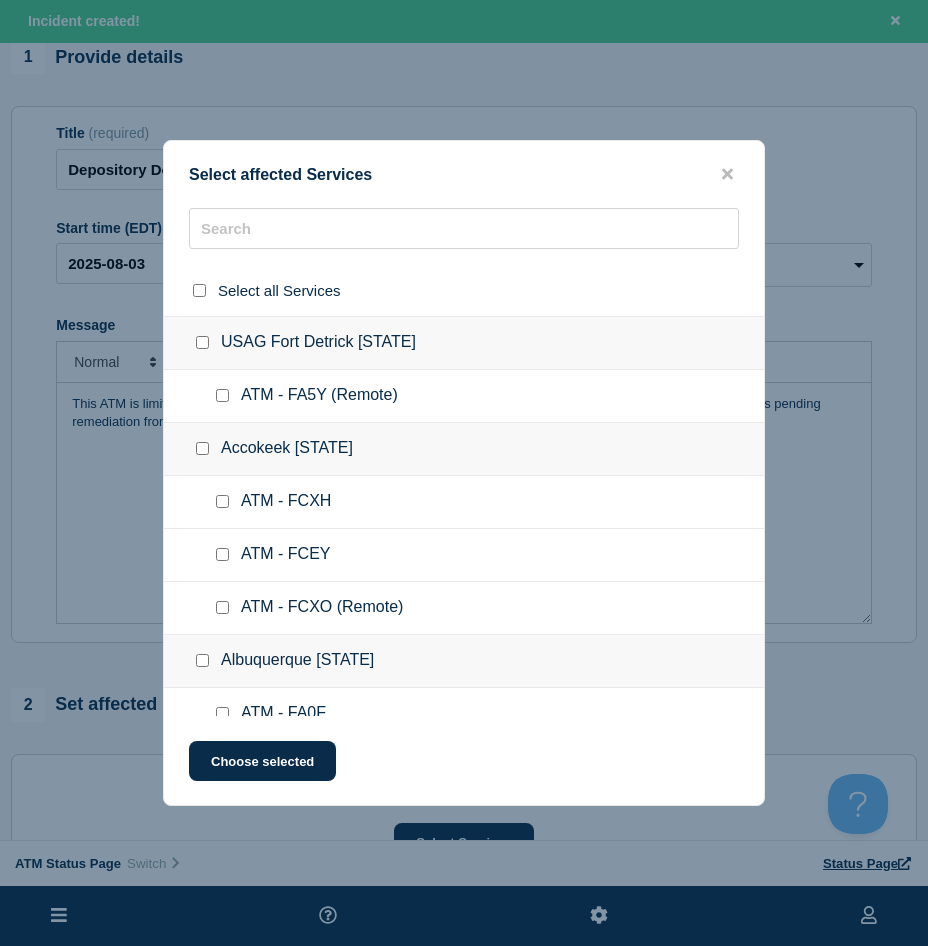 click 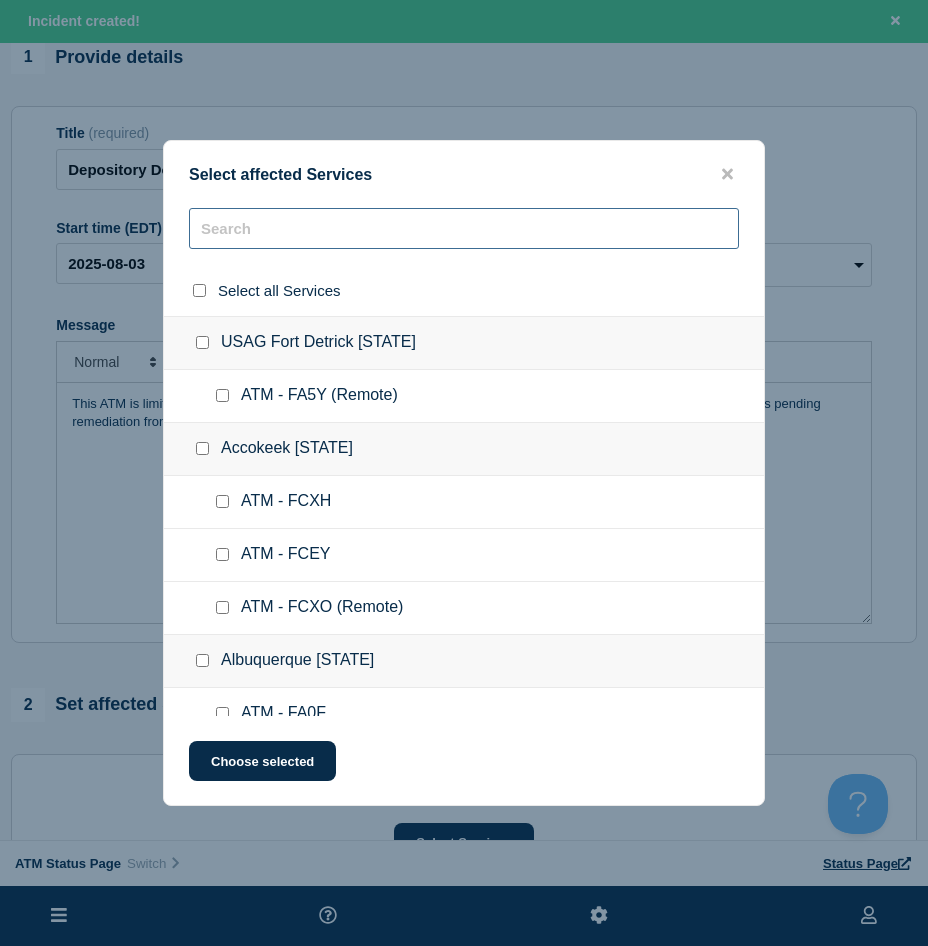 click at bounding box center [464, 228] 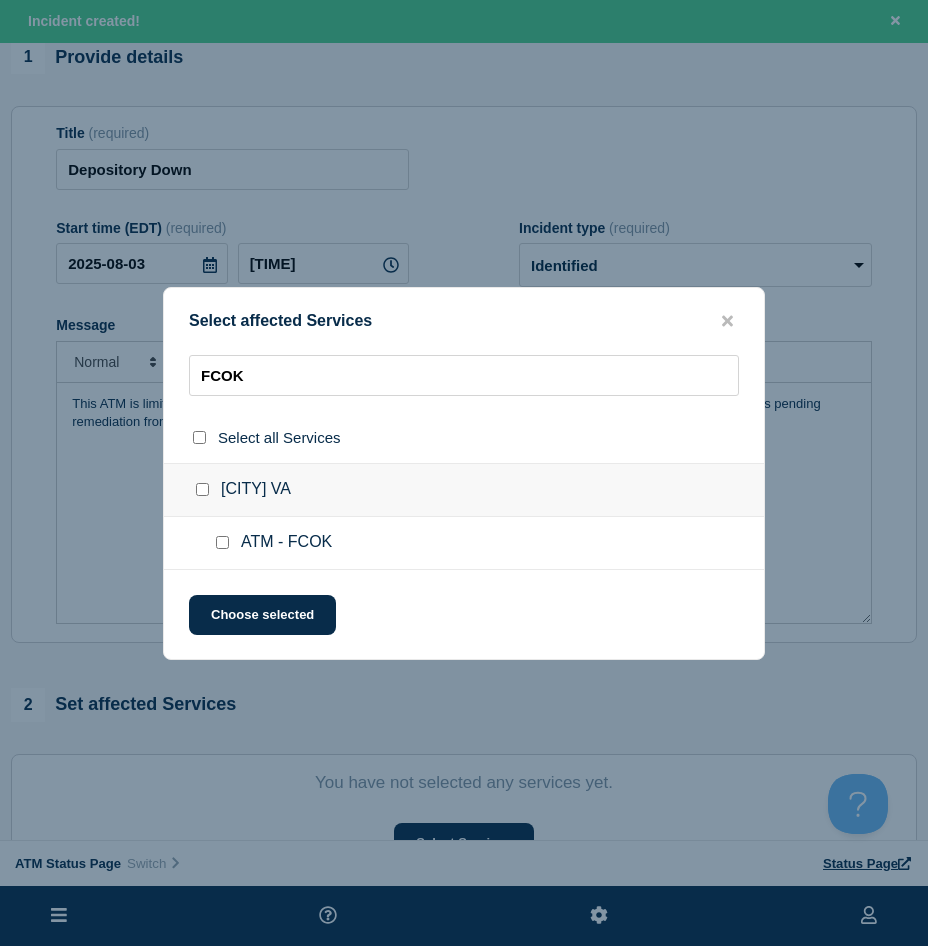 click at bounding box center (222, 542) 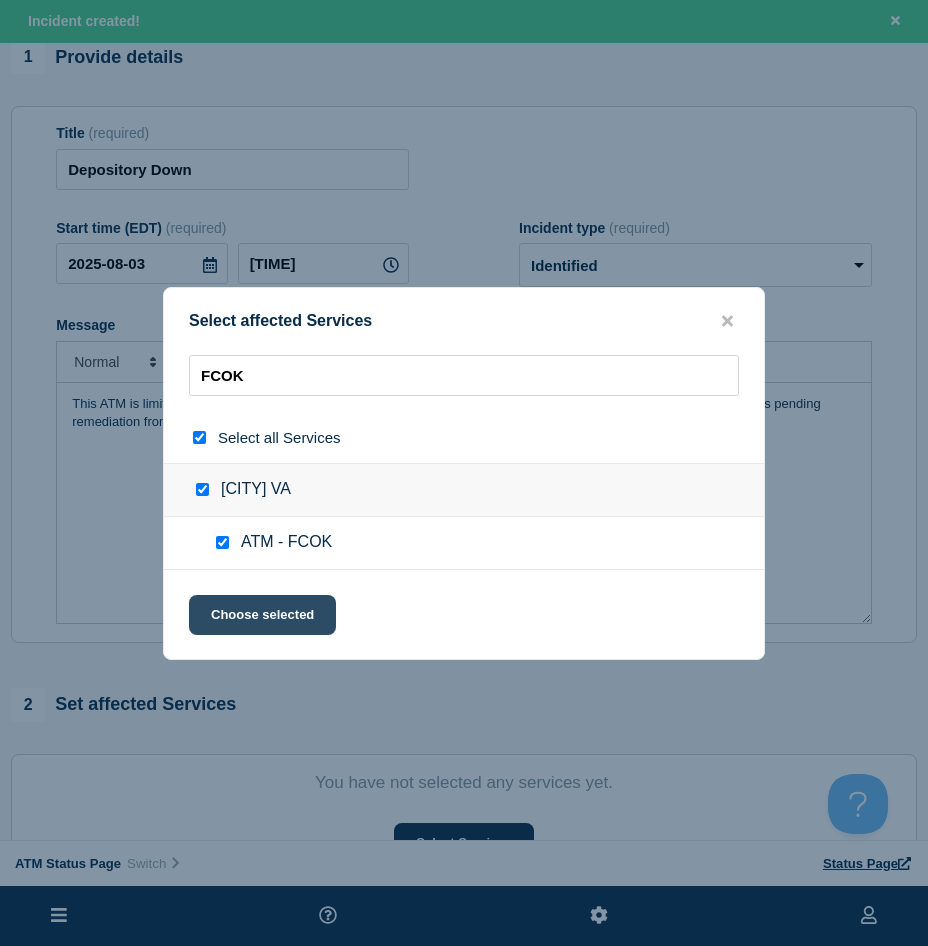 click on "Choose selected" 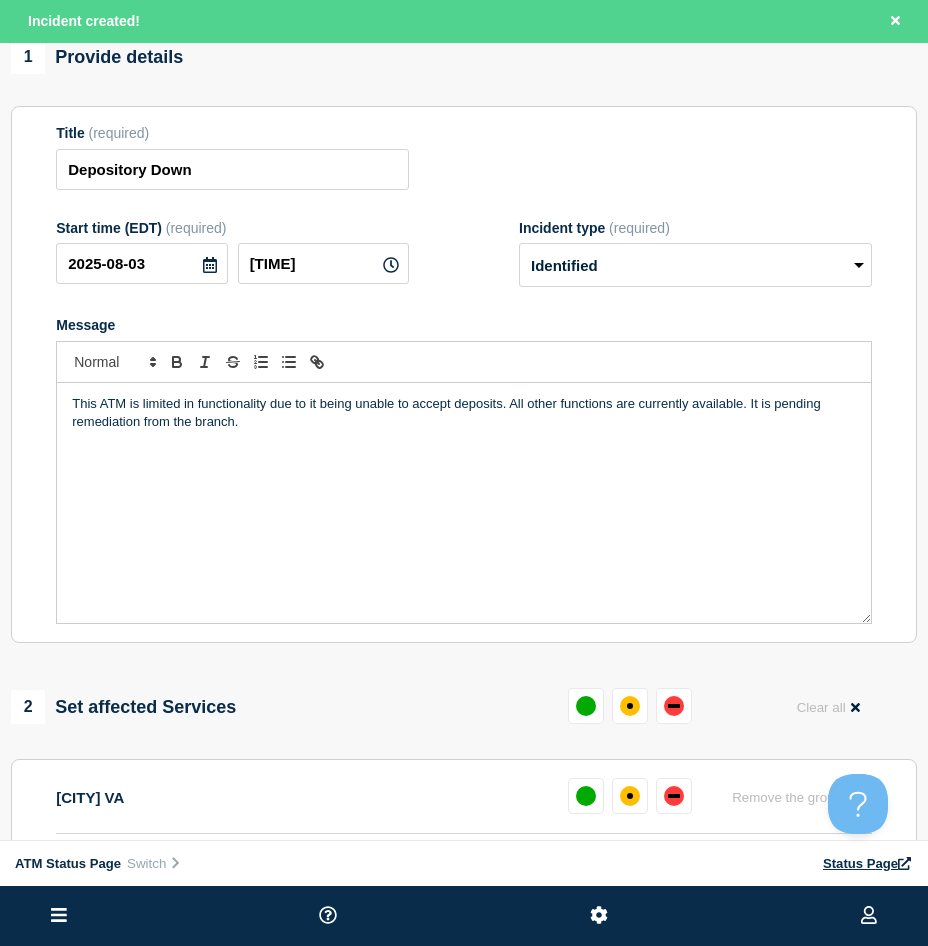 scroll, scrollTop: 300, scrollLeft: 0, axis: vertical 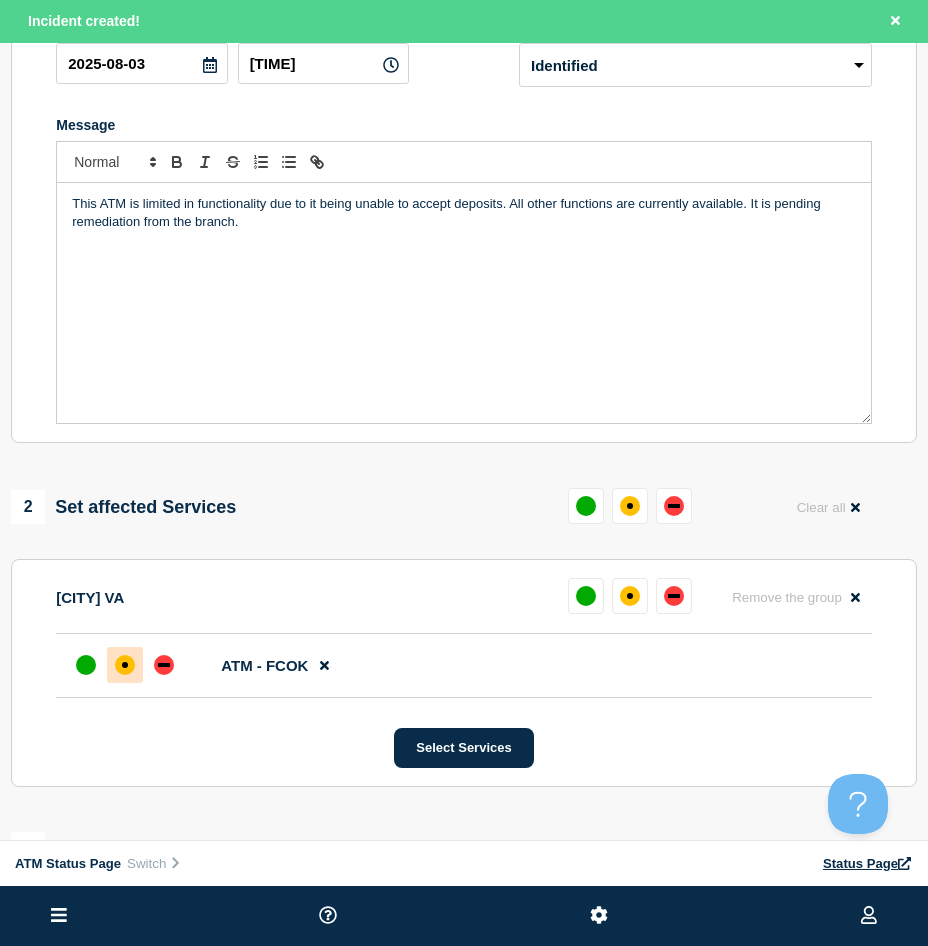 click at bounding box center [125, 665] 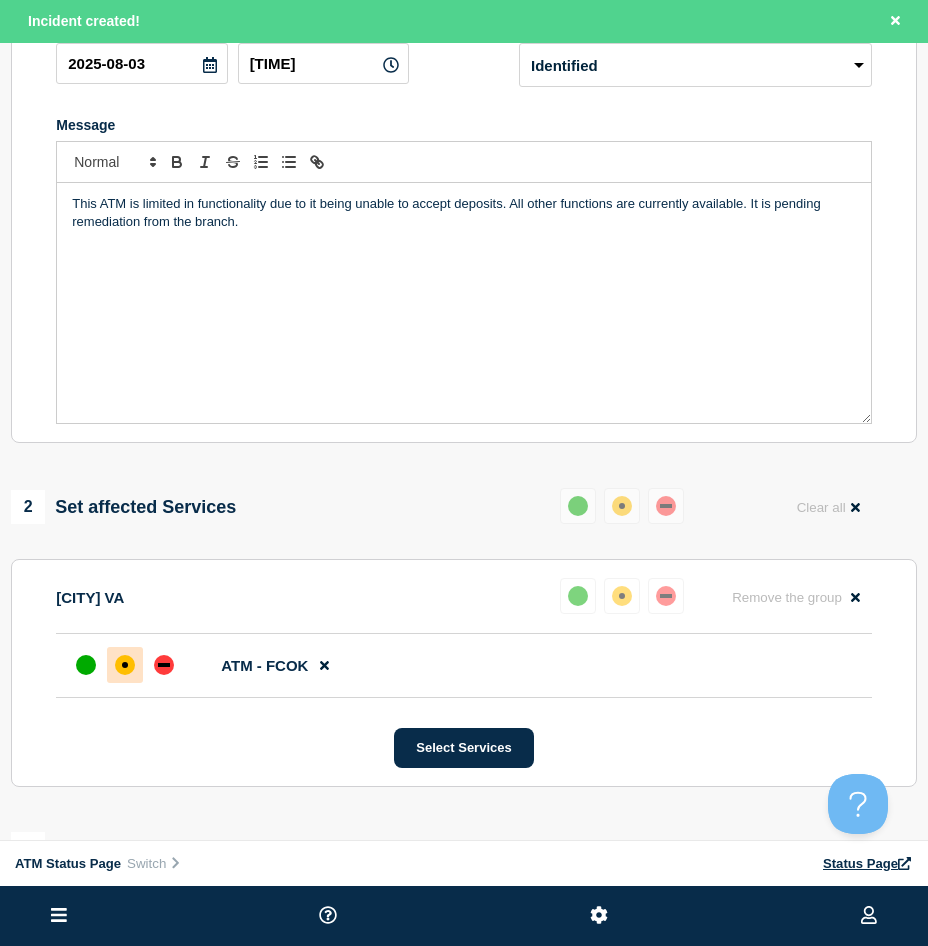 scroll, scrollTop: 400, scrollLeft: 0, axis: vertical 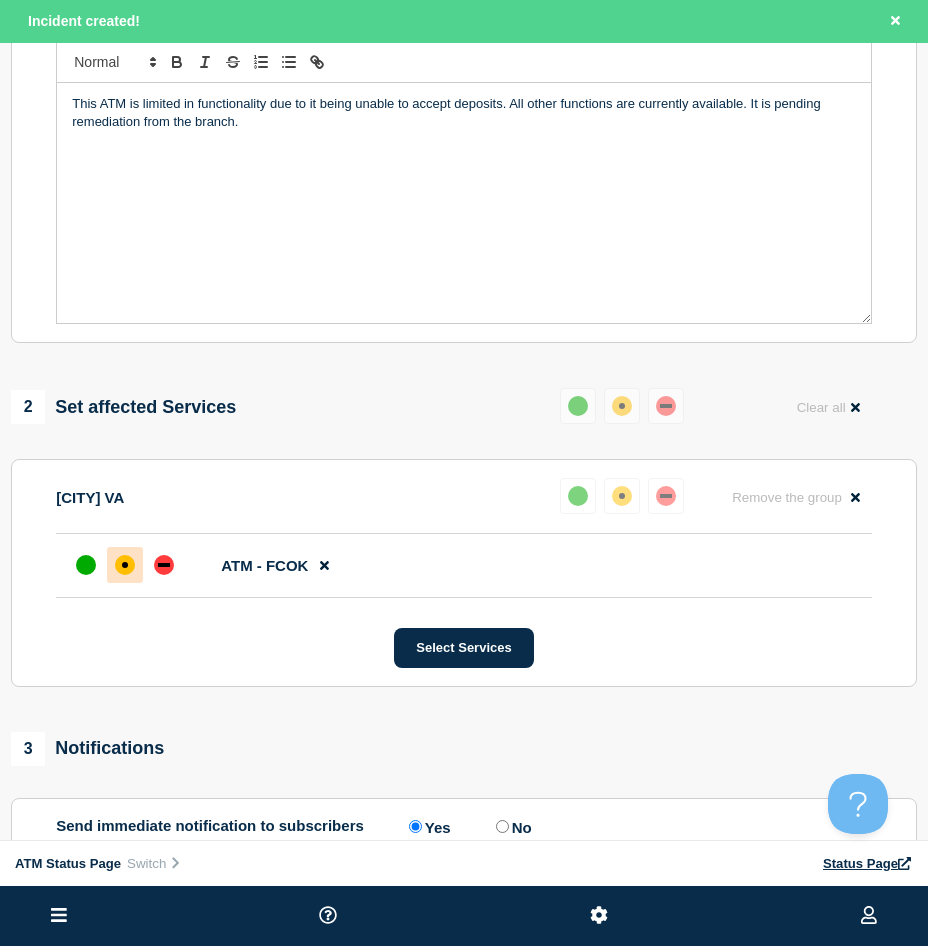 click on "1 Provide details Title (required) Depository Down Start time (EDT) (required) [DATE] [TIME] Incident type (required) Select option Investigating Identified Monitoring Message This ATM is limited in functionality due to it being unable to accept deposits. All other functions are currently available. It is pending remediation from the branch. 2 Set affected Services Reset Clear all Rosslyn [STATE] Reset Remove the group Remove ATM - FCOK Select Services 3 Notifications Send immediate notification to subscribers Send immediate notification to subscribers Yes No Create incident Cancel Save as draft" at bounding box center (464, 365) 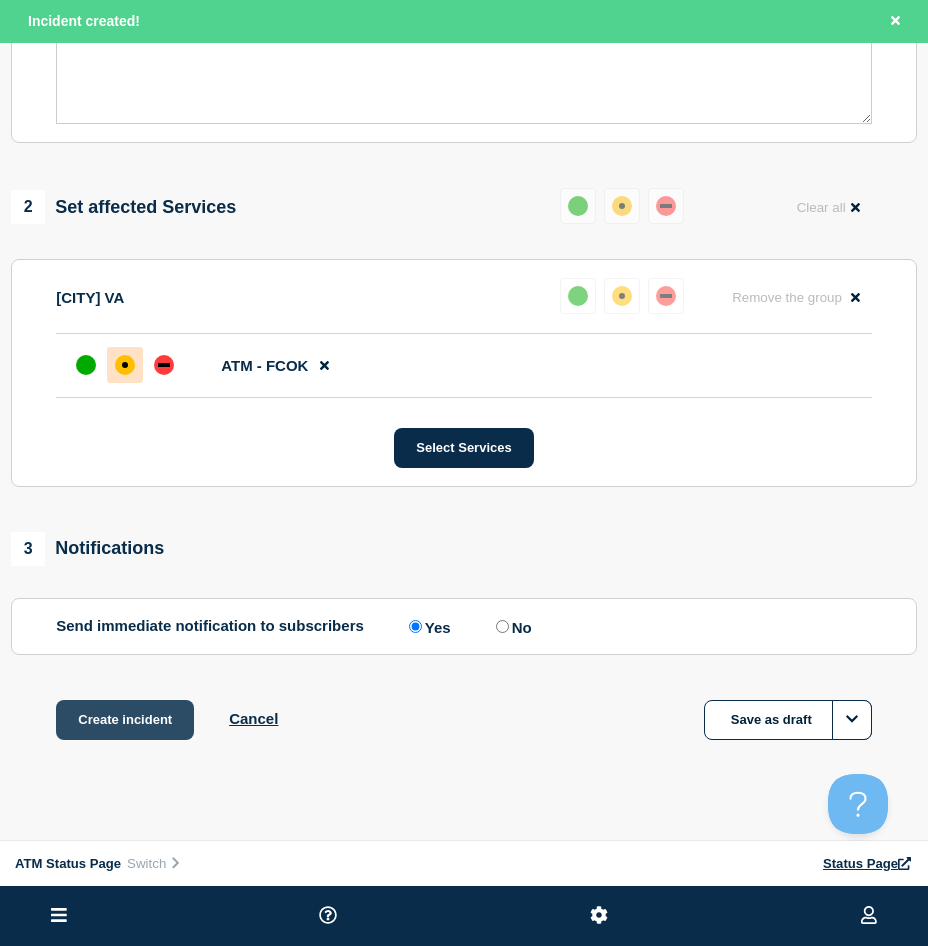click on "Create incident" at bounding box center [125, 720] 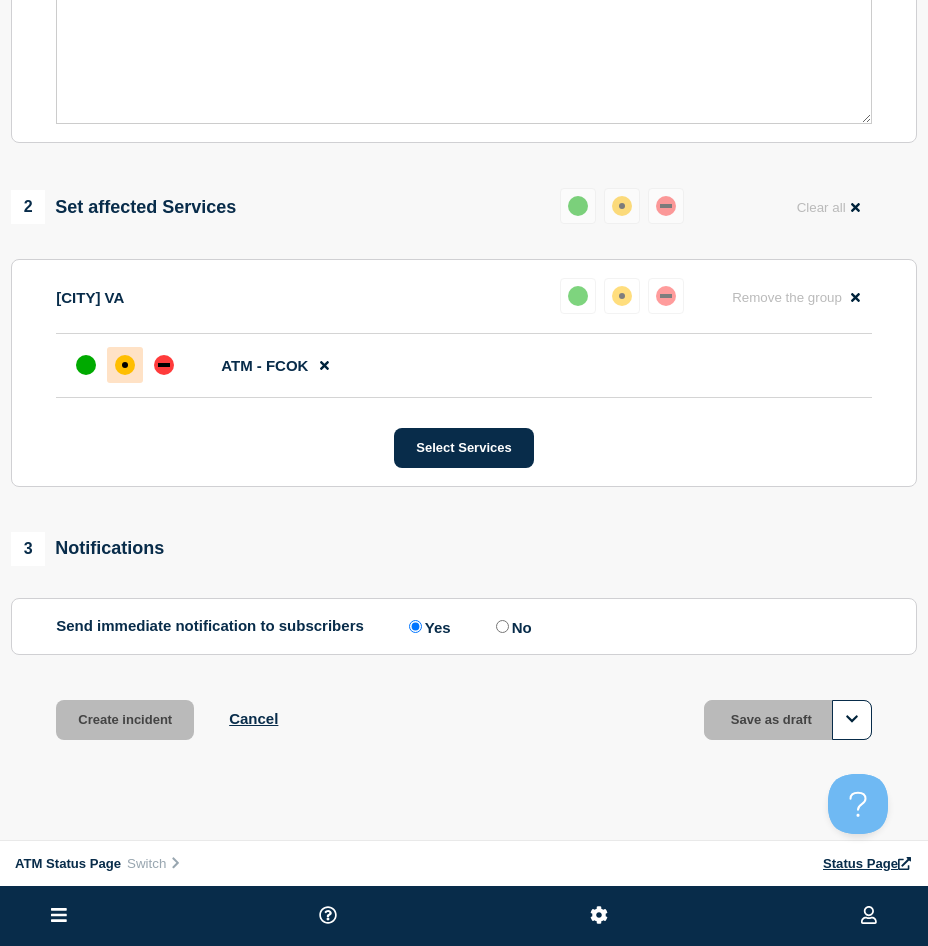scroll, scrollTop: 557, scrollLeft: 0, axis: vertical 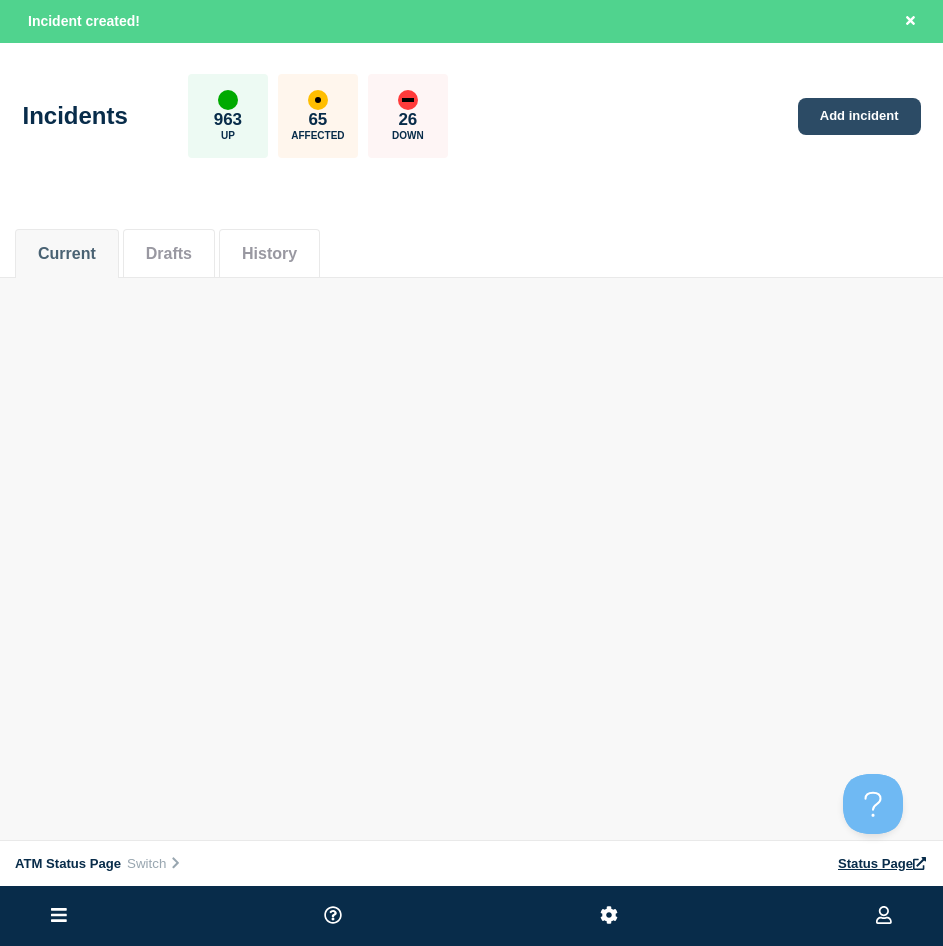 click on "Add incident" 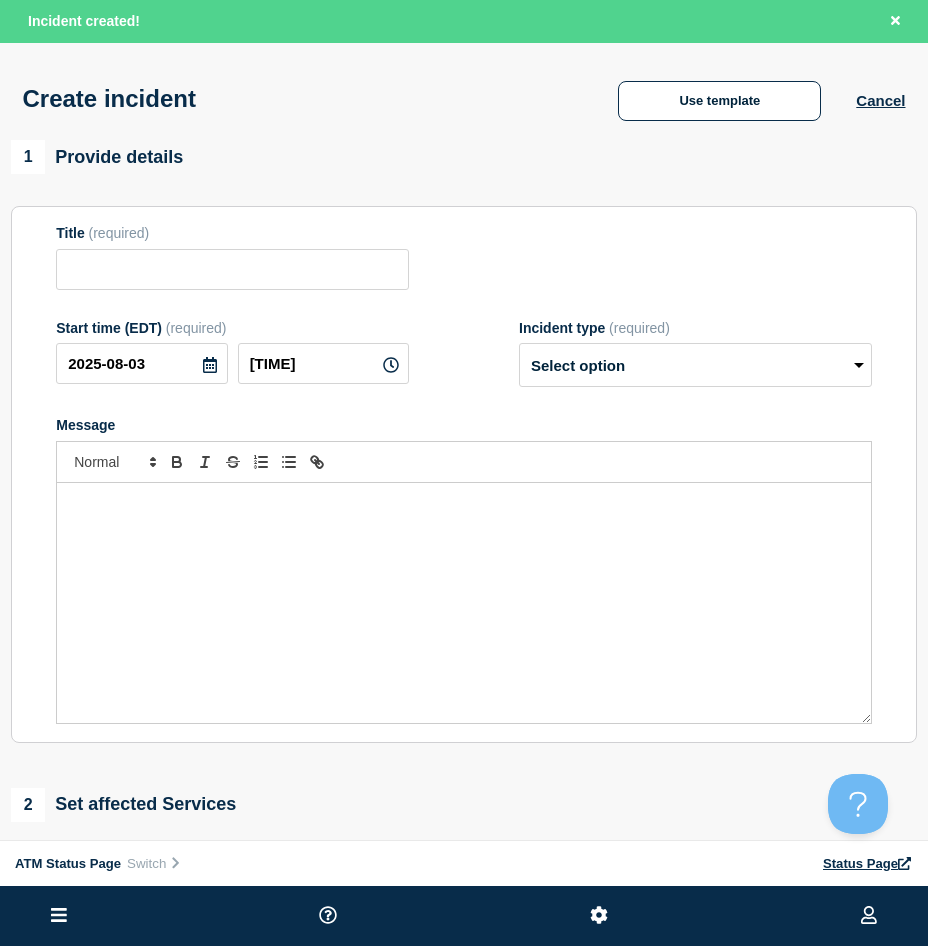 scroll, scrollTop: 200, scrollLeft: 0, axis: vertical 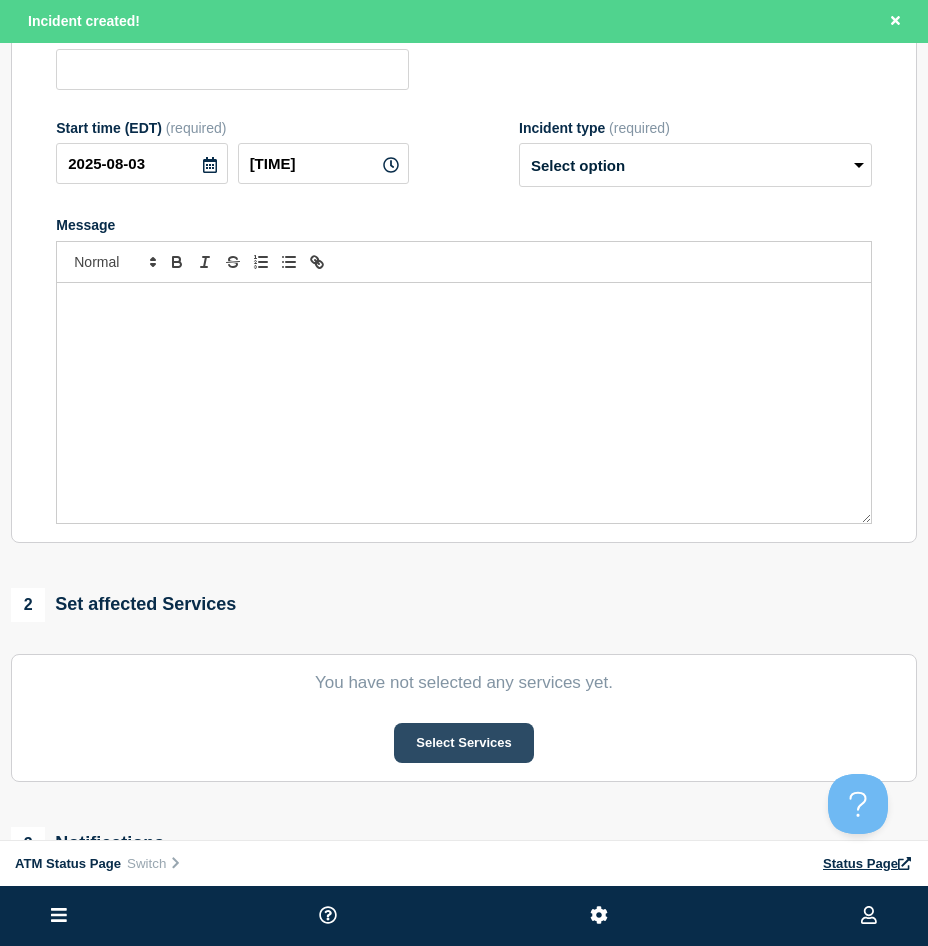 click on "Select Services" at bounding box center (463, 743) 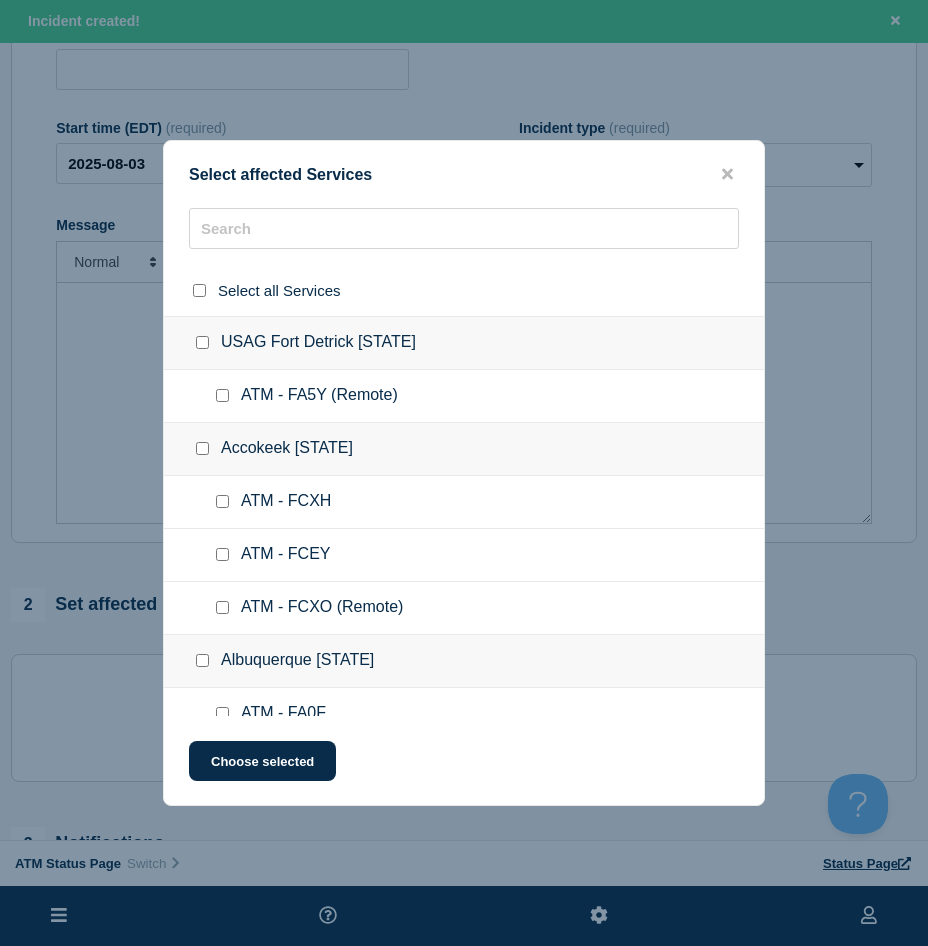 scroll, scrollTop: 0, scrollLeft: 0, axis: both 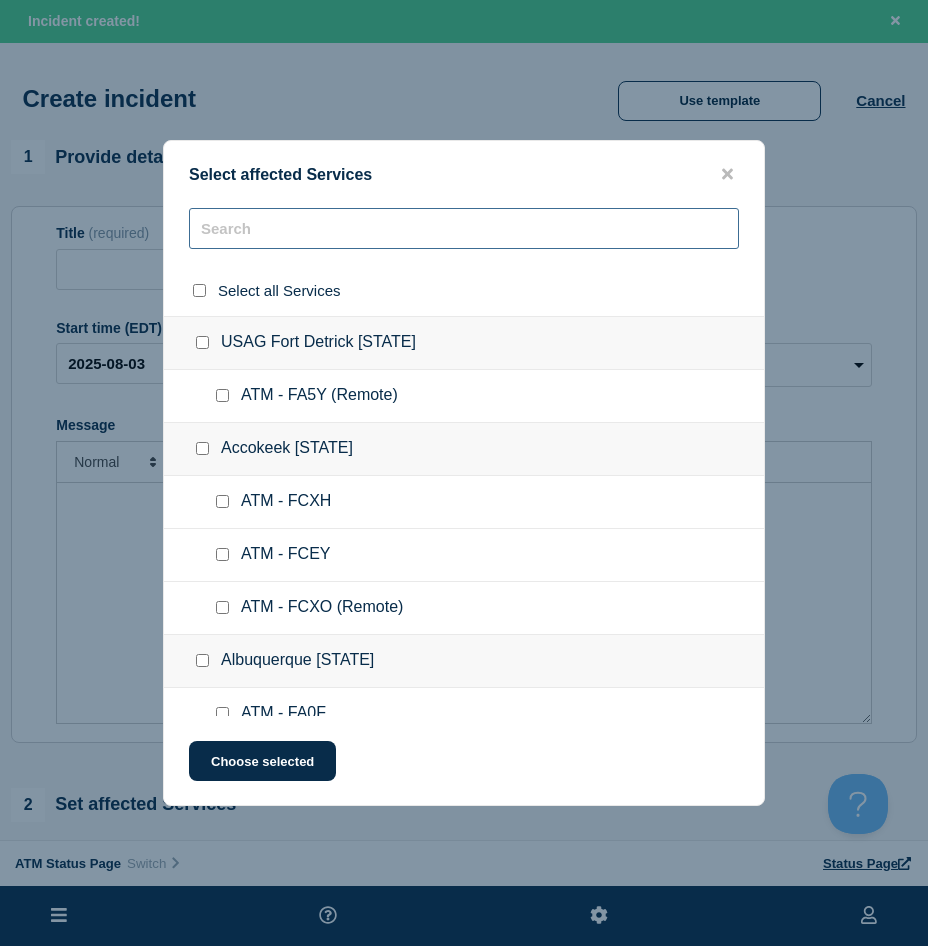 click at bounding box center [464, 228] 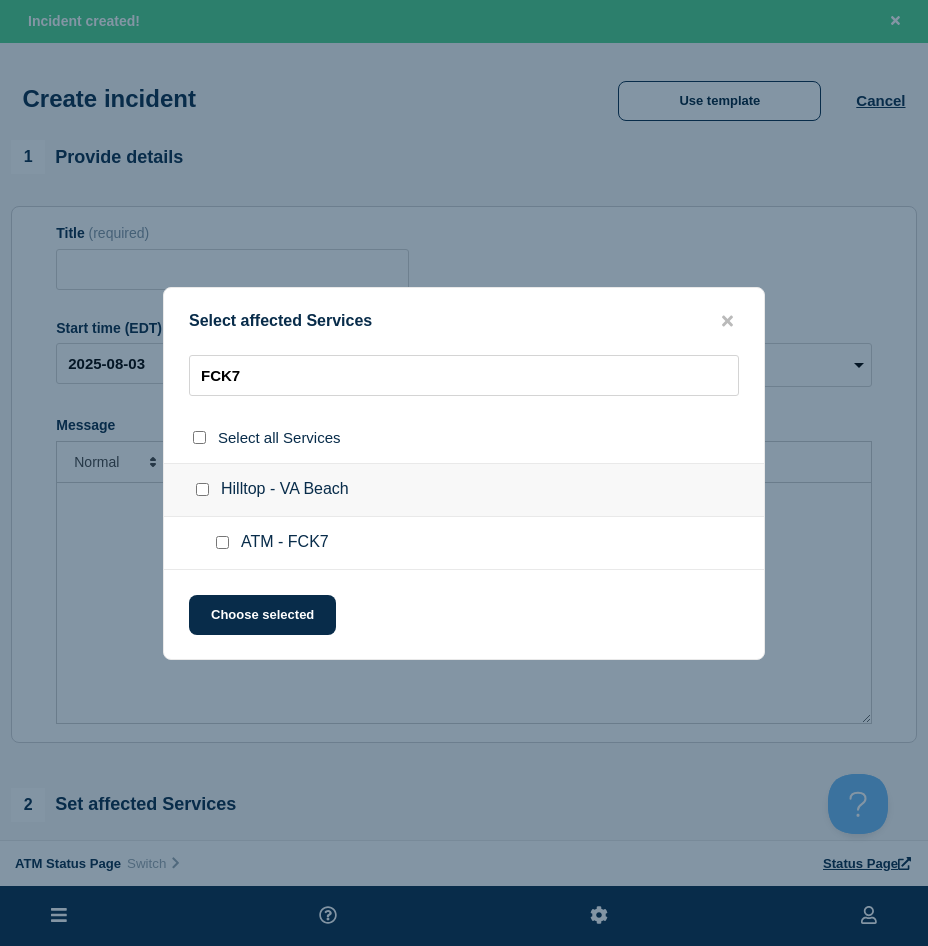 click at bounding box center (222, 542) 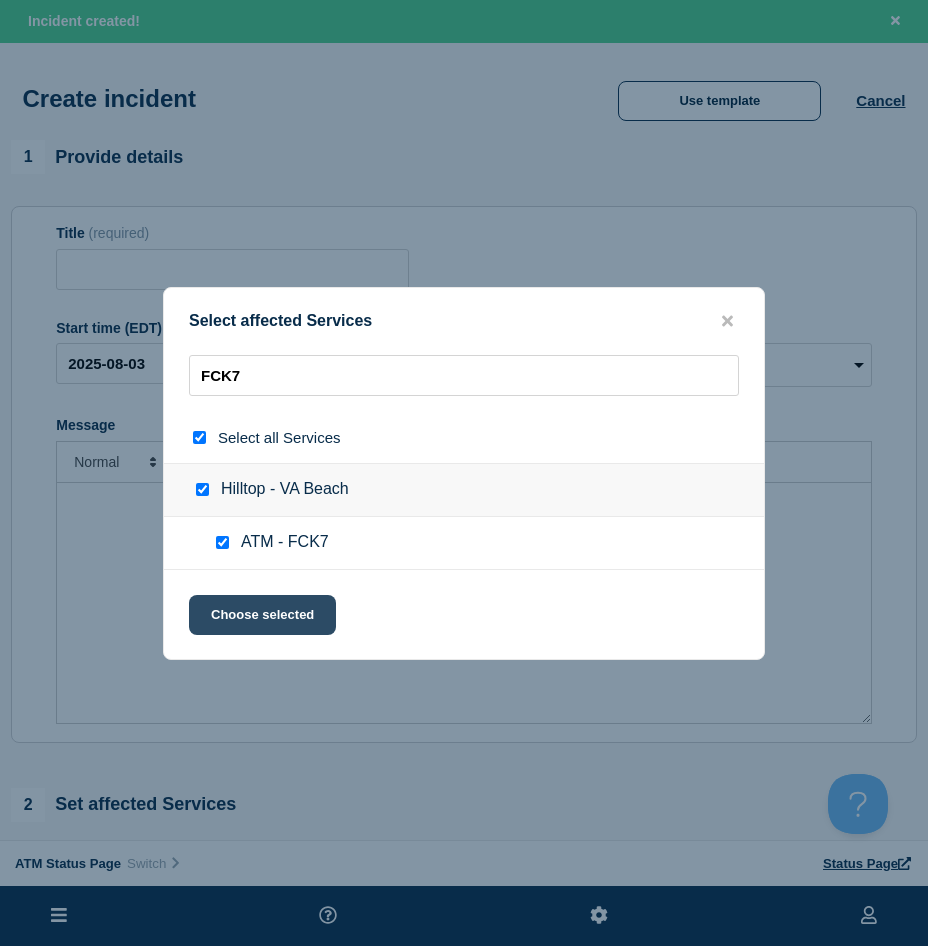 click on "Choose selected" 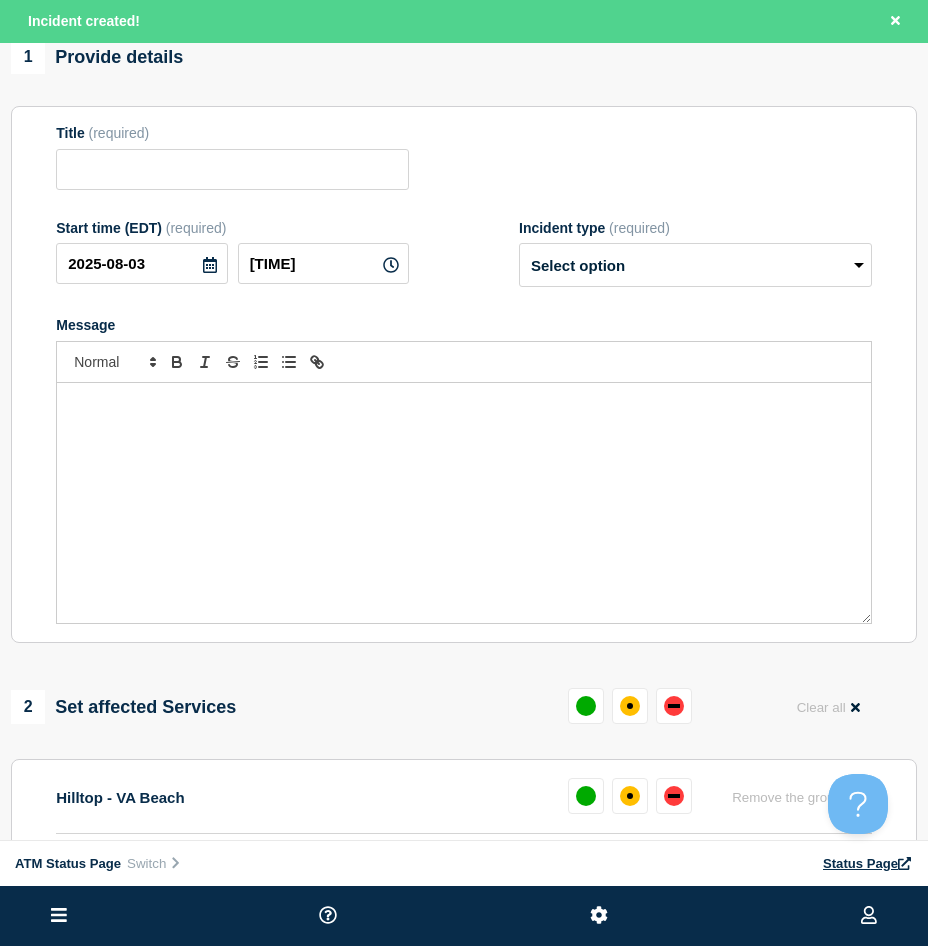 scroll, scrollTop: 200, scrollLeft: 0, axis: vertical 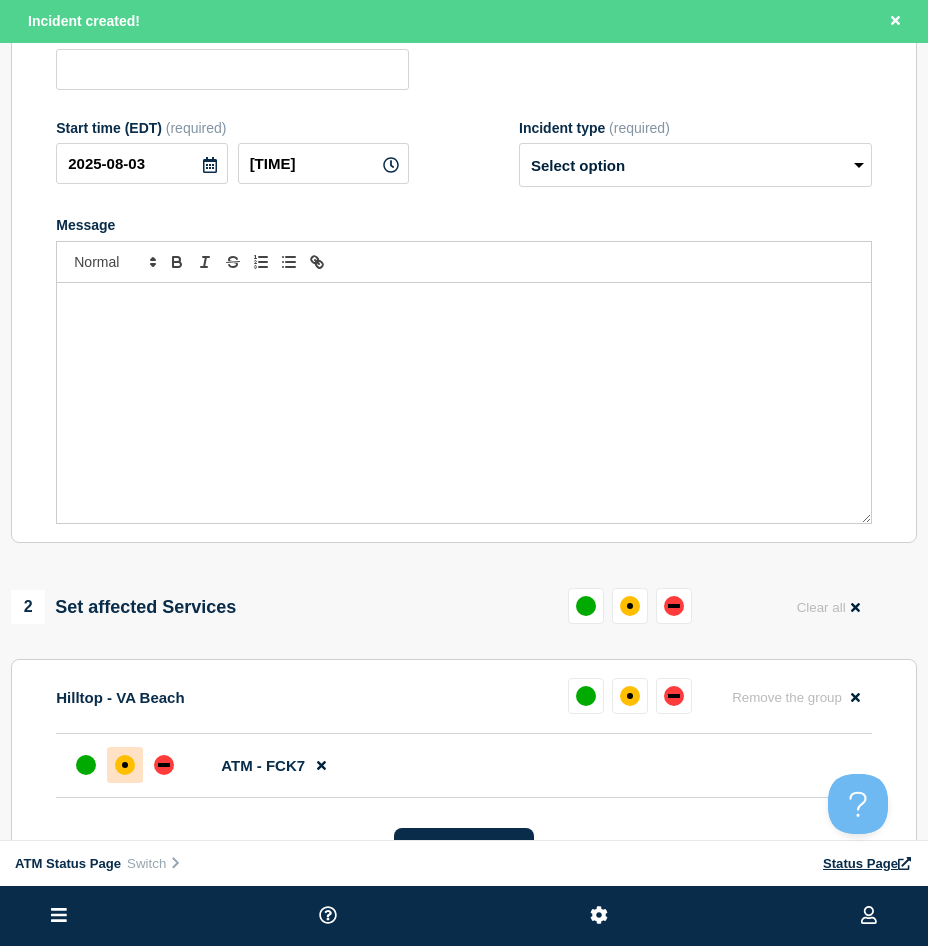 click at bounding box center [125, 765] 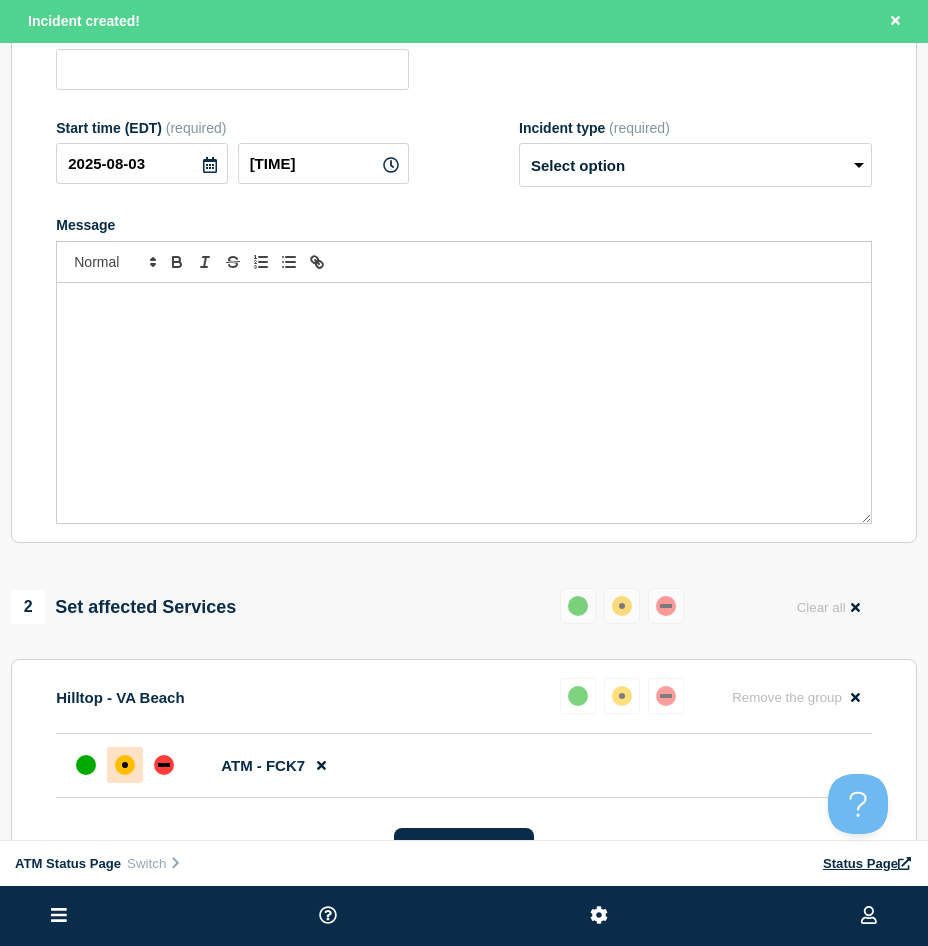 scroll, scrollTop: 0, scrollLeft: 0, axis: both 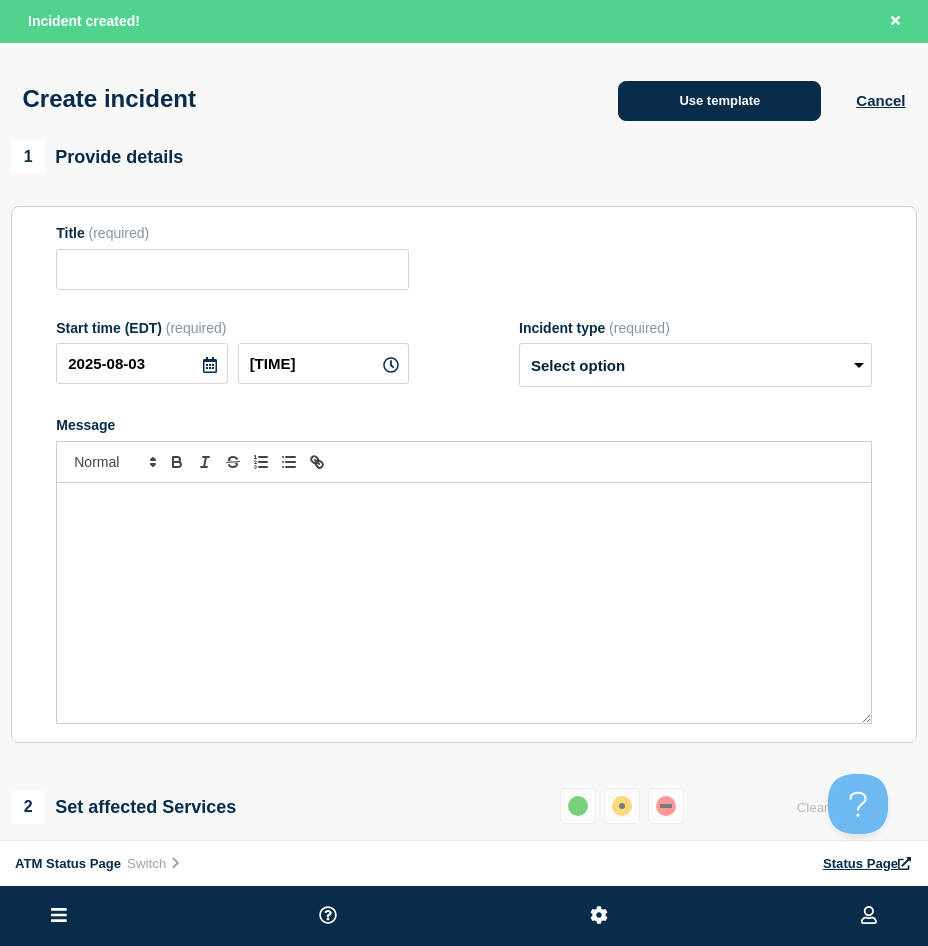 click on "Use template" at bounding box center (719, 101) 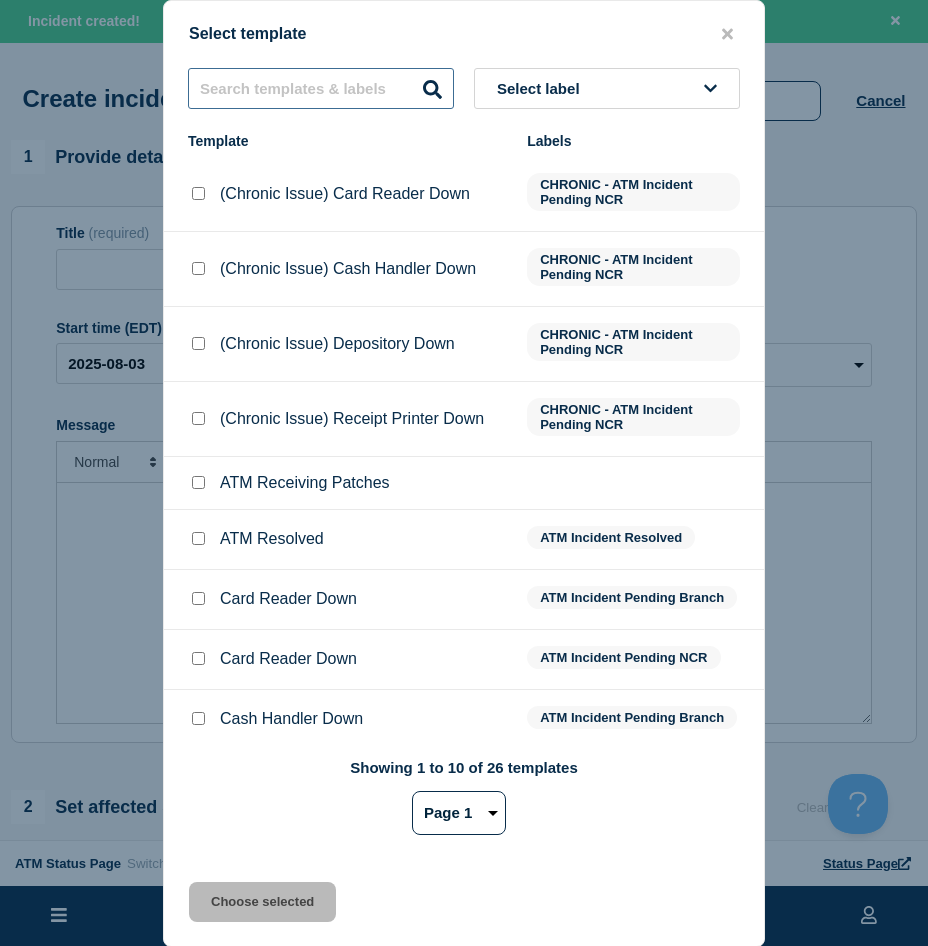click at bounding box center (321, 88) 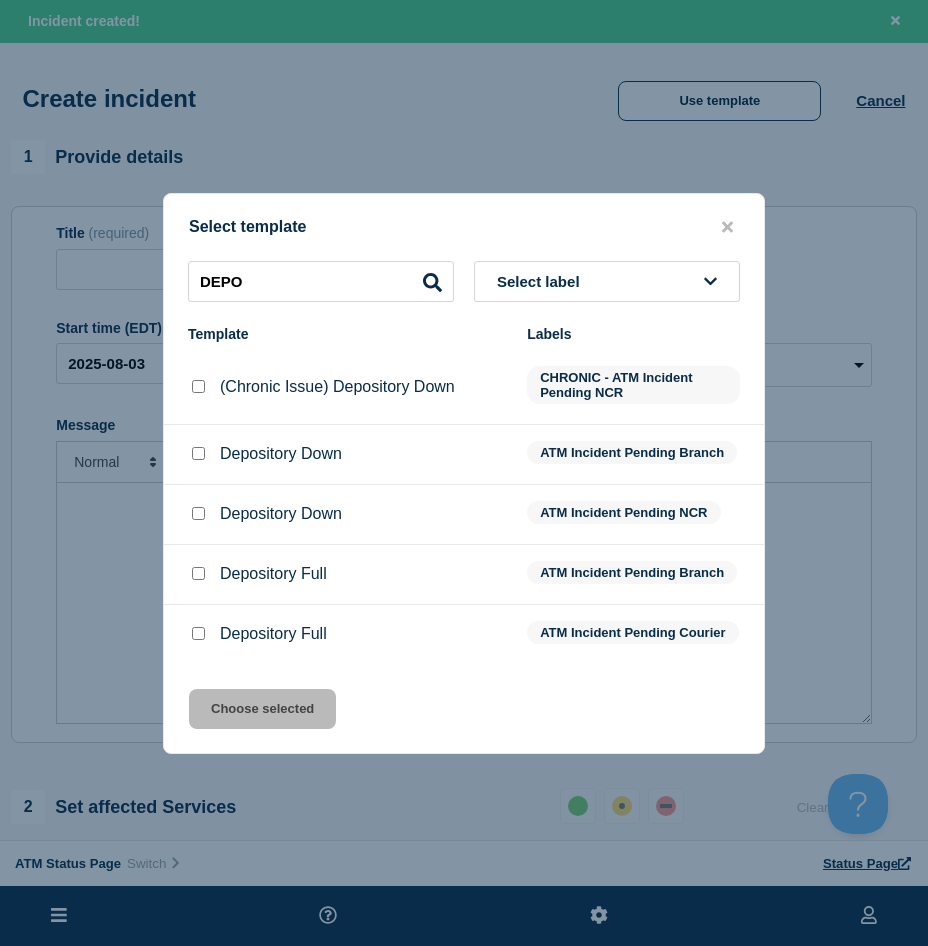 click at bounding box center [198, 453] 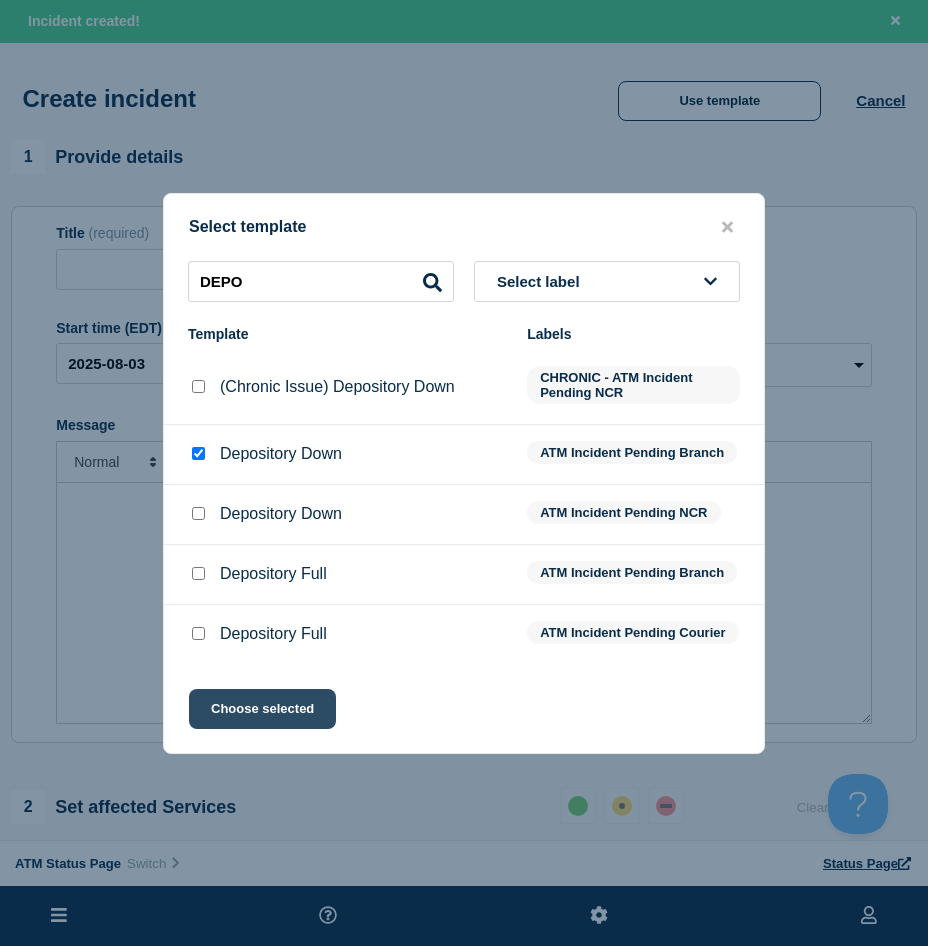 click on "Choose selected" 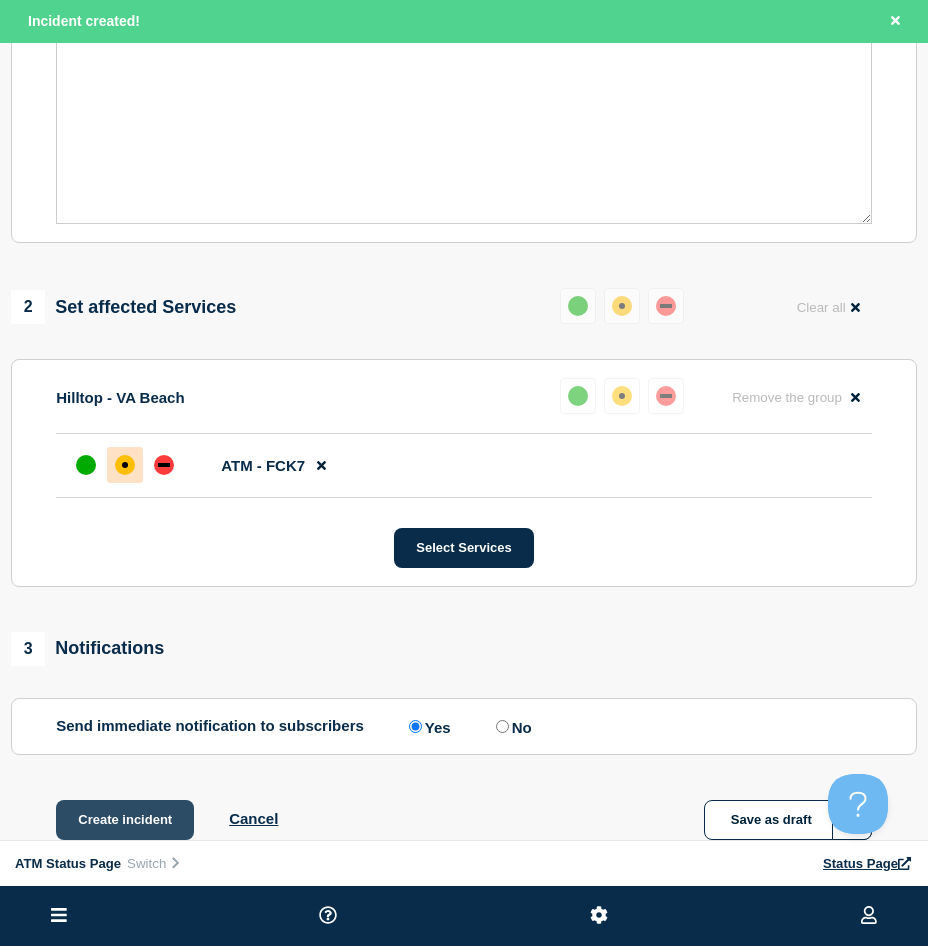 click on "Create incident" at bounding box center (125, 820) 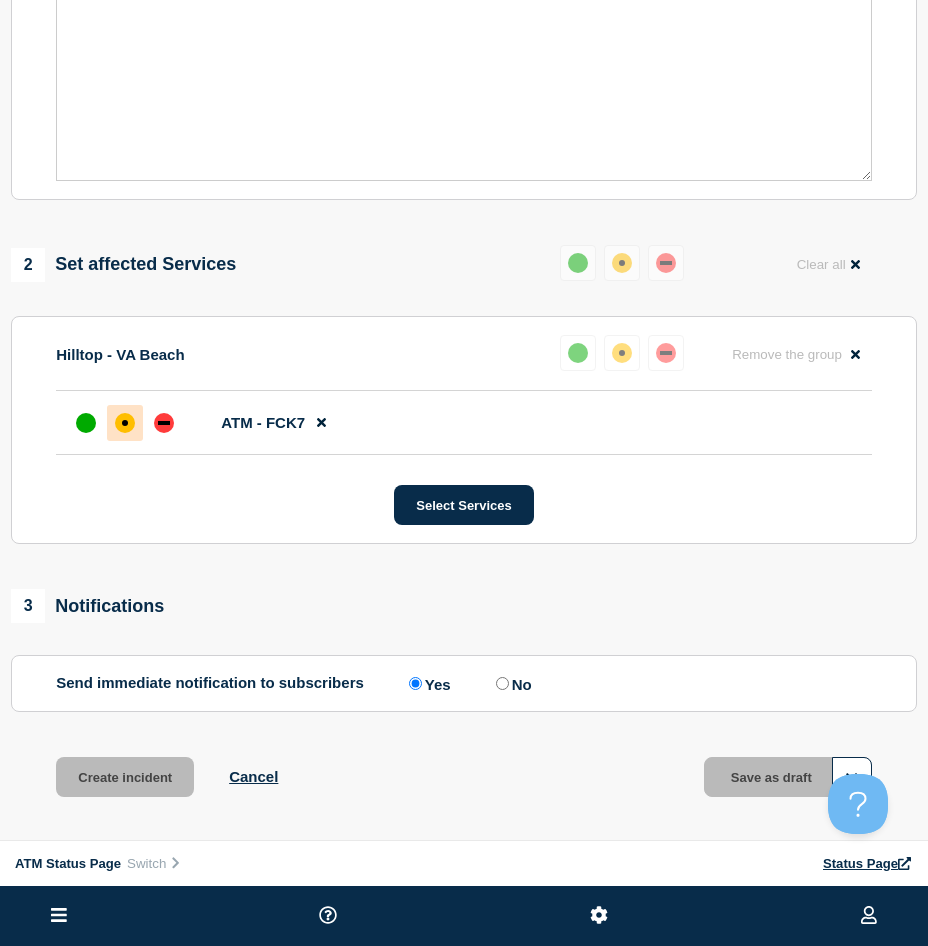 scroll, scrollTop: 457, scrollLeft: 0, axis: vertical 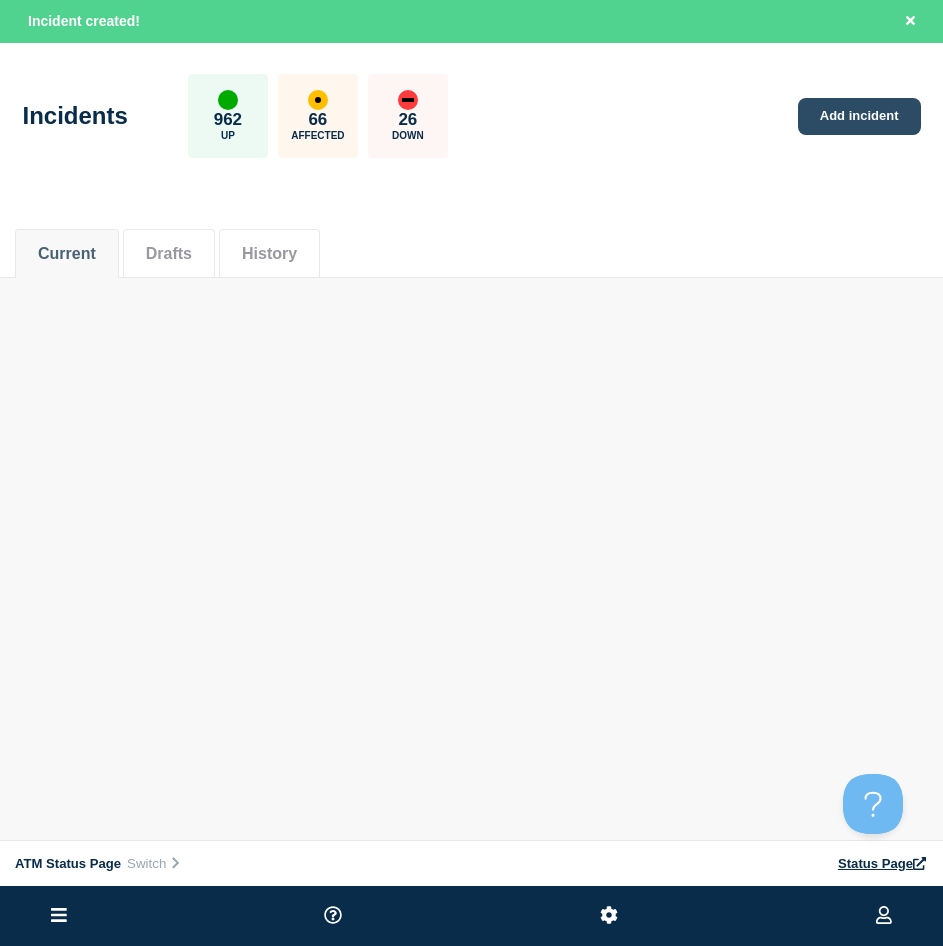 click on "Add incident" 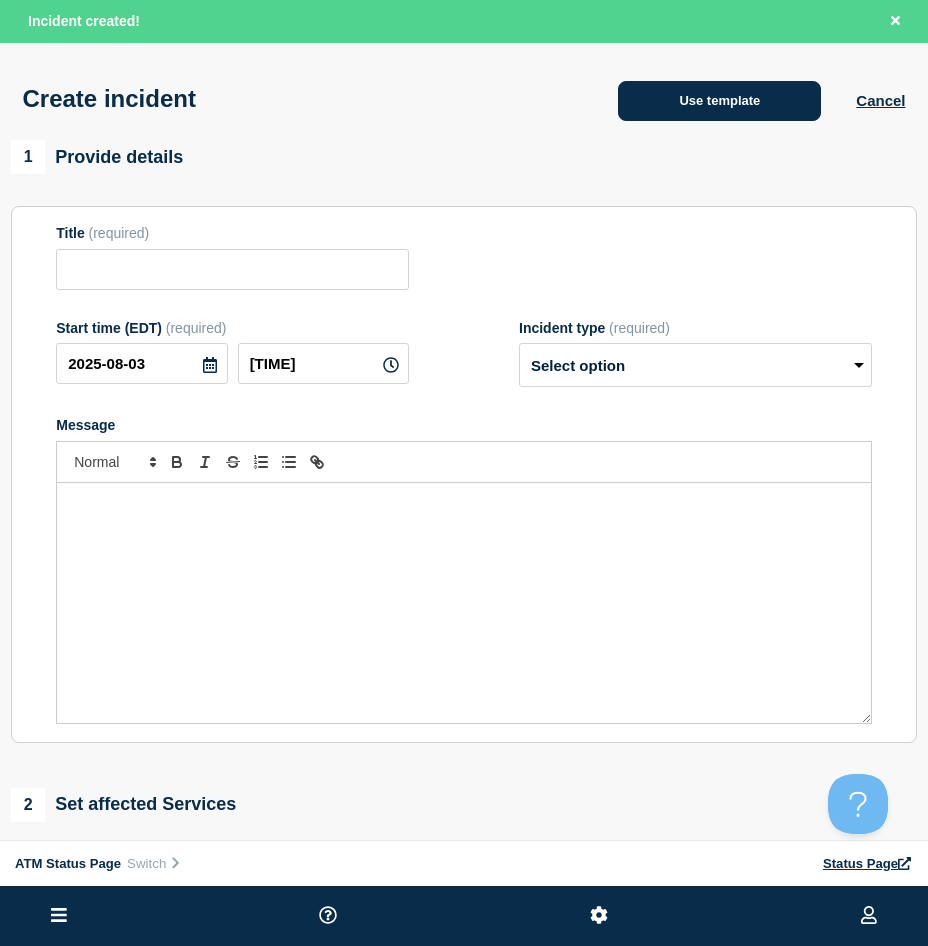 click on "Use template" at bounding box center [719, 101] 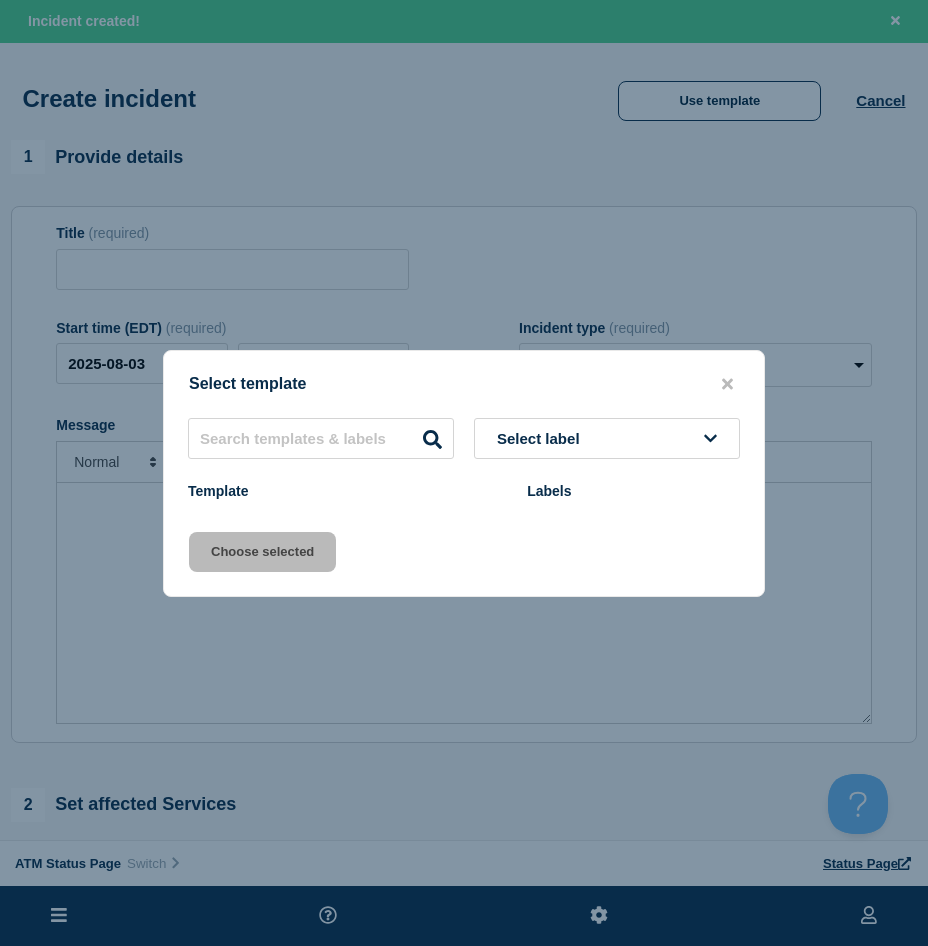 click at bounding box center (464, 473) 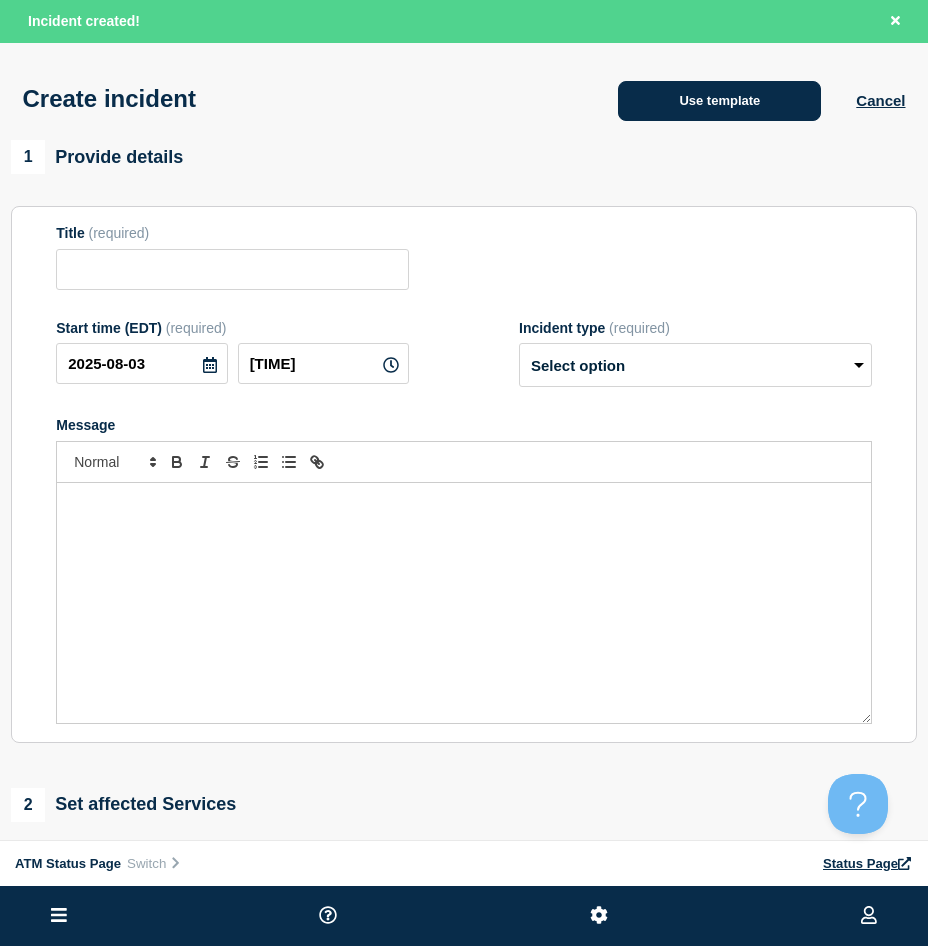 click on "Use template" at bounding box center (719, 101) 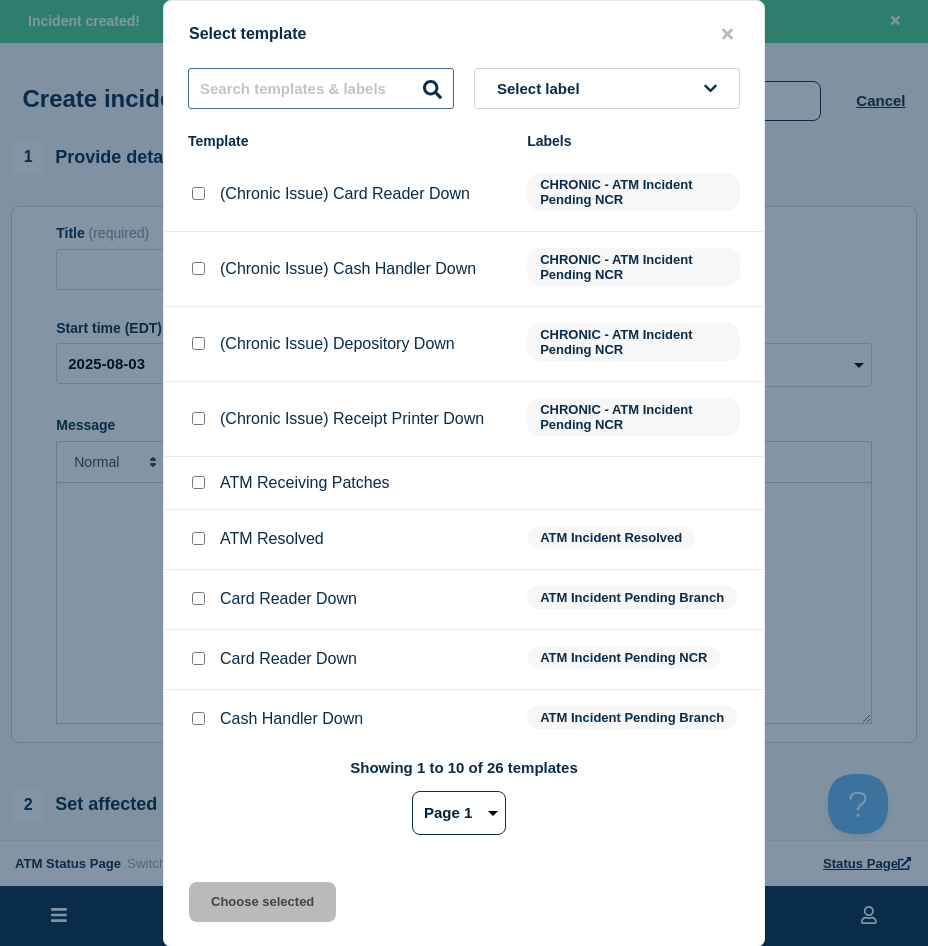 click at bounding box center (321, 88) 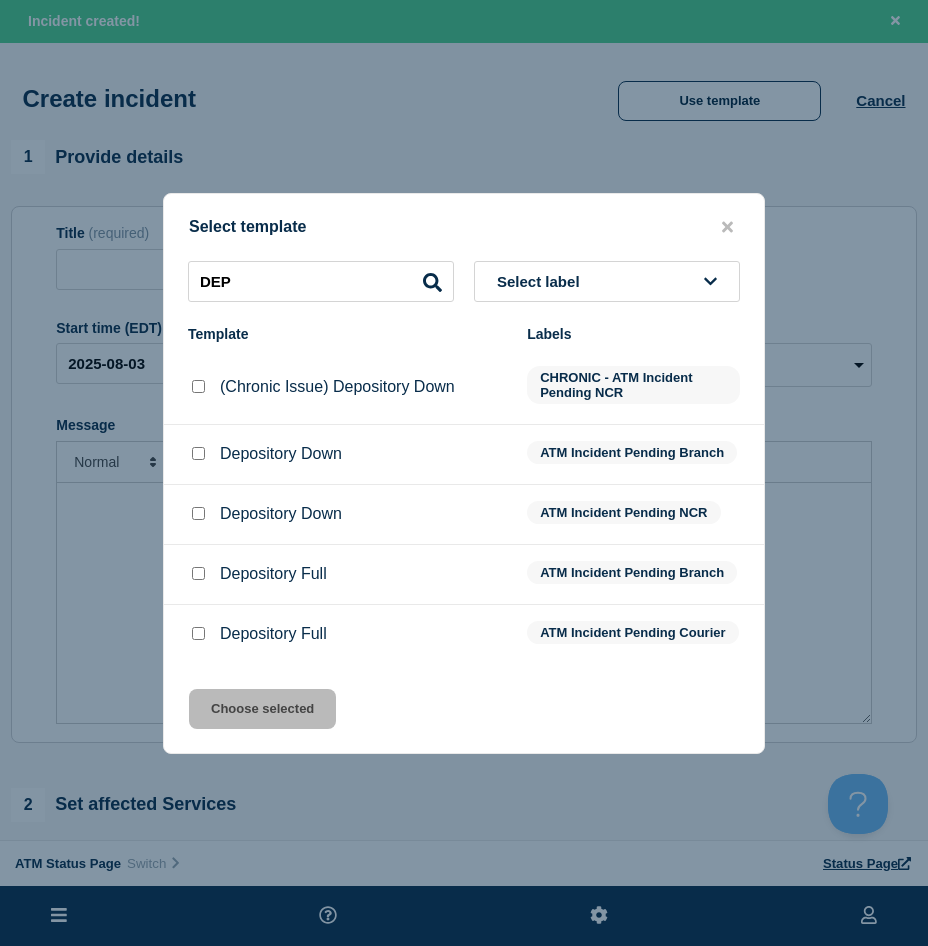 click at bounding box center [198, 454] 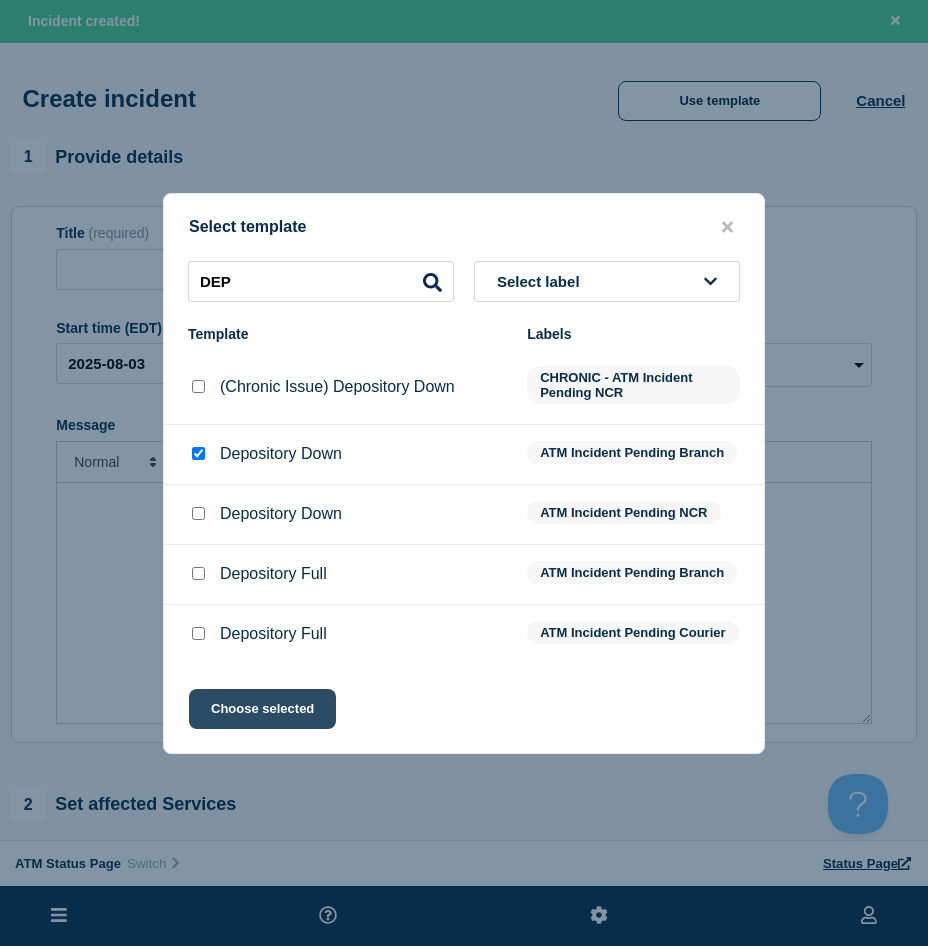 click on "Choose selected" 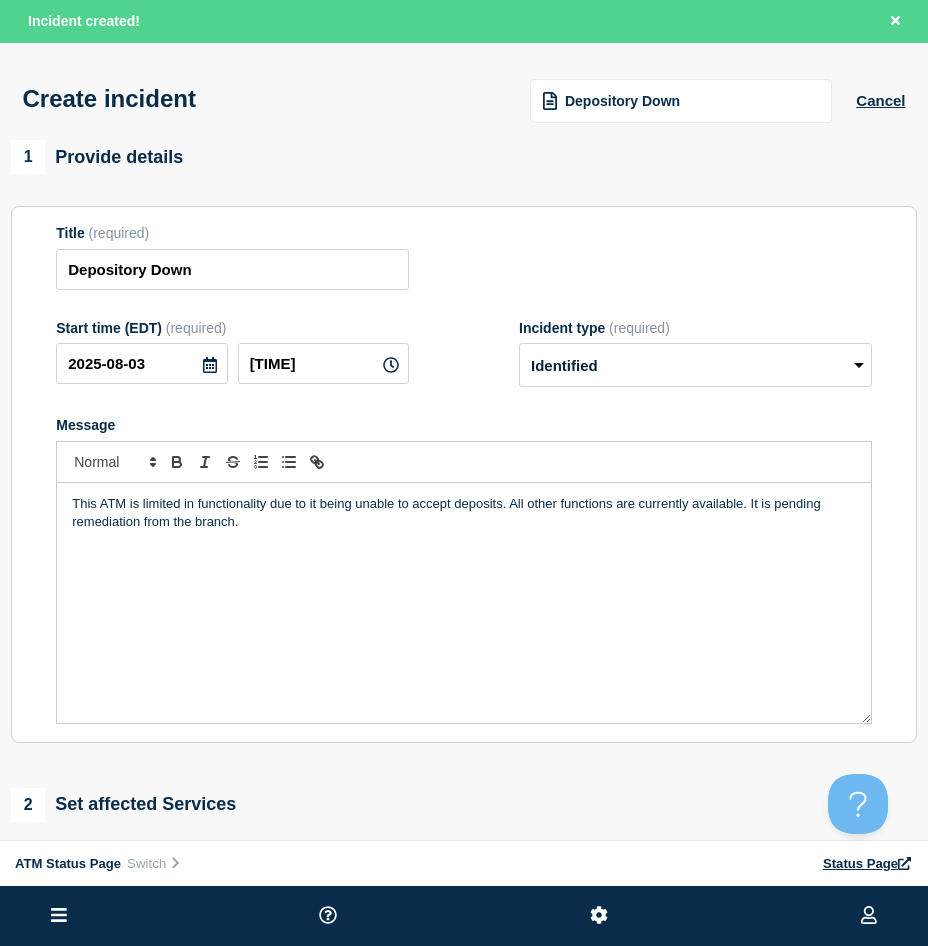 scroll, scrollTop: 100, scrollLeft: 0, axis: vertical 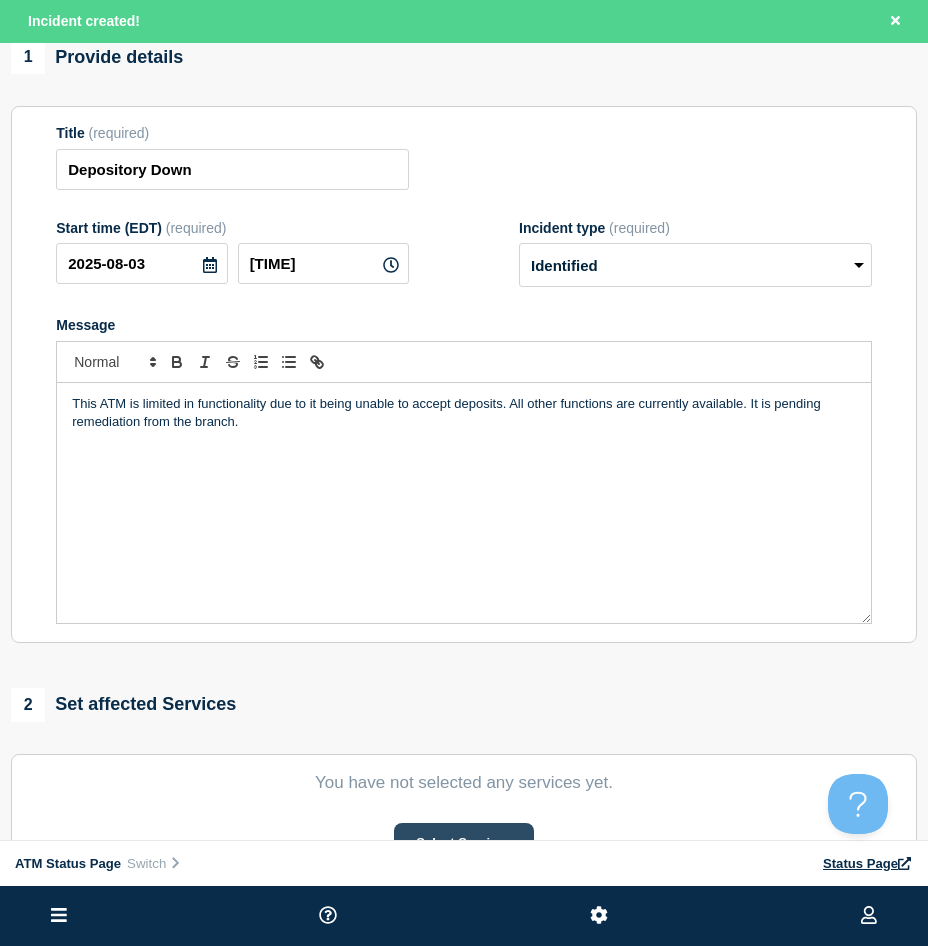 click on "Select Services" at bounding box center [463, 843] 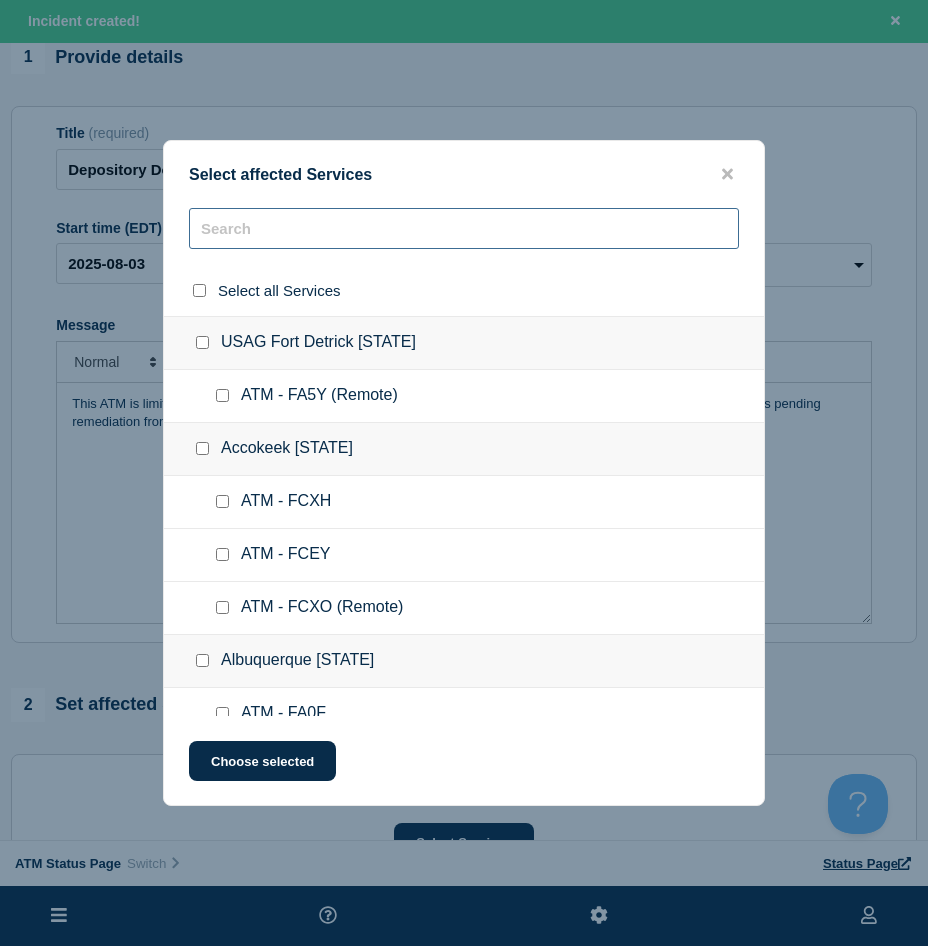click at bounding box center (464, 228) 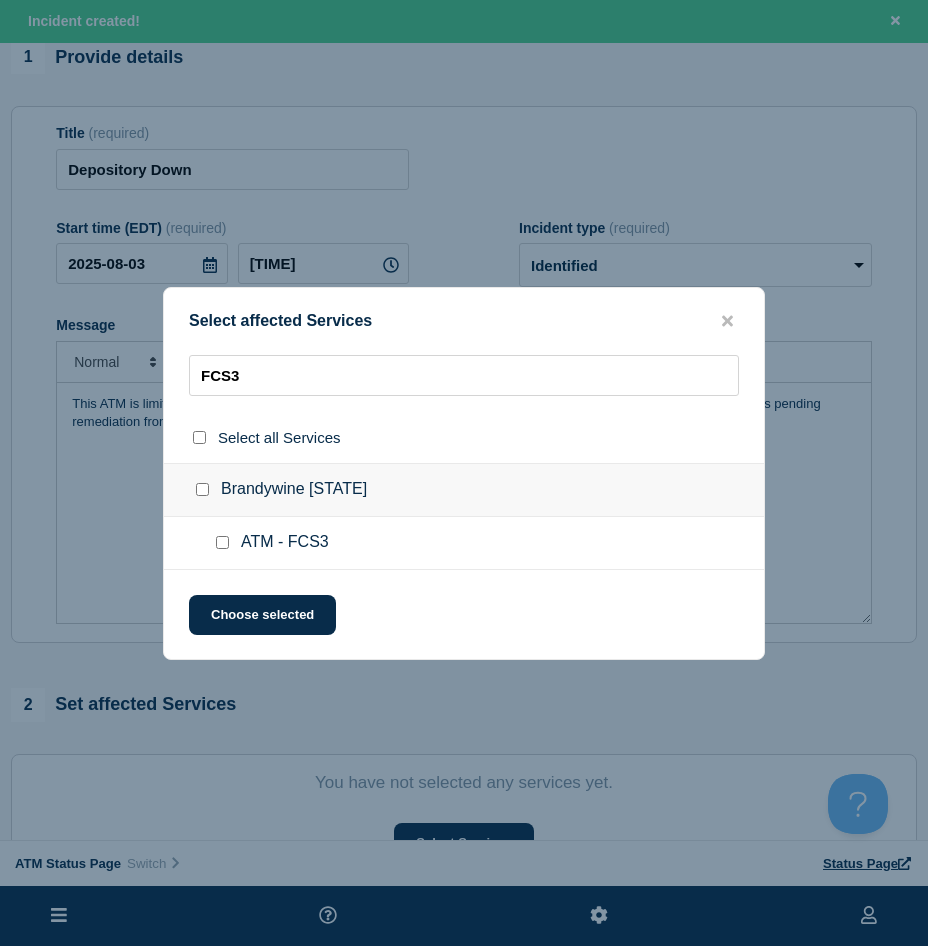 click at bounding box center [222, 542] 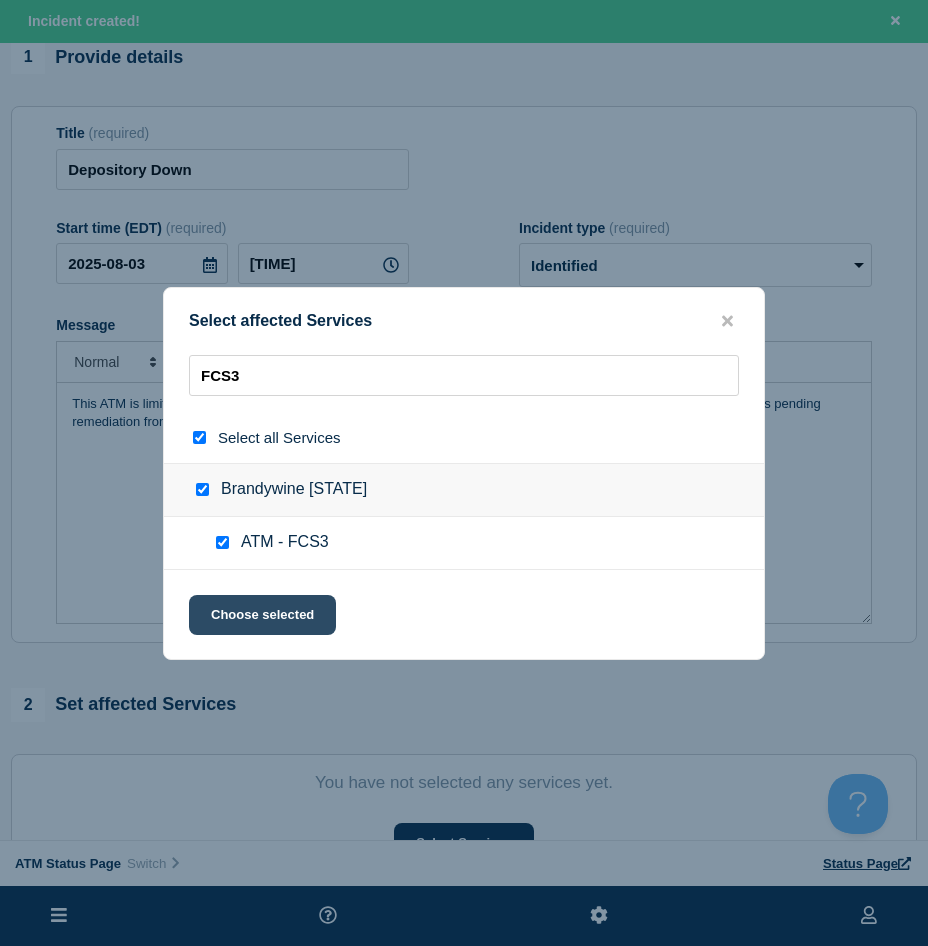 click on "Choose selected" 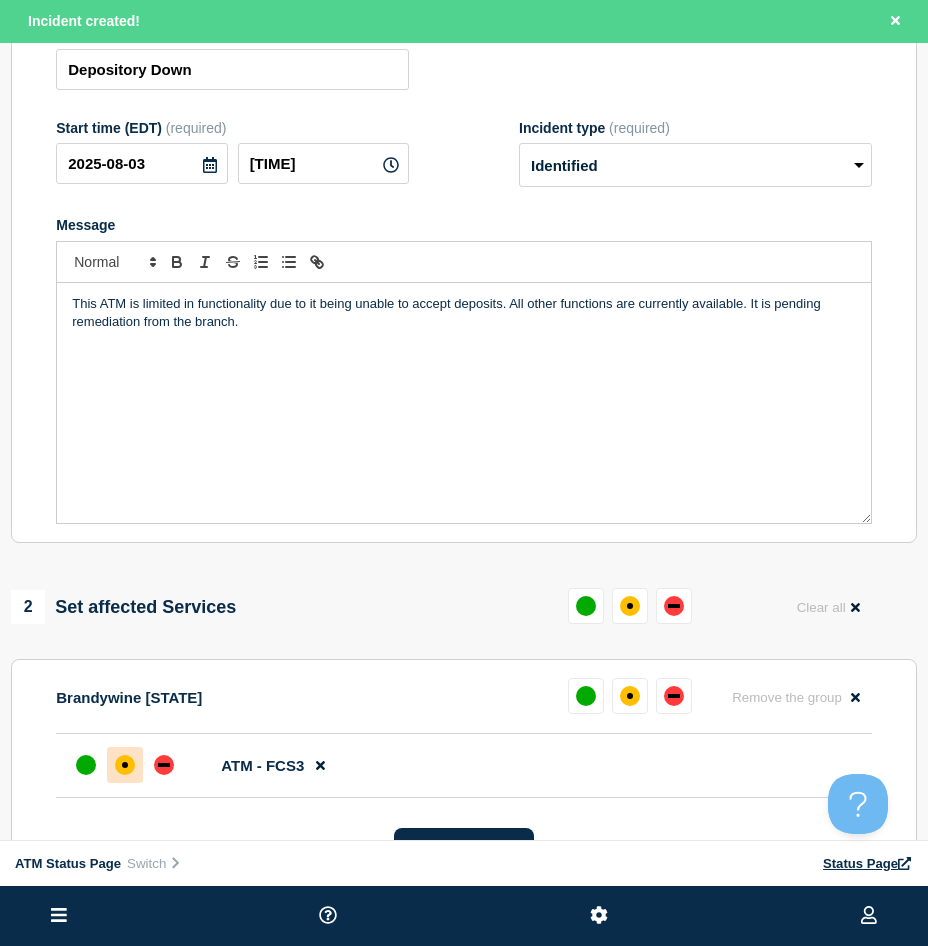 click at bounding box center [125, 765] 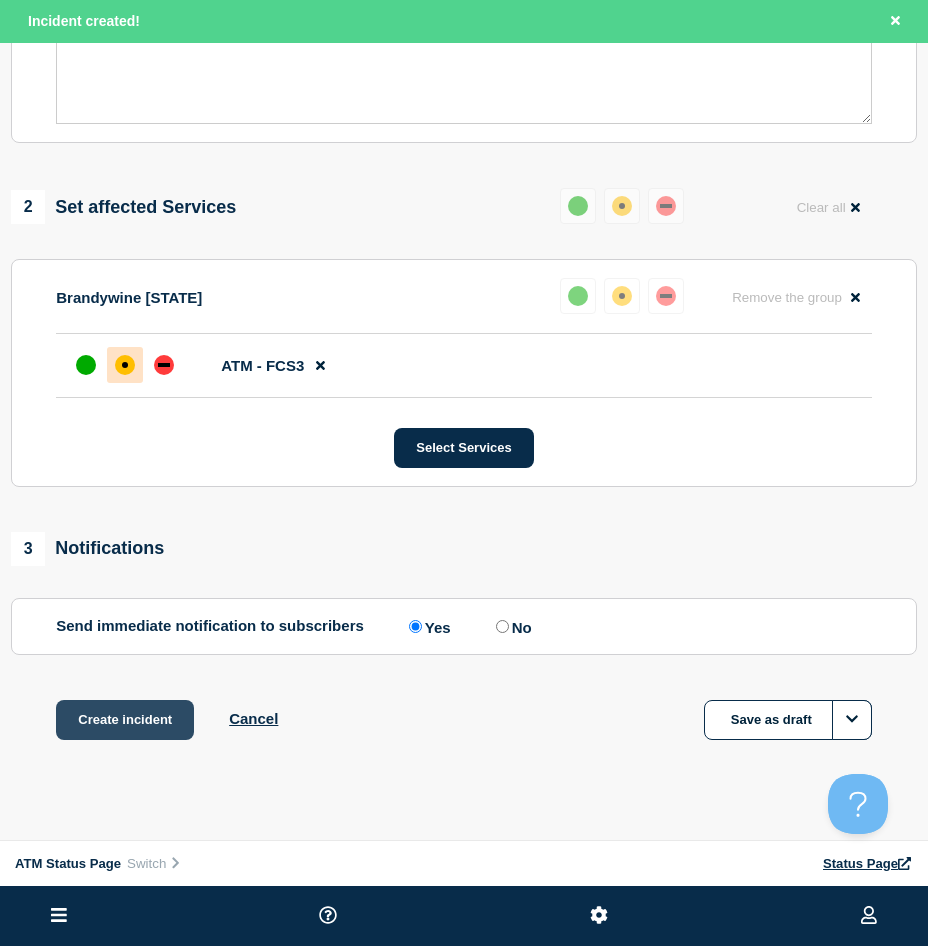 click on "Create incident" at bounding box center (125, 720) 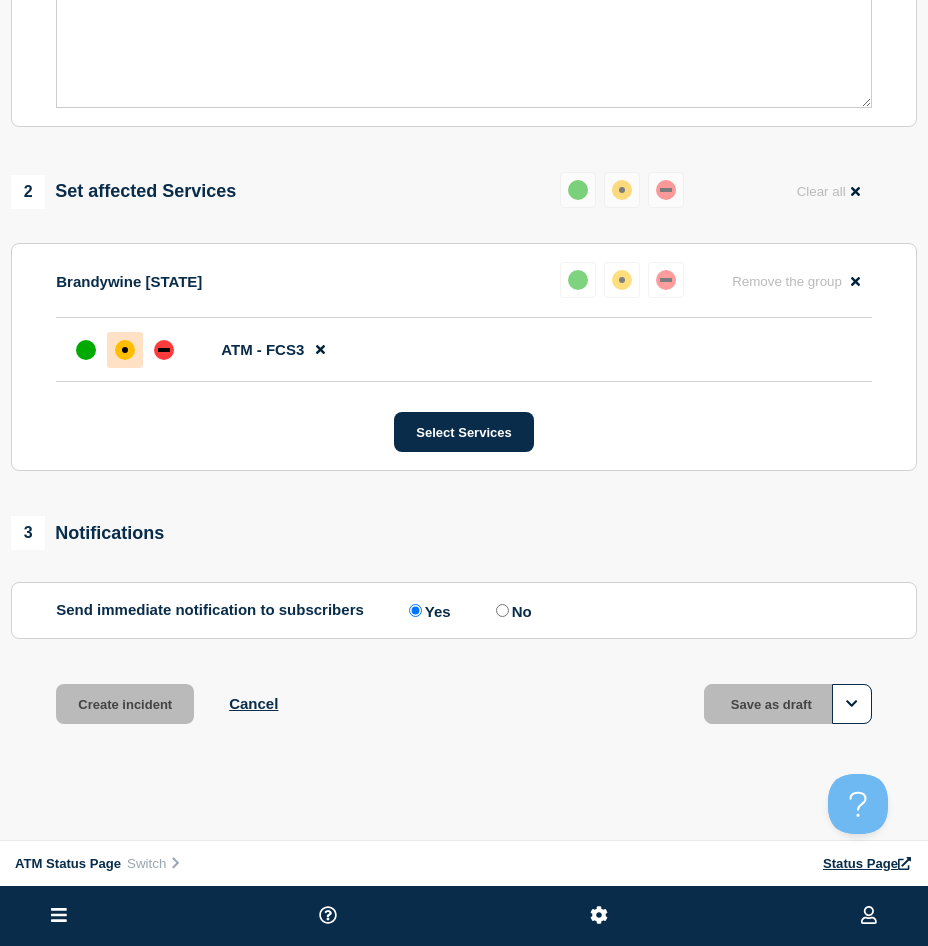 scroll, scrollTop: 557, scrollLeft: 0, axis: vertical 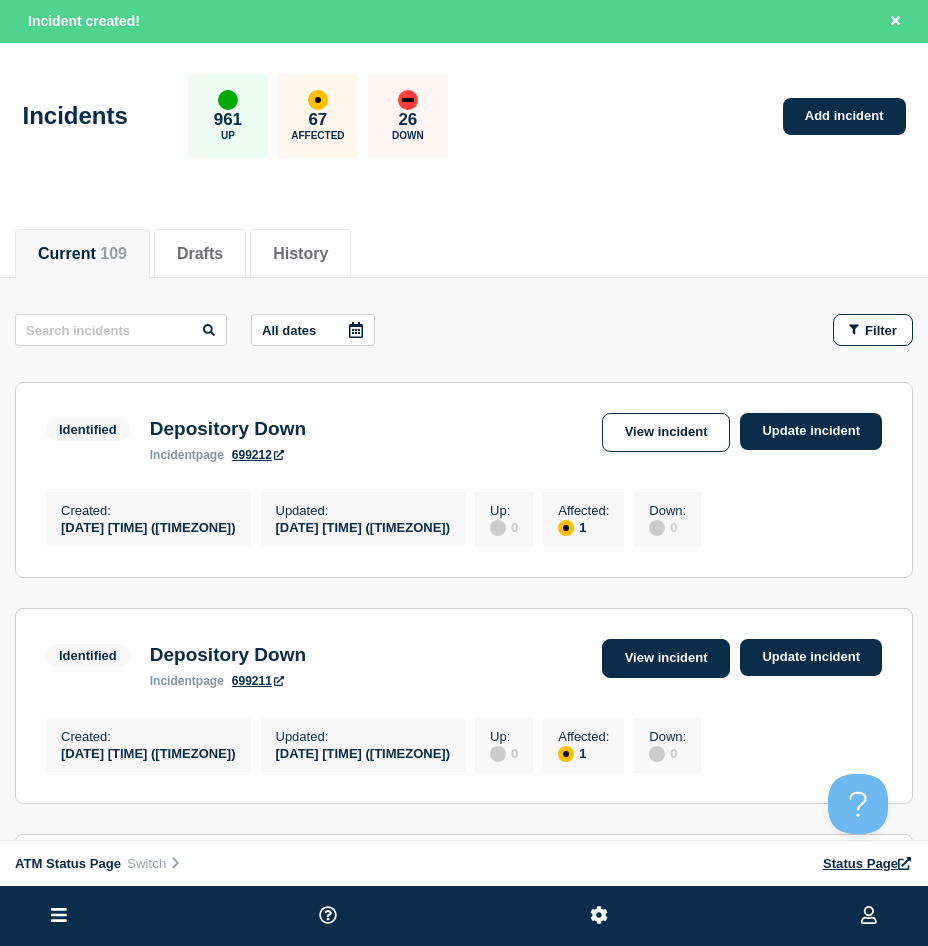 click on "View incident" at bounding box center [666, 658] 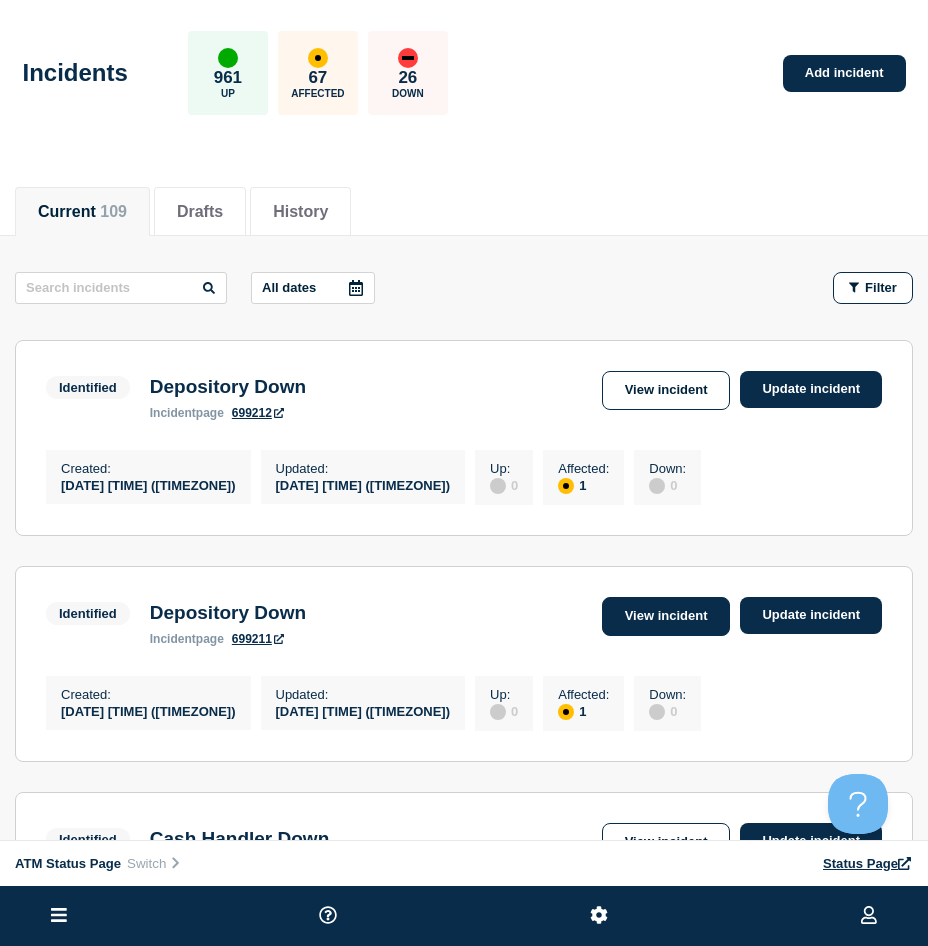 scroll, scrollTop: 100, scrollLeft: 0, axis: vertical 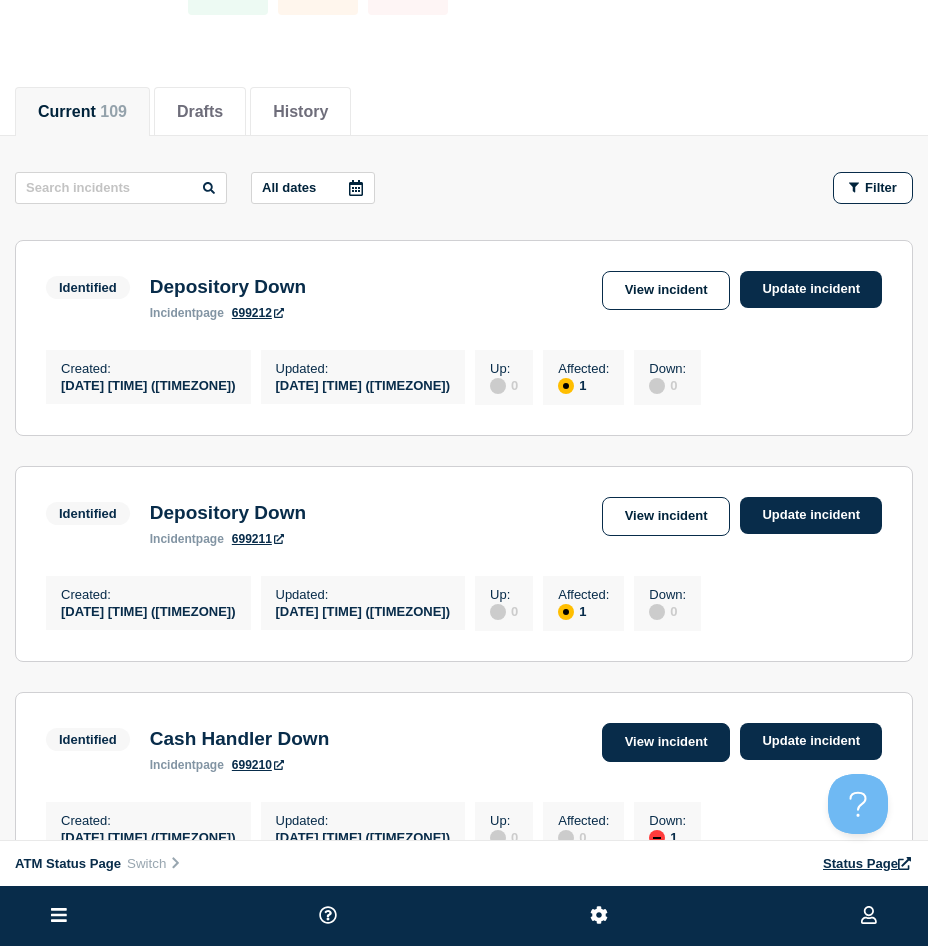 click on "View incident" at bounding box center [666, 742] 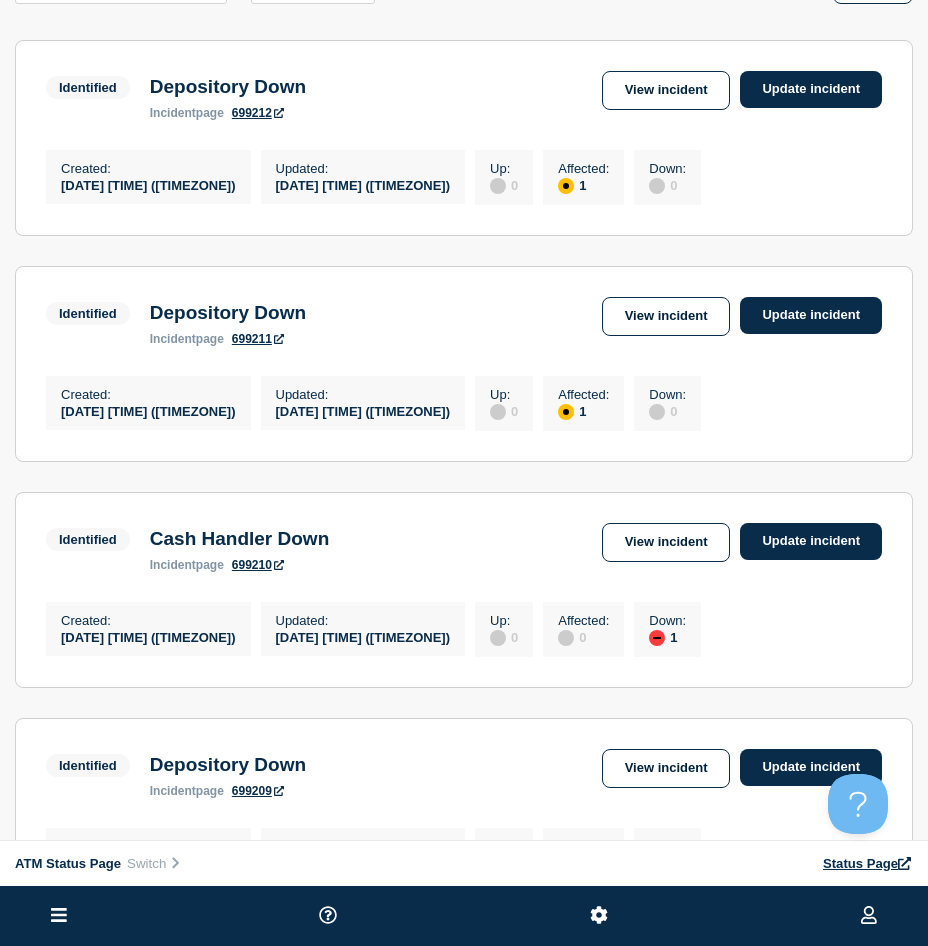 scroll, scrollTop: 0, scrollLeft: 0, axis: both 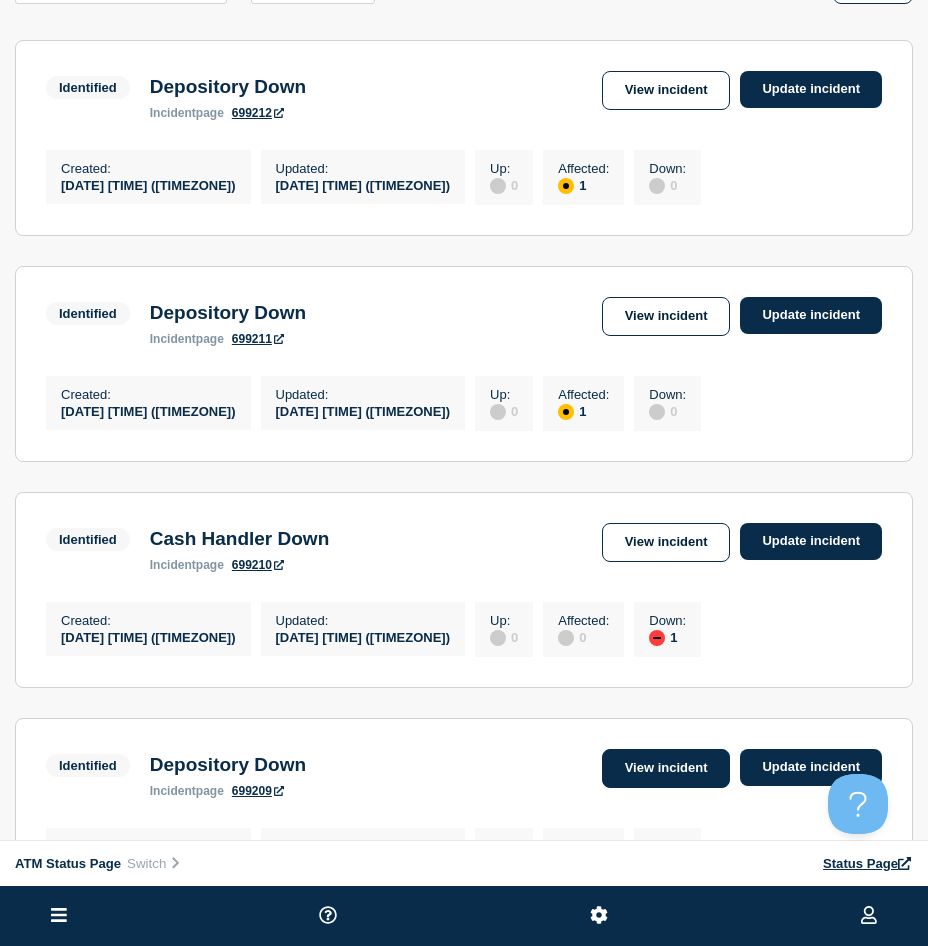 click on "View incident" at bounding box center (666, 768) 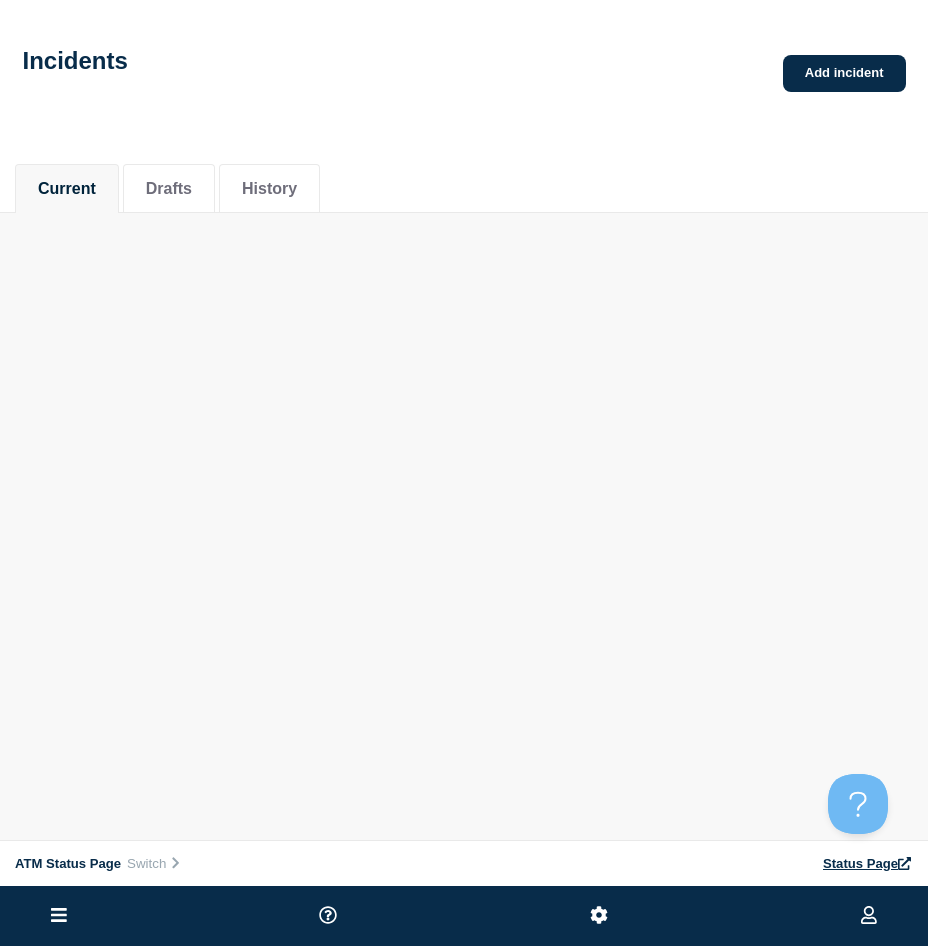 scroll, scrollTop: 0, scrollLeft: 0, axis: both 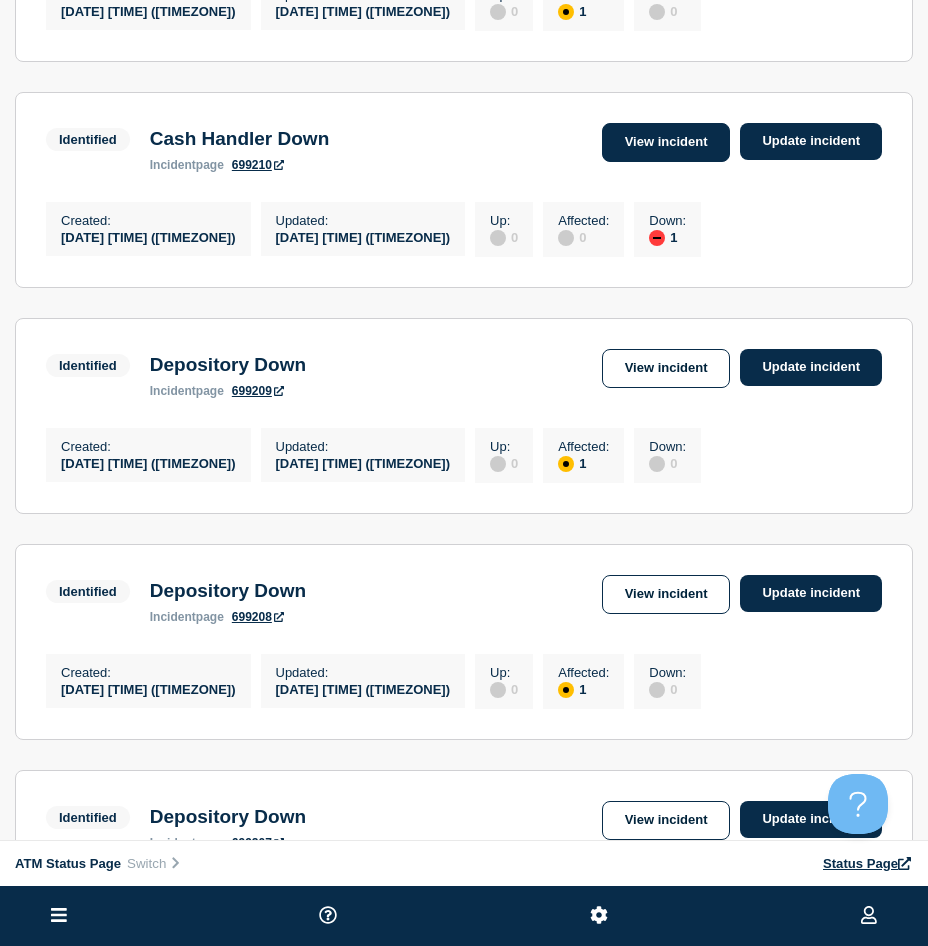 click on "View incident" at bounding box center (666, 142) 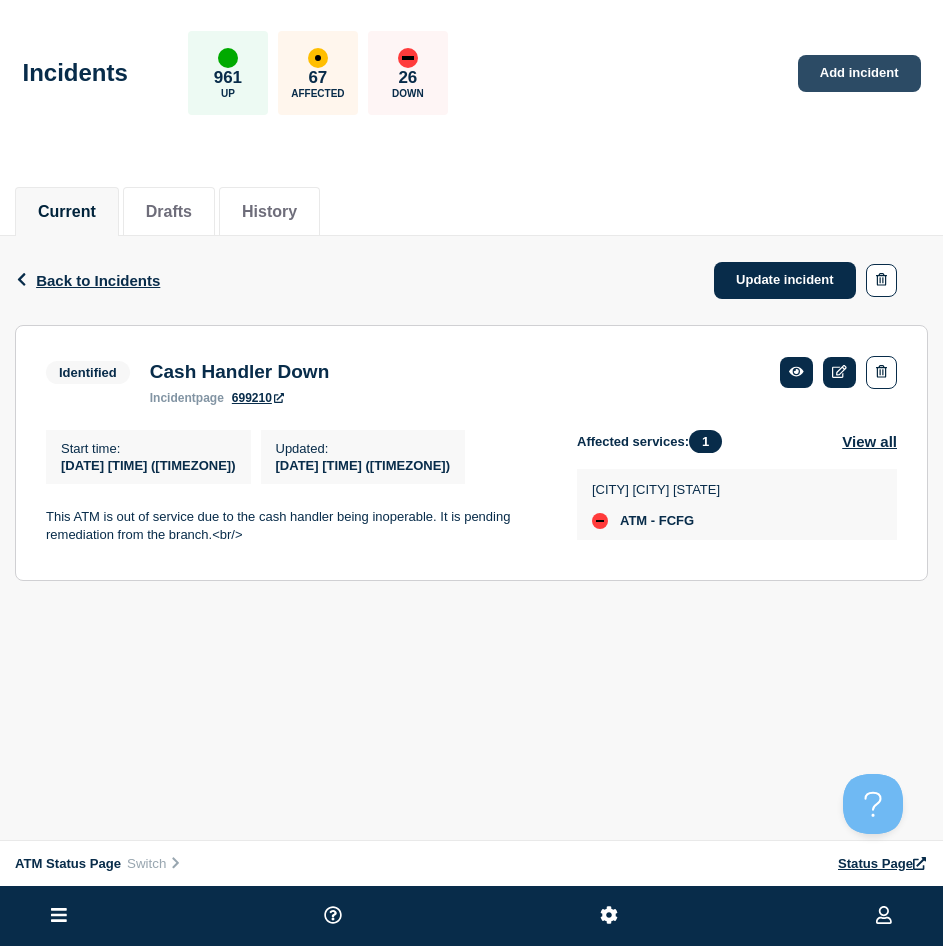 click on "Add incident" 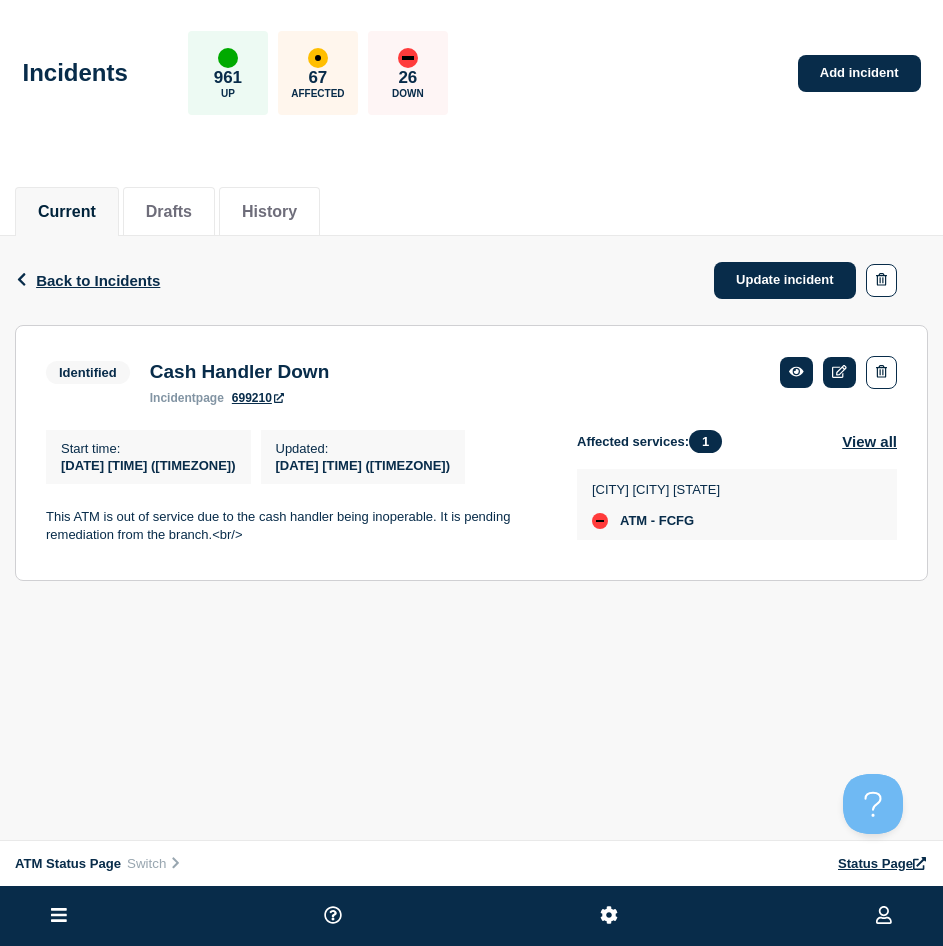 click on "Back Back to Incidents Update incident Identified Cash Handler Down Start time  [DATE] [TIME] ([TIMEZONE]) Updated  [DATE] [TIME] ([TIMEZONE]) This ATM is out of service due to the cash handler being inoperable. It is pending remediation from the branch.<br/> Affected services:  1 View all [CITY] [CITY] [STATE] ATM - FCFG   Identified Cash Handler Down incident  page 699210  Start time : [DATE] [TIME] ([TIMEZONE]) Updated :  [DATE] [TIME] ([TIMEZONE]) This ATM is out of service due to the cash handler being inoperable. It is pending remediation from the branch.<br/> Affected services:  1 View all [CITY] [CITY] [STATE] ATM - FCFG" at bounding box center (471, 423) 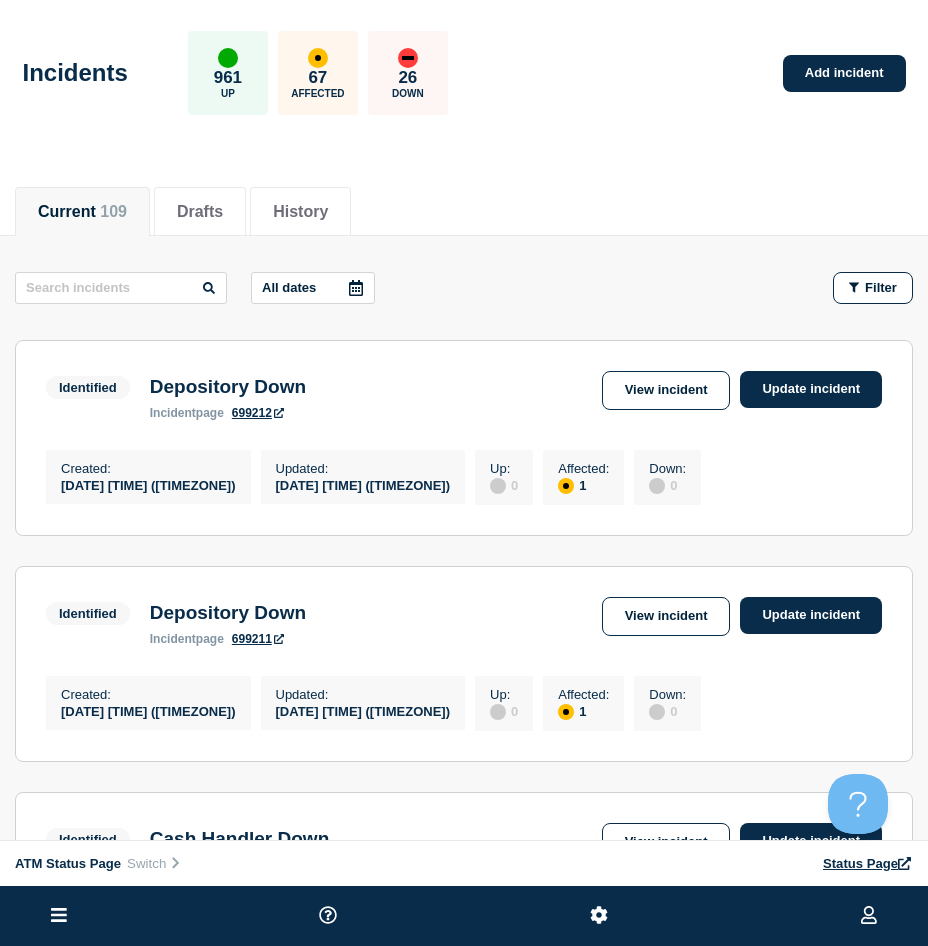 drag, startPoint x: 216, startPoint y: 371, endPoint x: 261, endPoint y: 420, distance: 66.52819 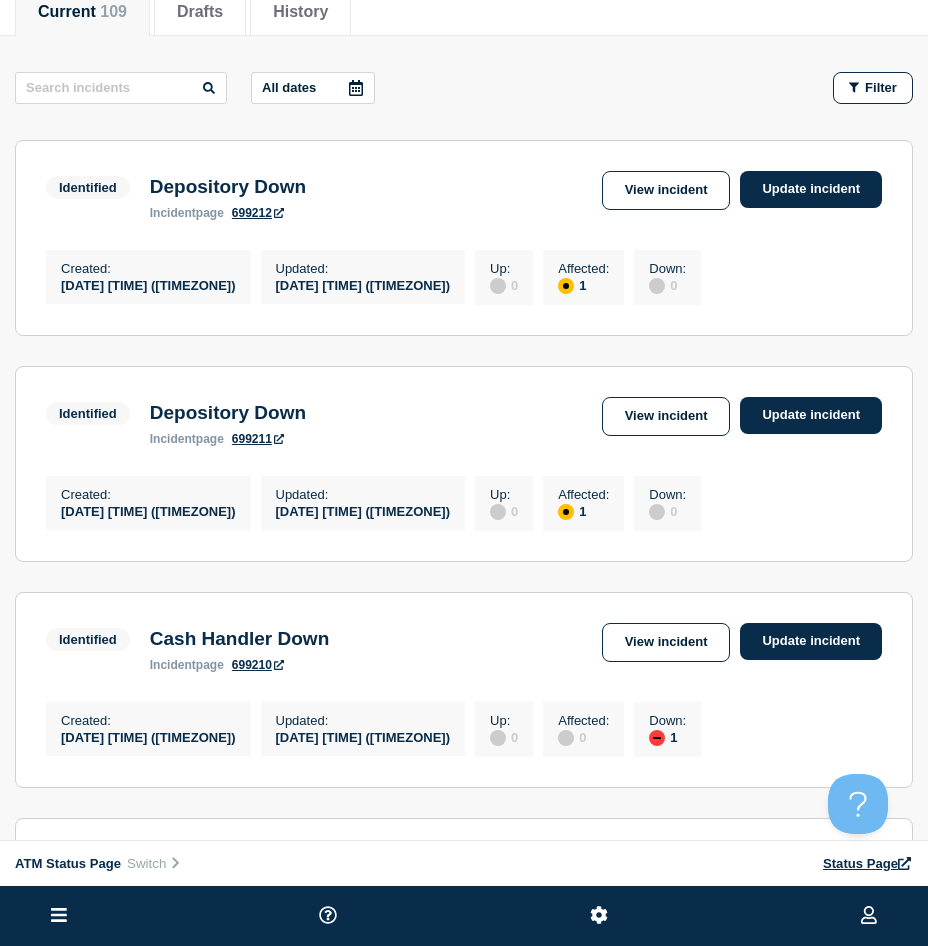 scroll, scrollTop: 300, scrollLeft: 0, axis: vertical 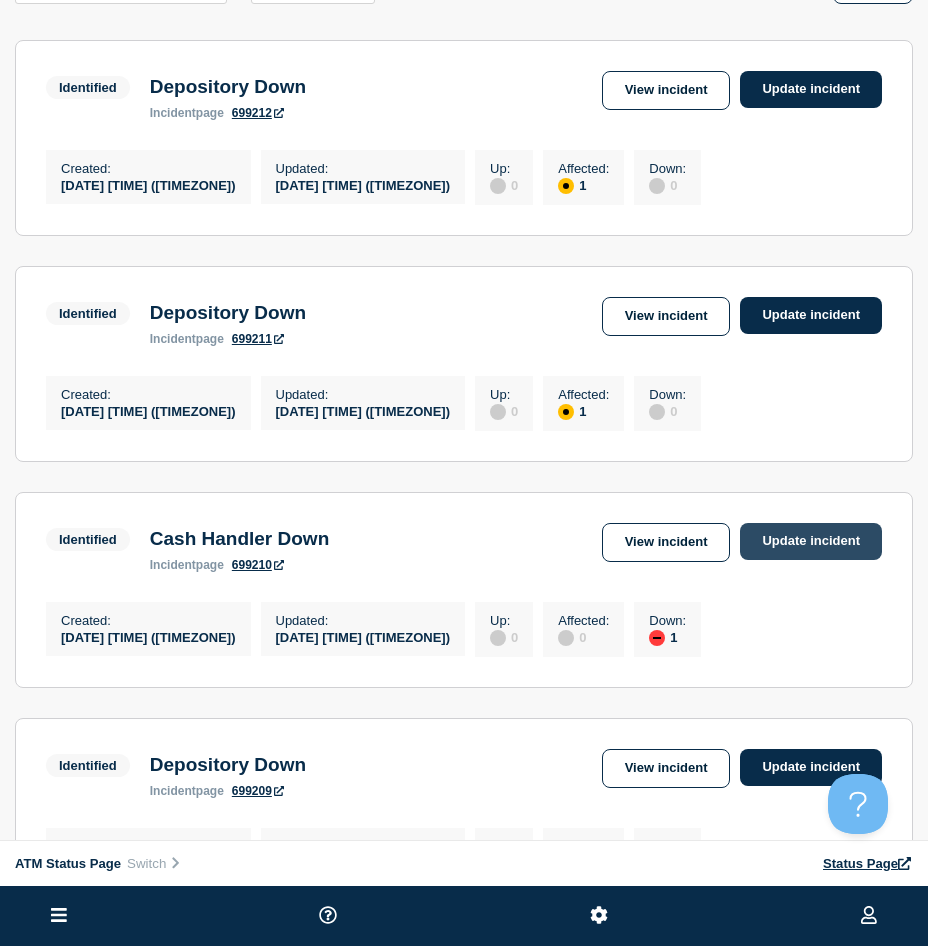 click on "Update incident" at bounding box center (811, 541) 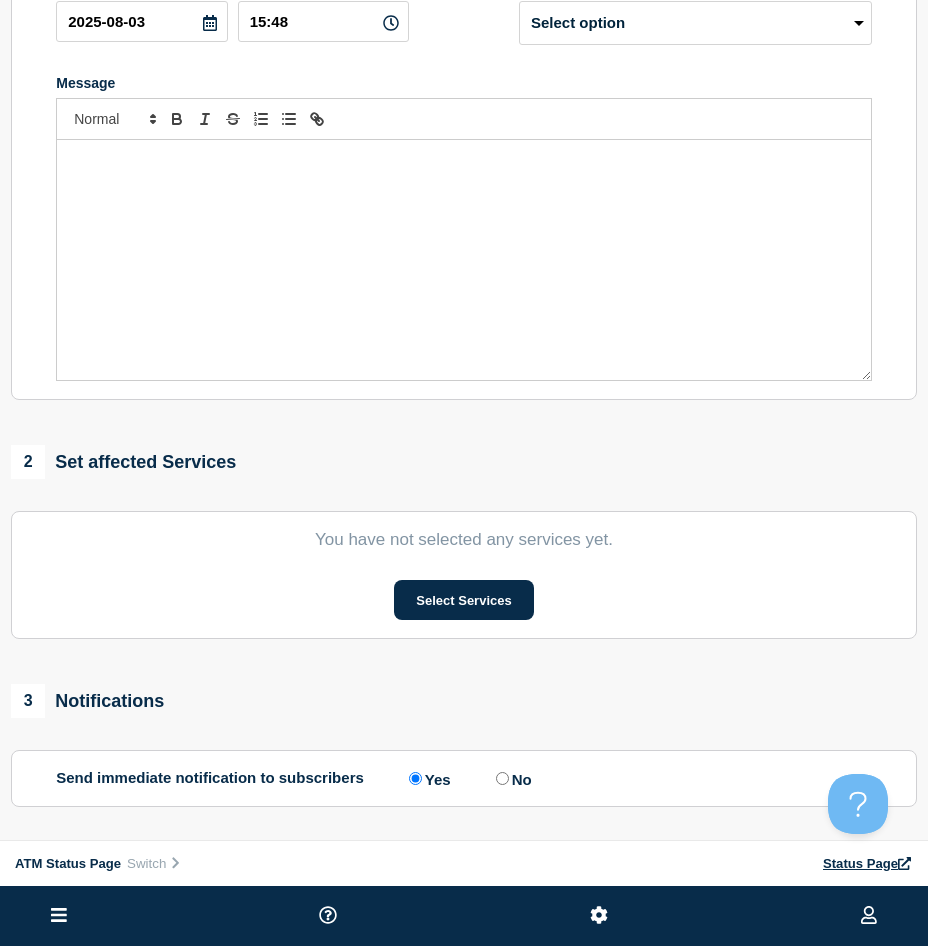type on "Cash Handler Down" 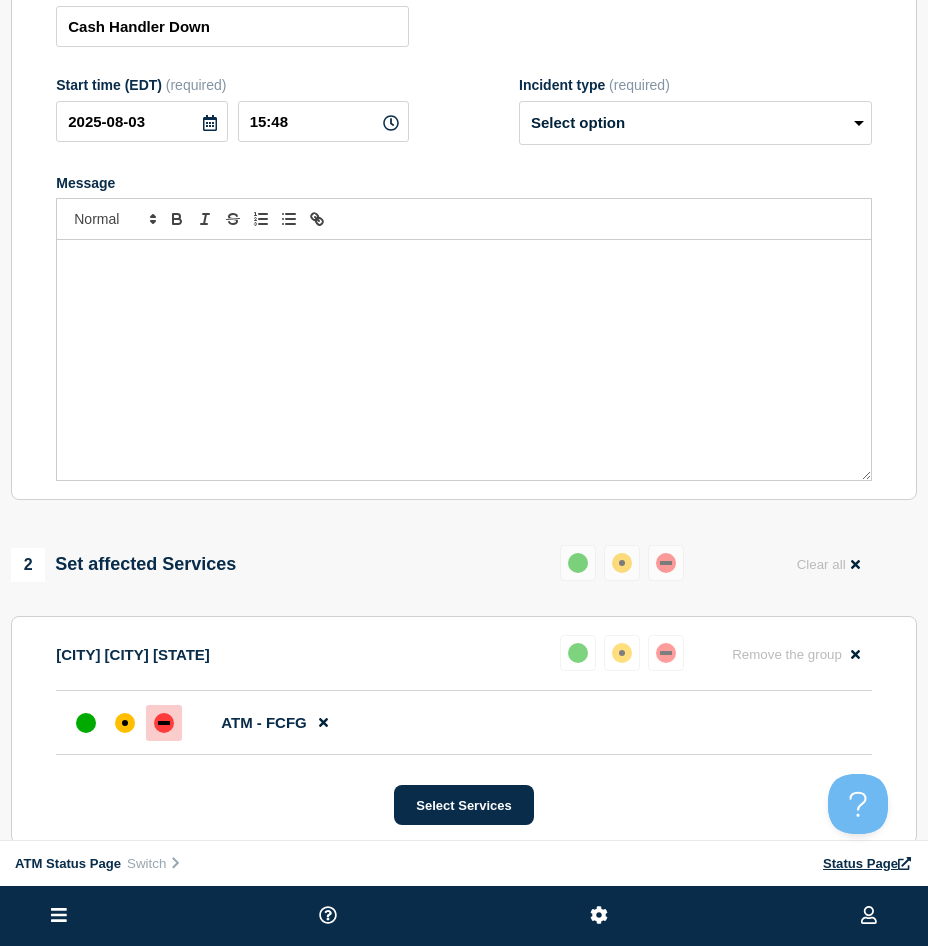 scroll, scrollTop: 0, scrollLeft: 0, axis: both 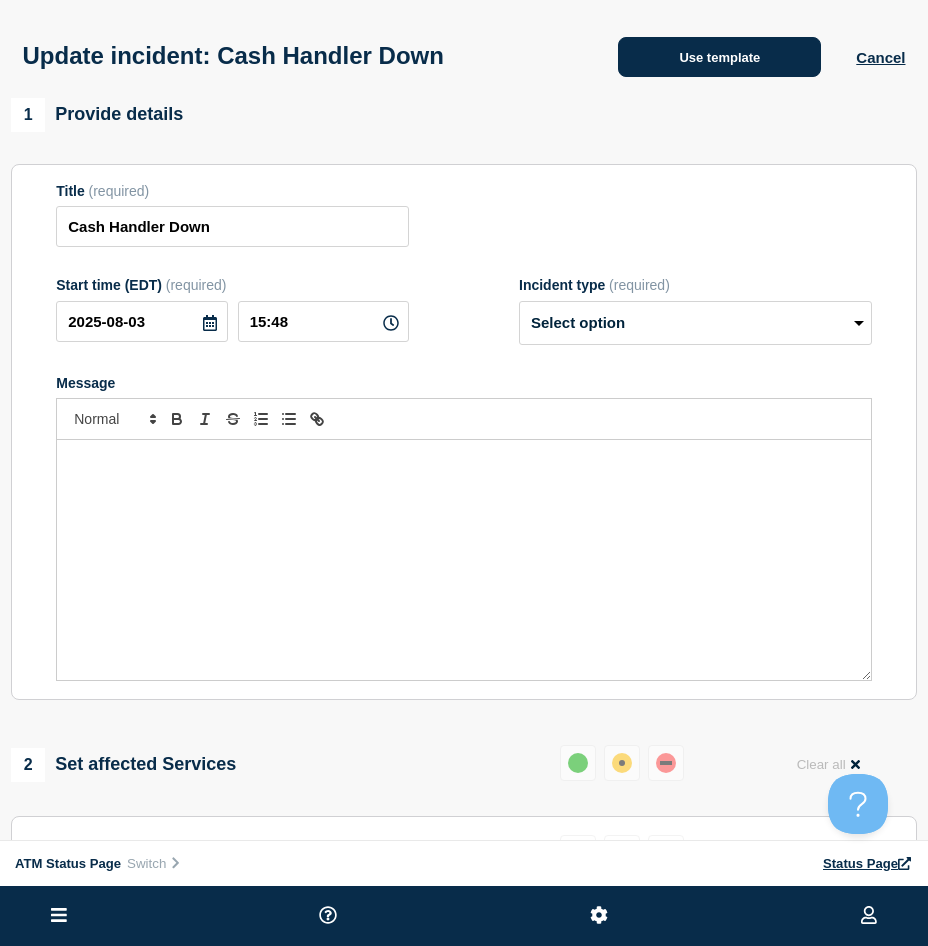click on "Use template" at bounding box center [719, 57] 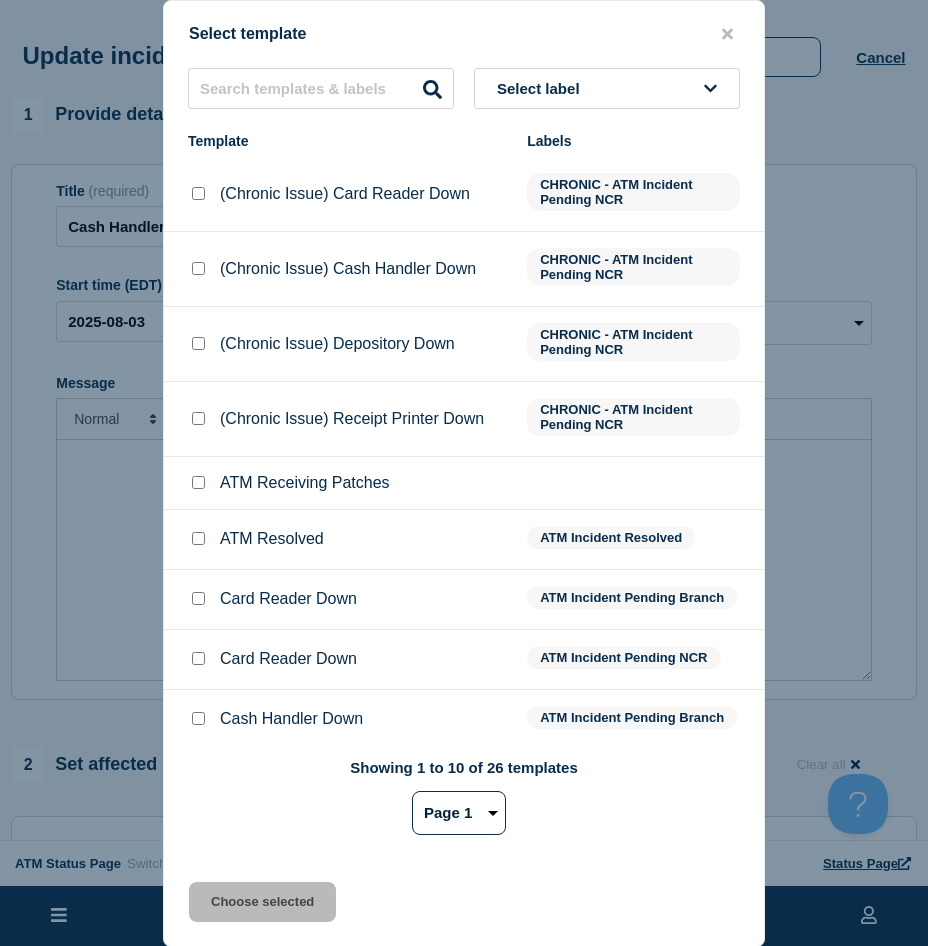 click on "ATM Resolved ATM Incident Resolved" 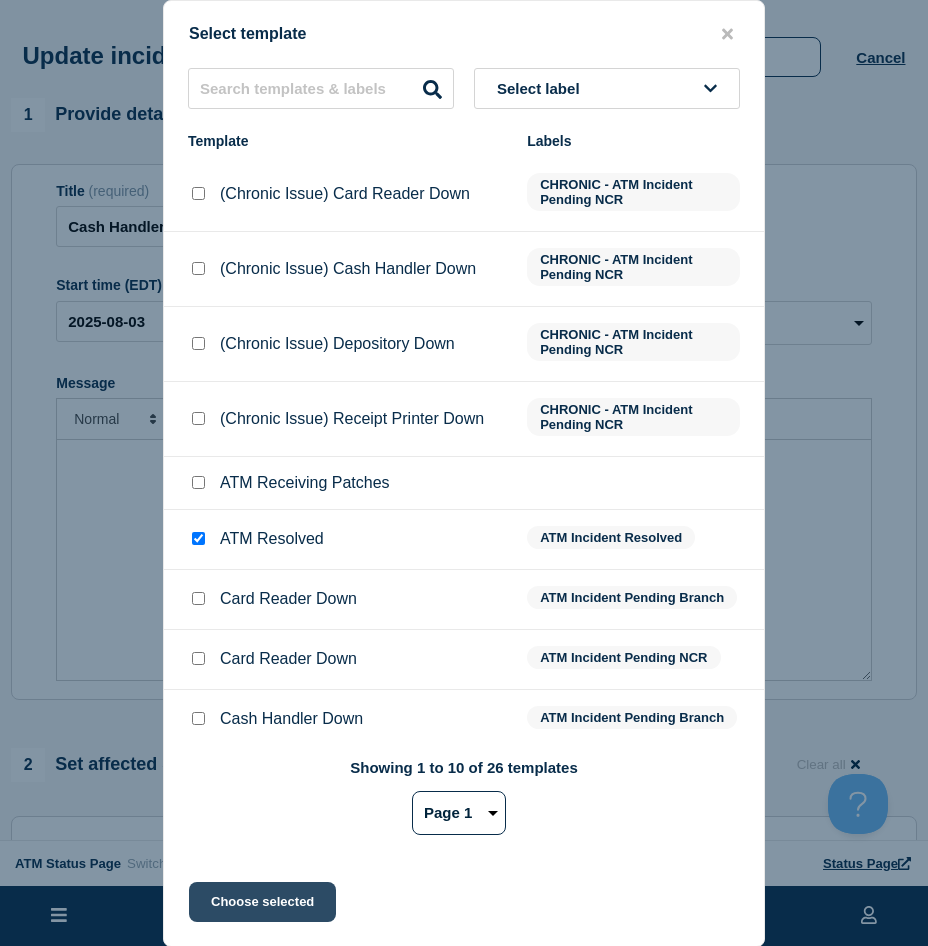 click on "Choose selected" 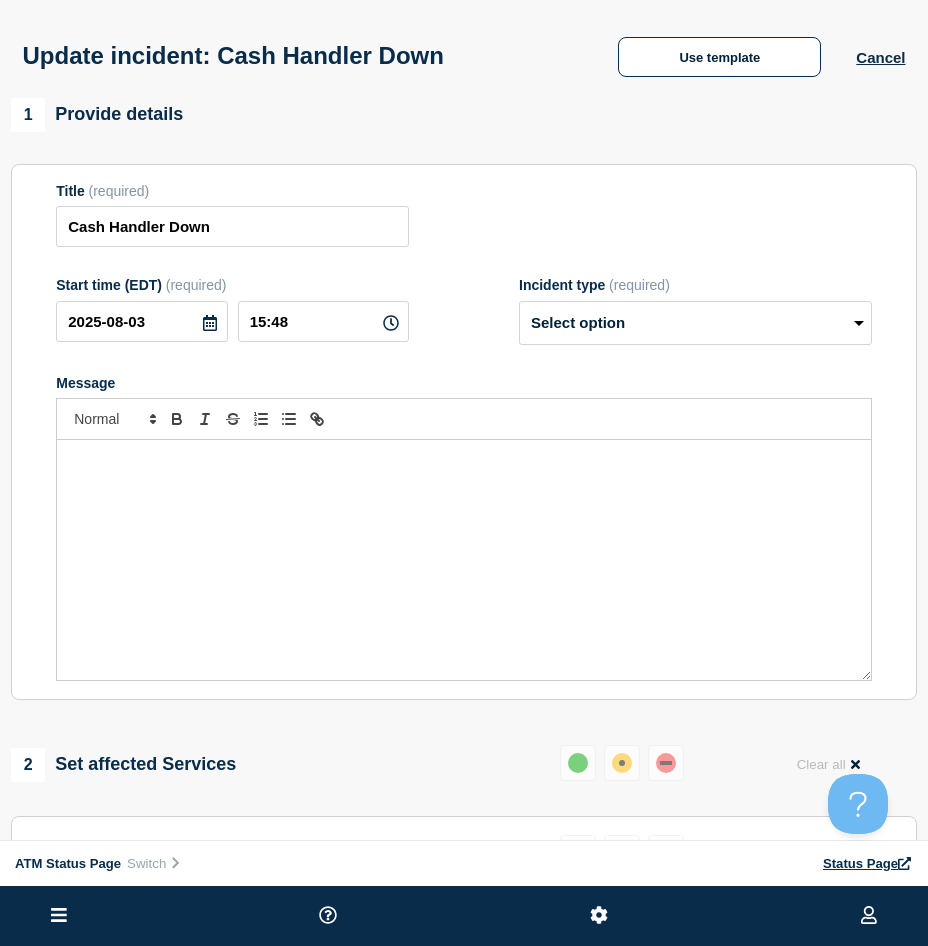 select on "resolved" 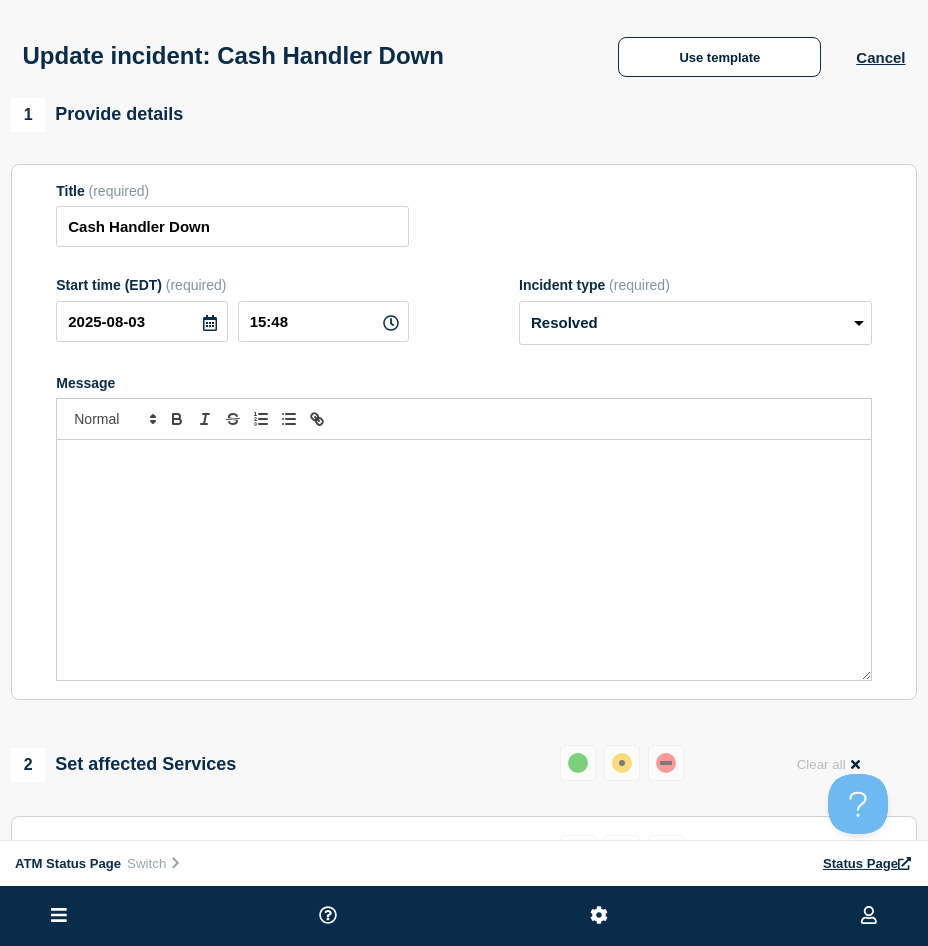 scroll, scrollTop: 200, scrollLeft: 0, axis: vertical 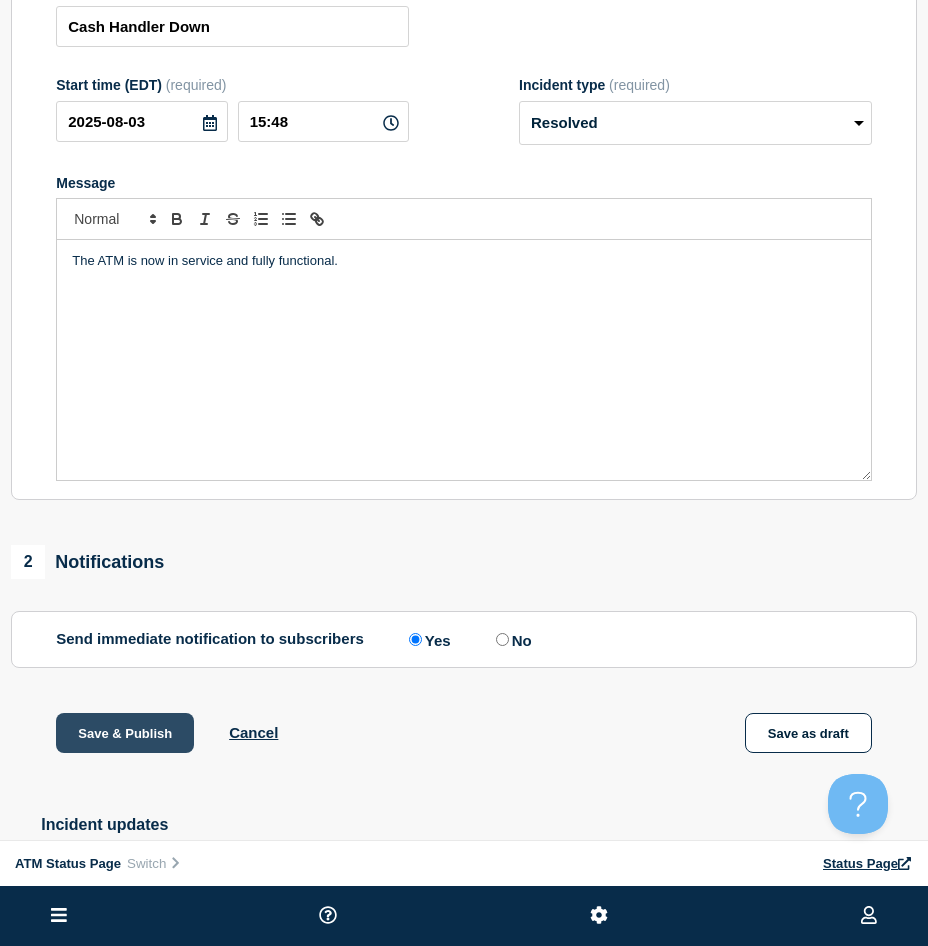 click on "Save & Publish" at bounding box center [125, 733] 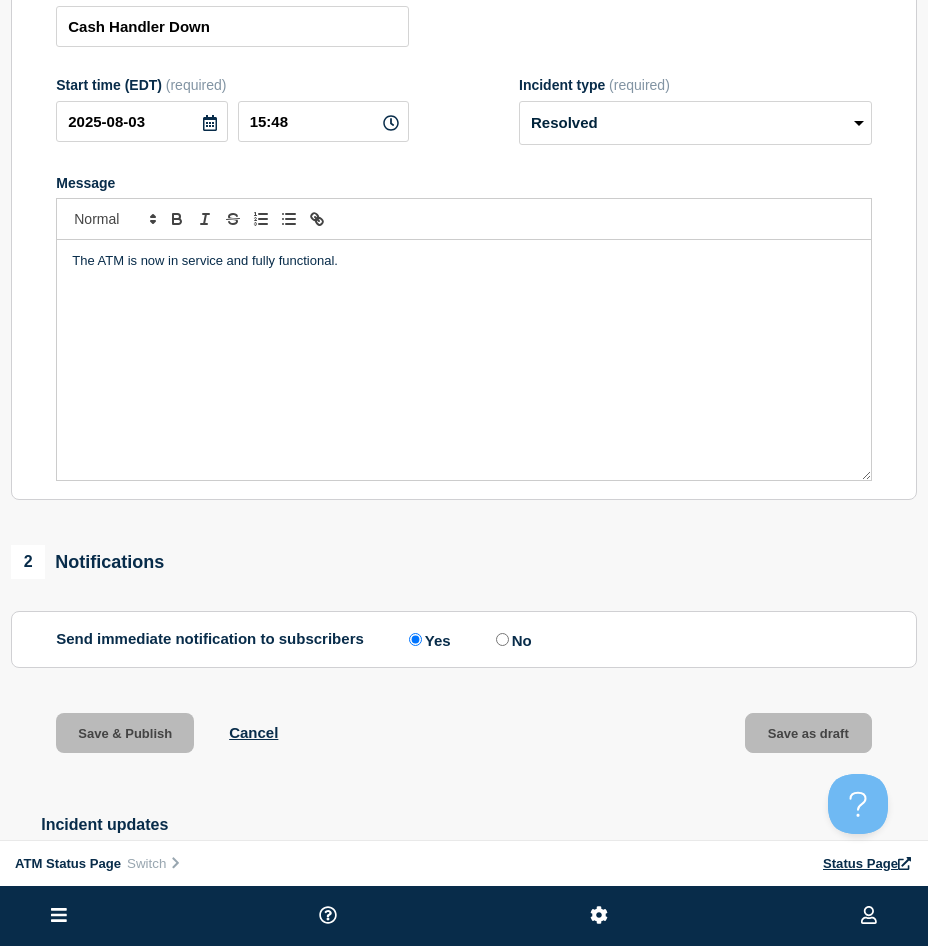 scroll, scrollTop: 0, scrollLeft: 0, axis: both 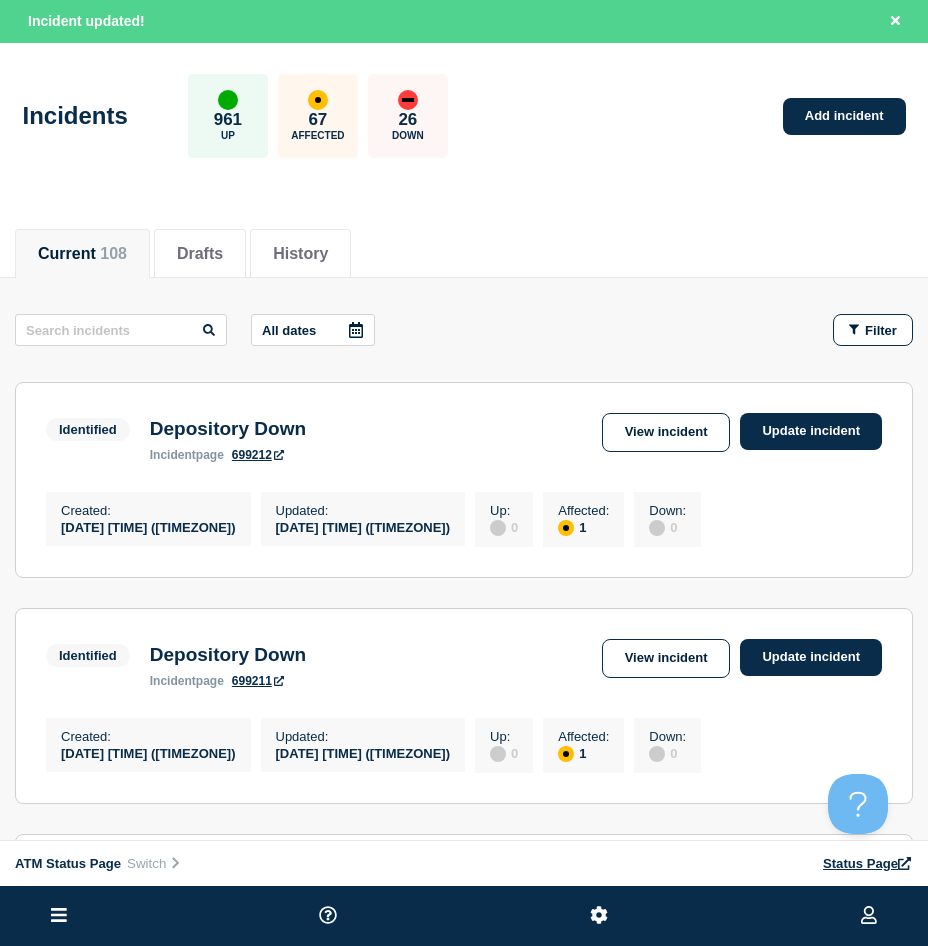 click on "Identified Depository Down incident  page 699212  View incident Update incident Created :  2025-08-03 15:46 (EDT) Updated :  2025-08-03 15:46 (EDT) Up :  0 Affected :  1 Down :  0" at bounding box center (464, 480) 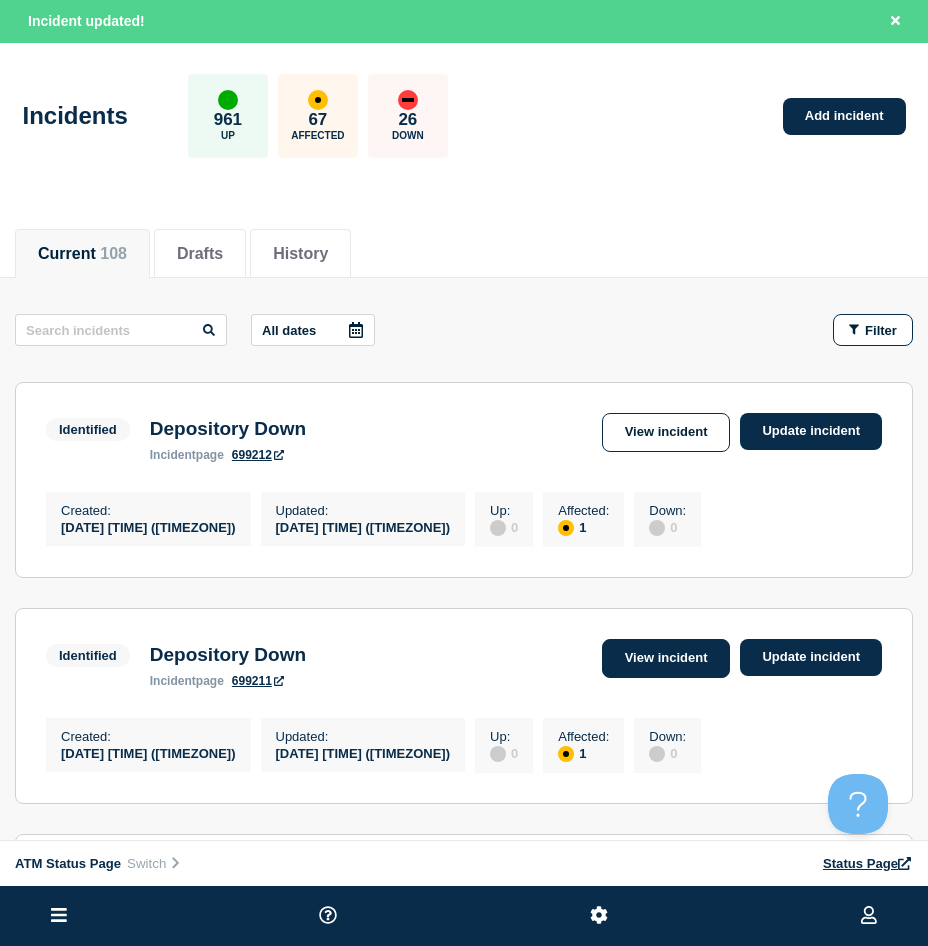 click on "View incident" at bounding box center (666, 658) 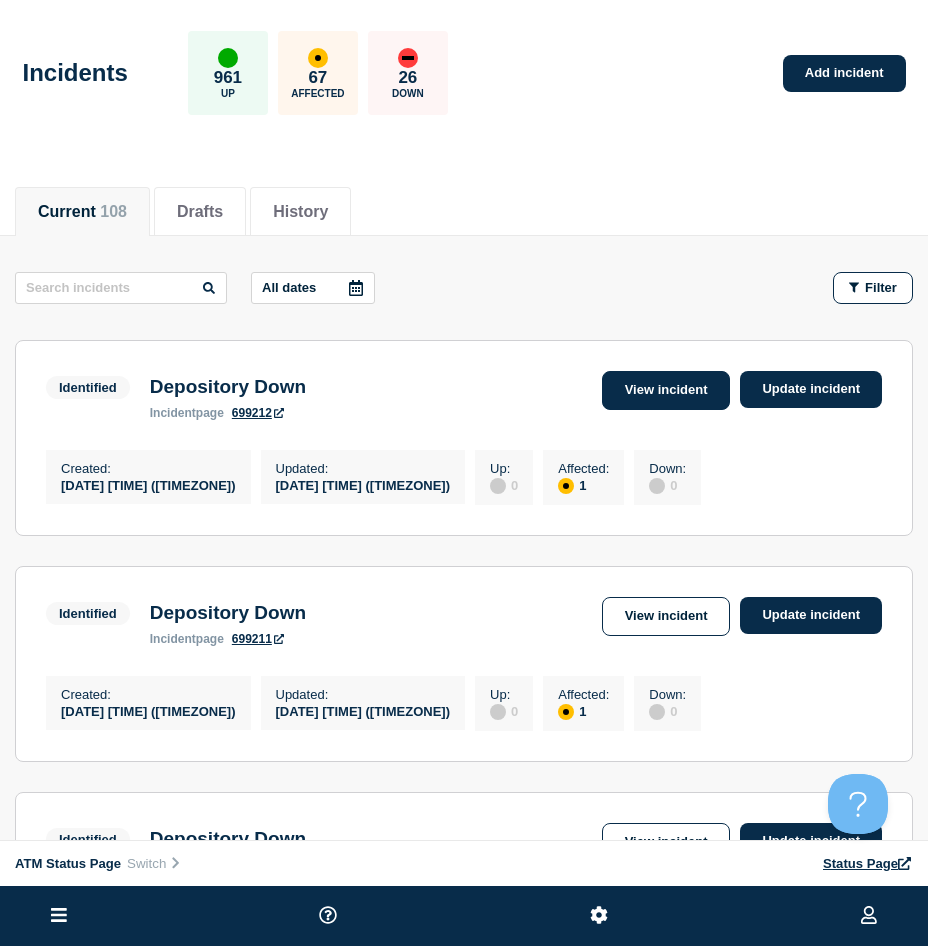 click on "Identified Depository Down incident  page 699212  View incident Update incident" 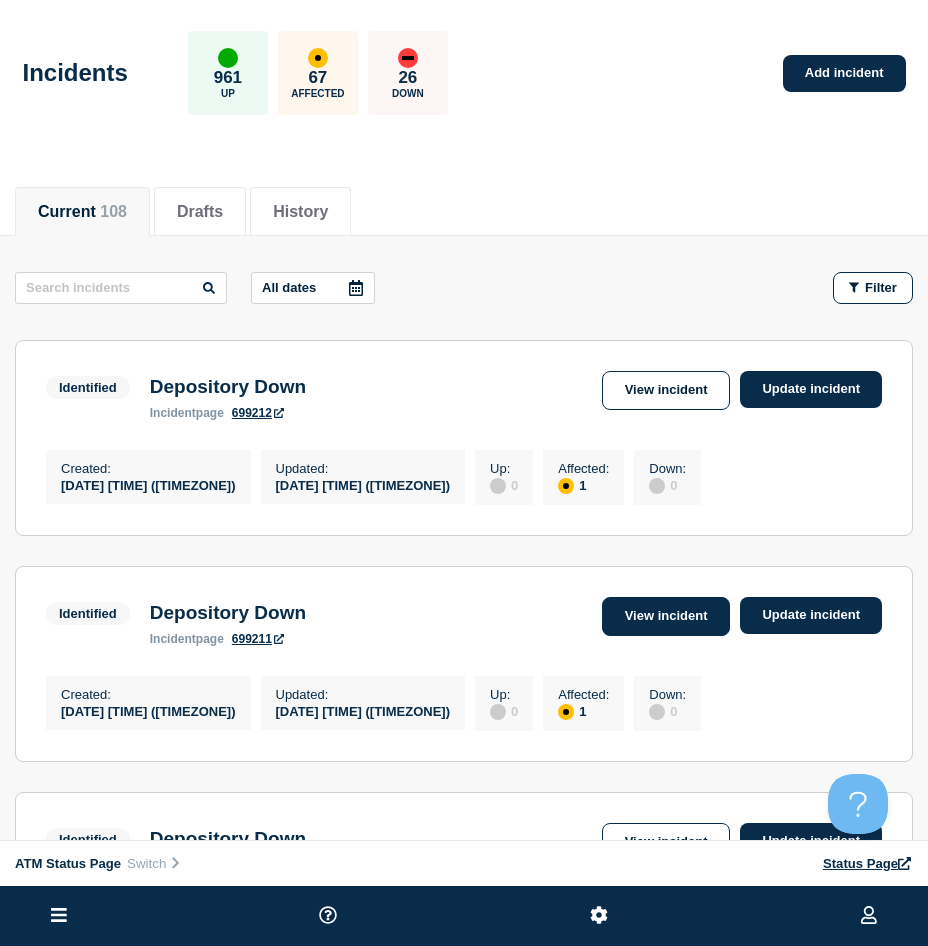 scroll, scrollTop: 100, scrollLeft: 0, axis: vertical 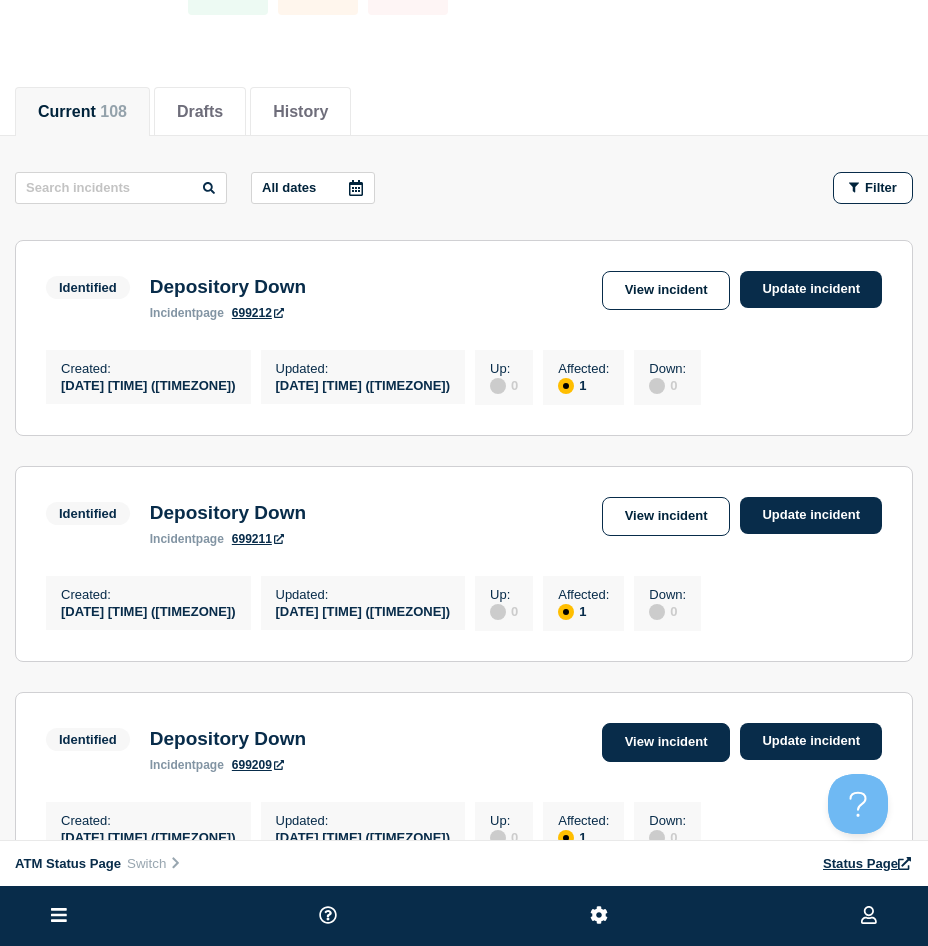 click on "View incident" at bounding box center (666, 742) 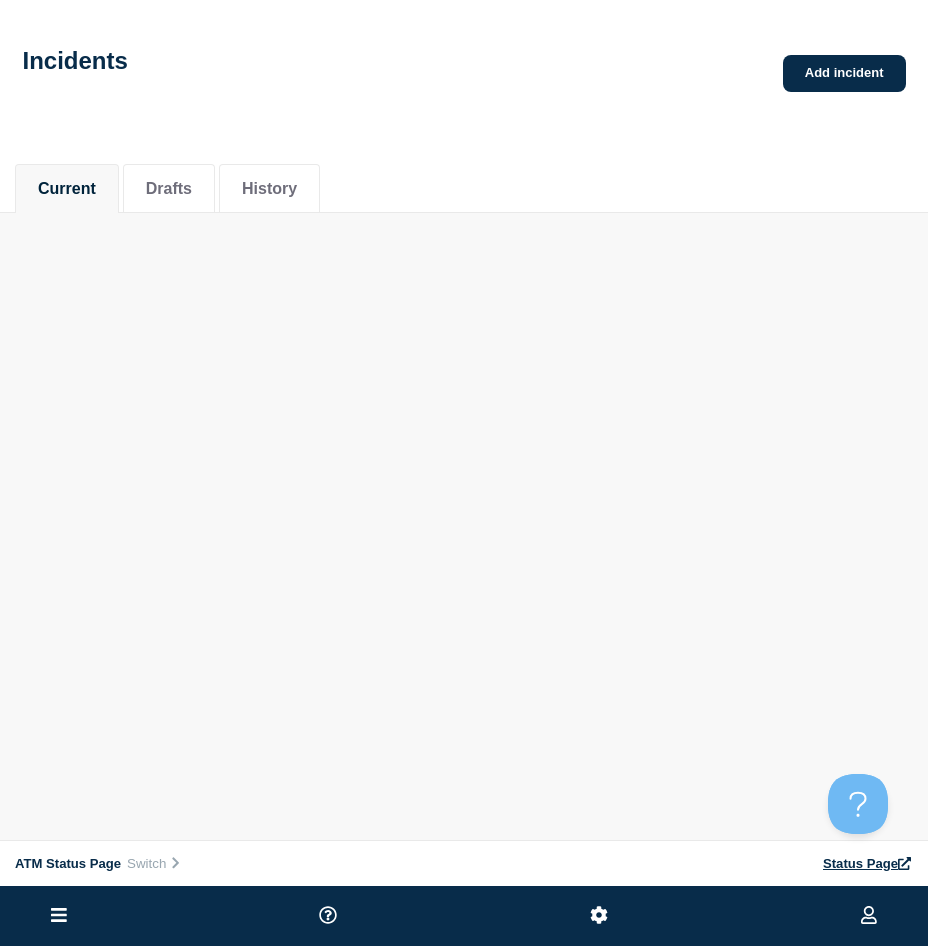 scroll, scrollTop: 0, scrollLeft: 0, axis: both 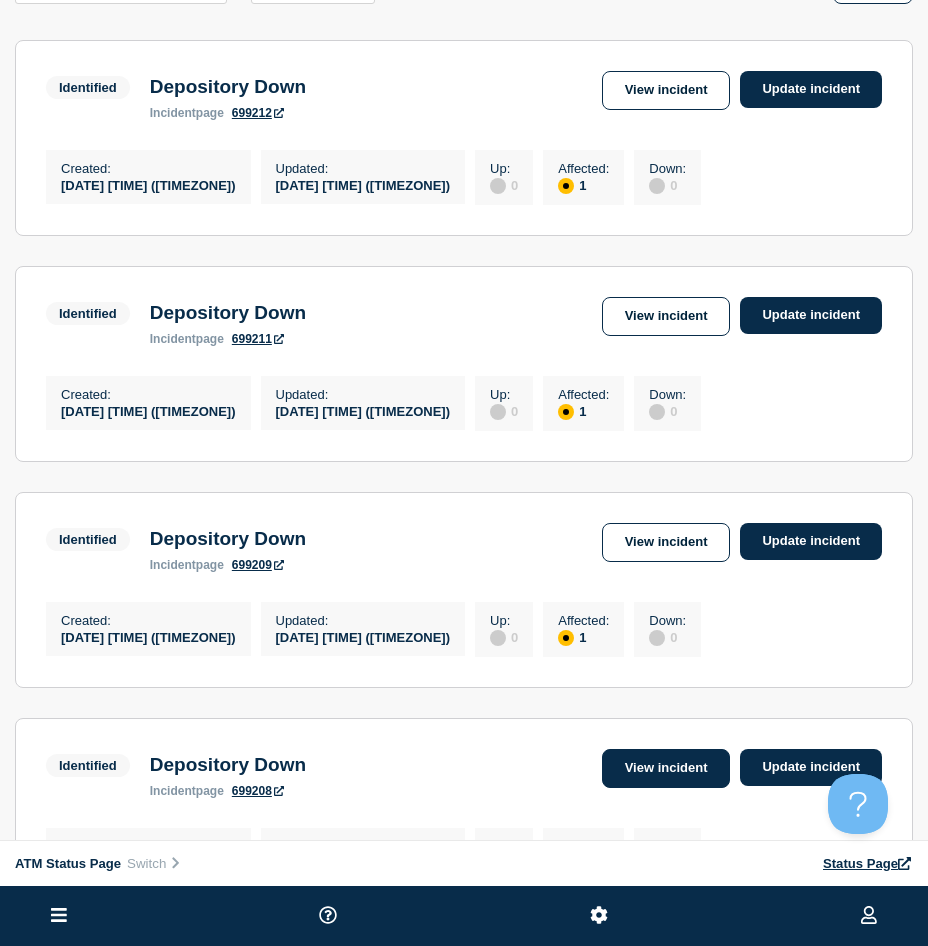 click on "View incident" at bounding box center [666, 768] 